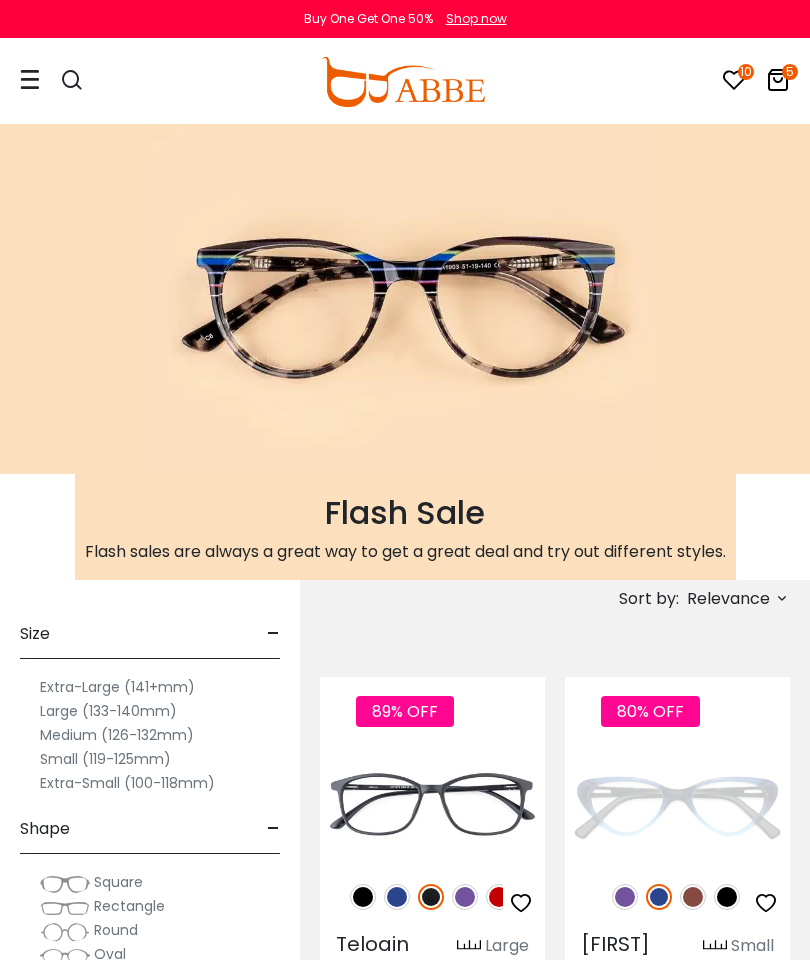 scroll, scrollTop: 0, scrollLeft: 0, axis: both 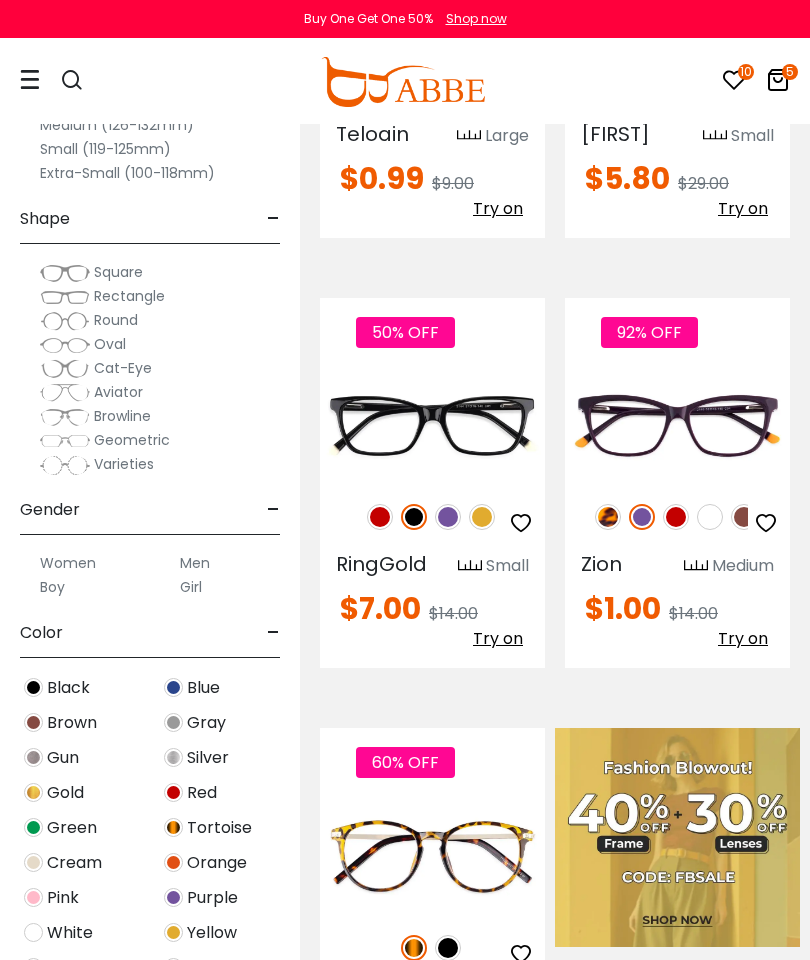 click at bounding box center (608, 517) 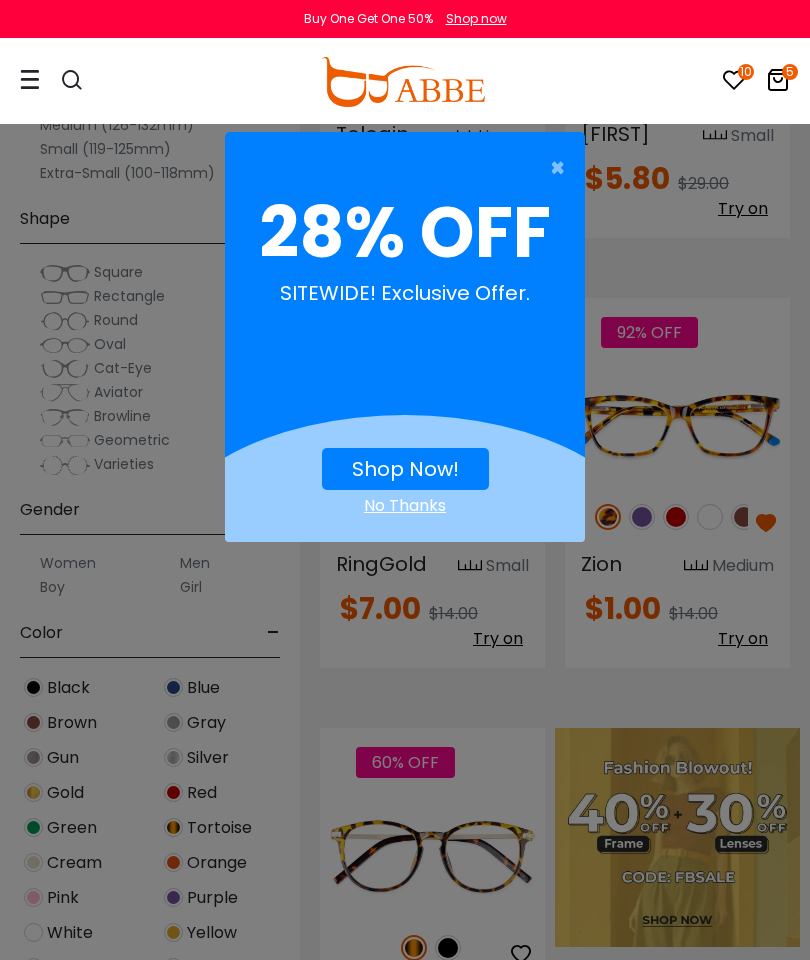 click on "No Thanks" at bounding box center (405, 506) 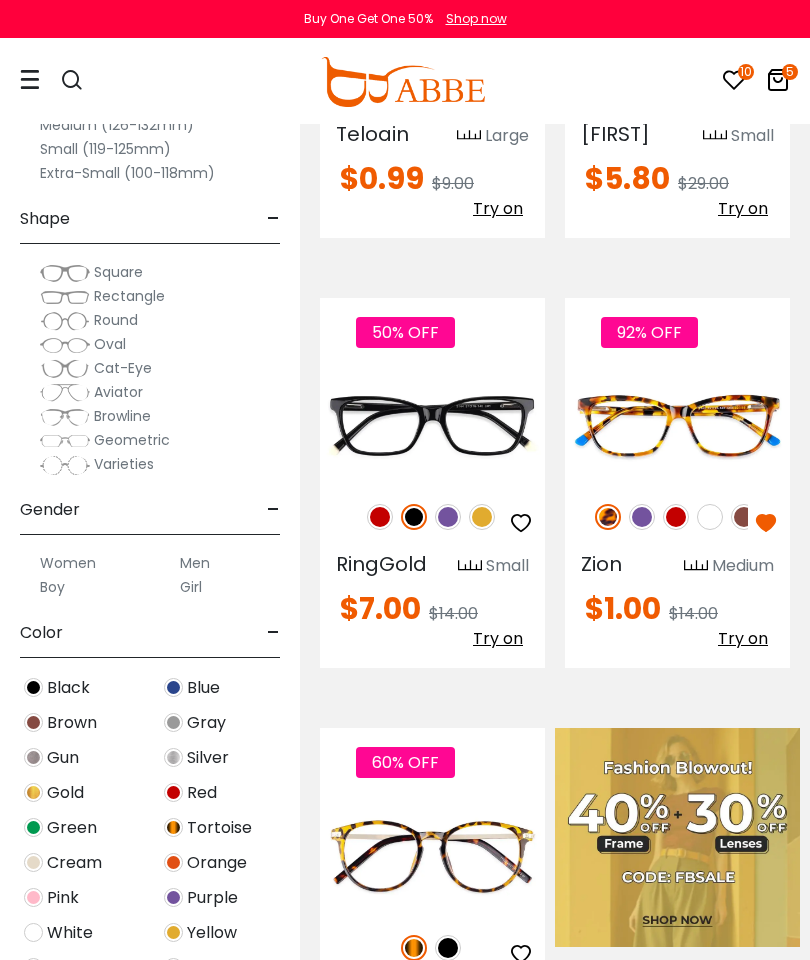 click at bounding box center [766, 523] 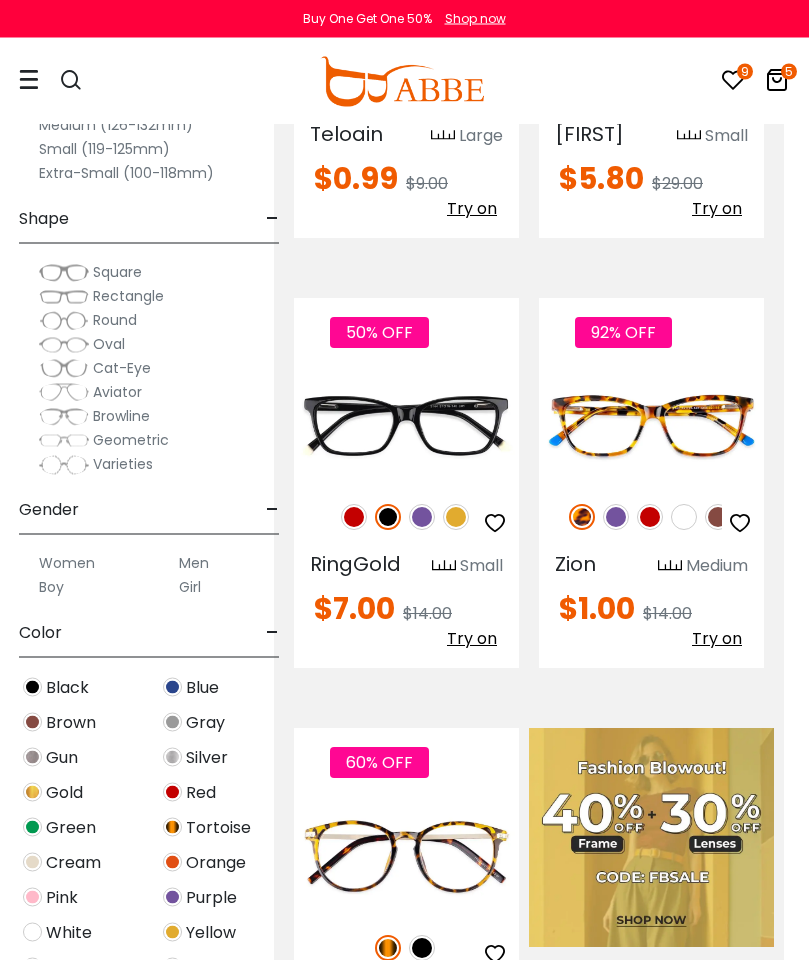 scroll, scrollTop: 810, scrollLeft: 25, axis: both 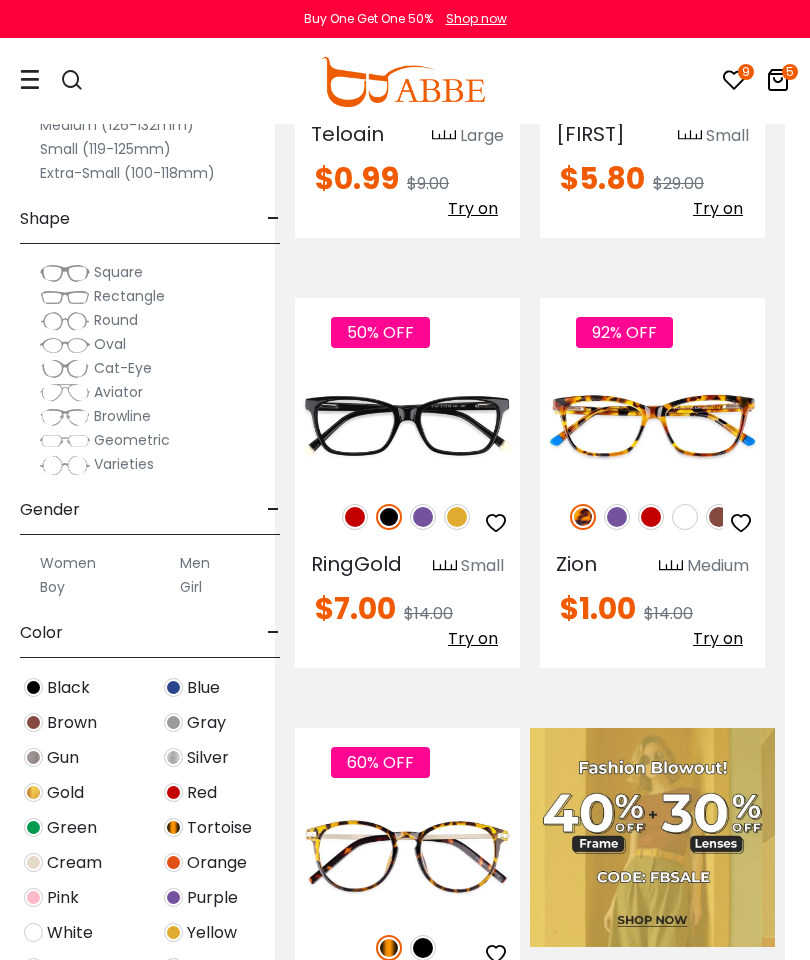 click at bounding box center (741, 523) 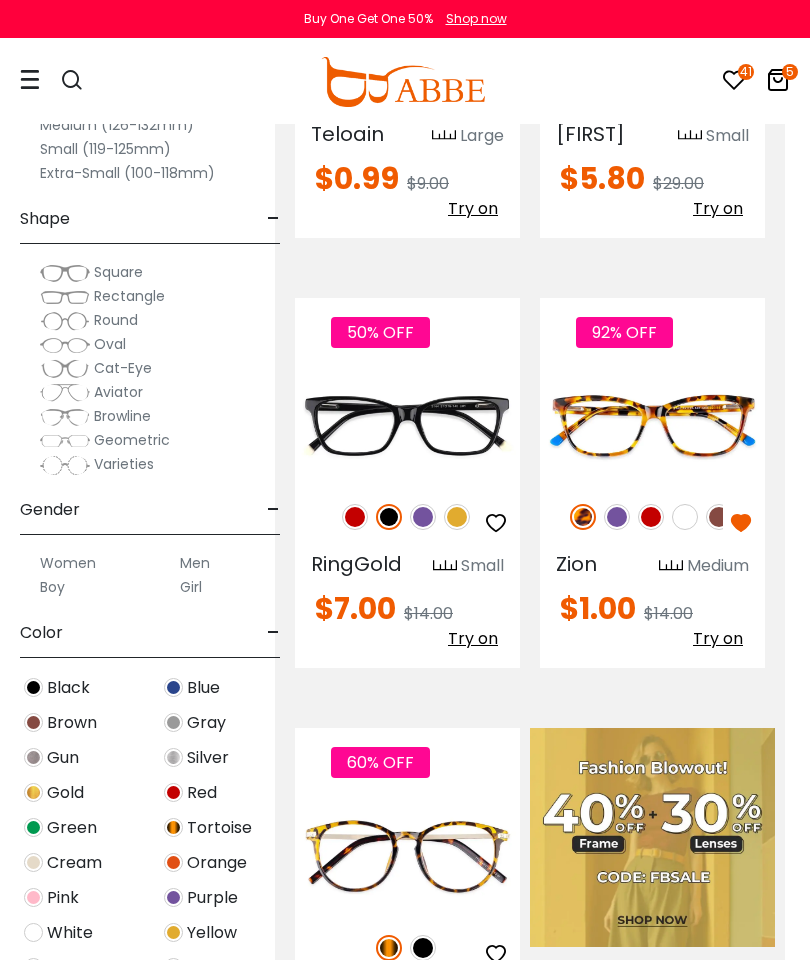 click at bounding box center [741, 523] 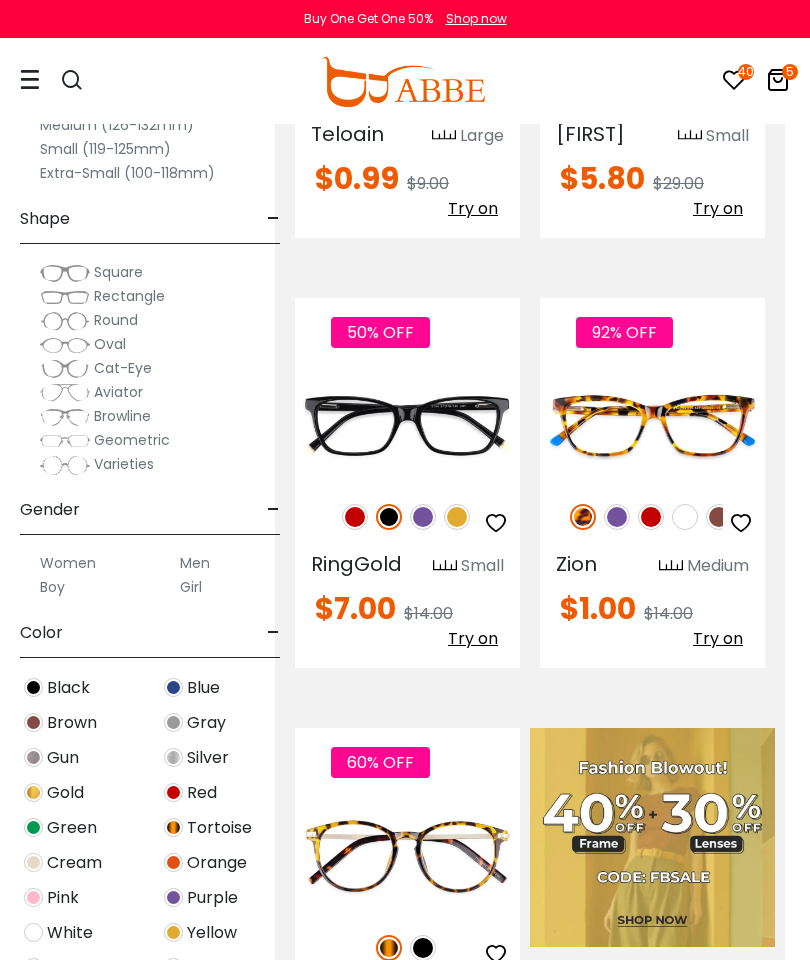 click at bounding box center [685, 517] 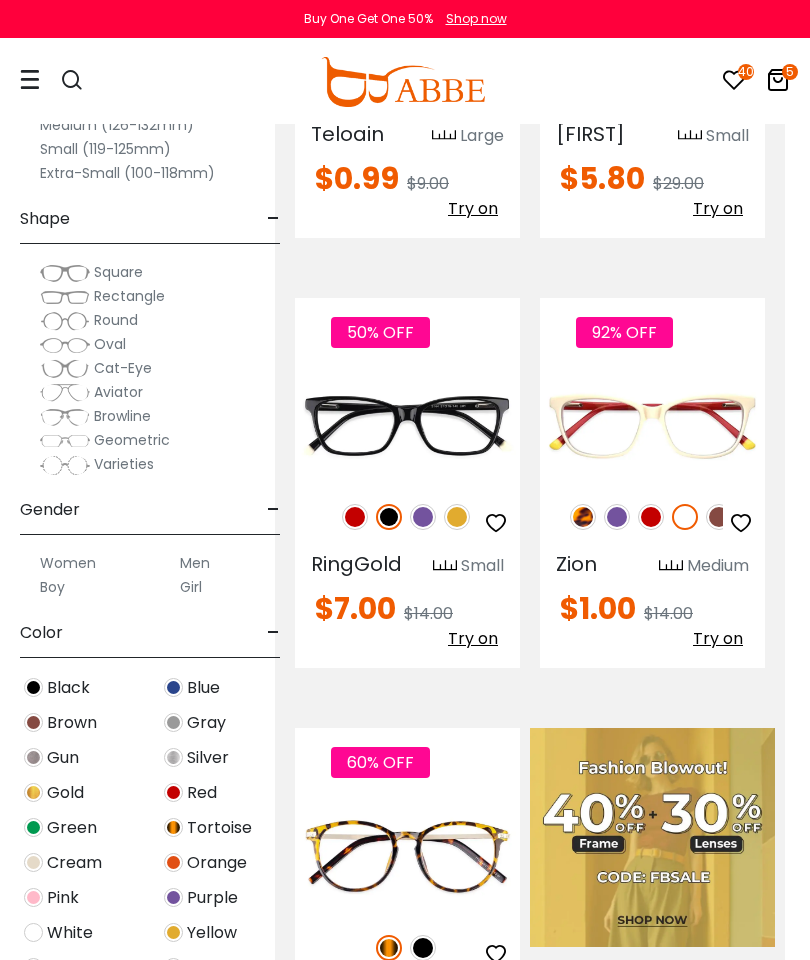 click at bounding box center [651, 517] 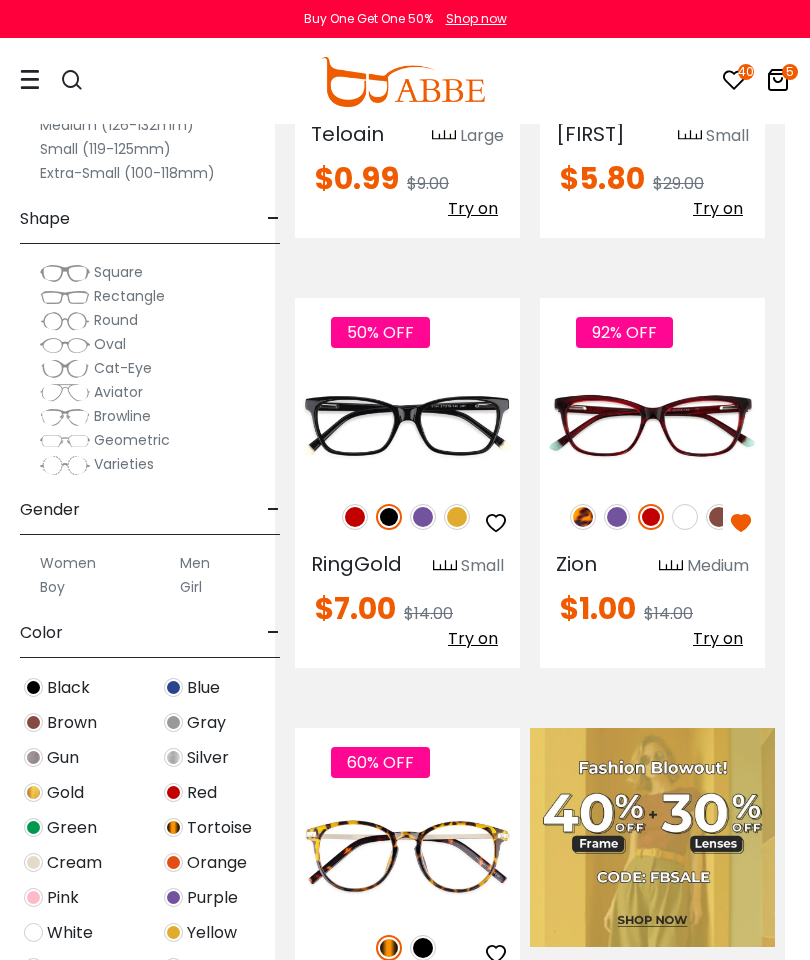 click at bounding box center (617, 517) 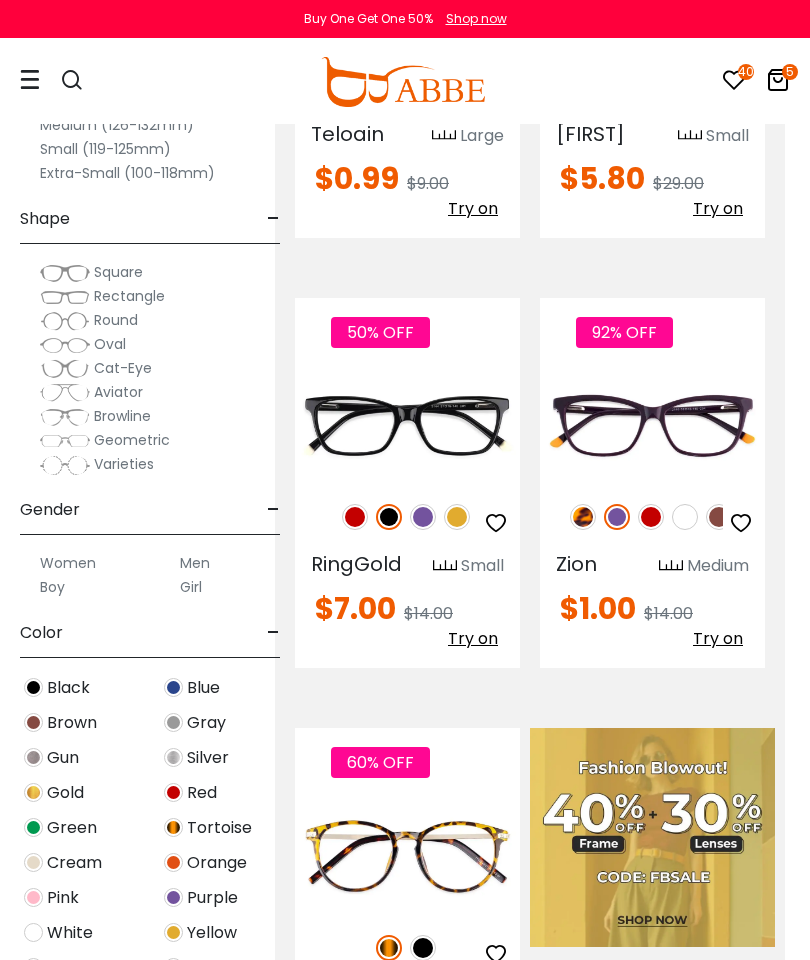 click at bounding box center (719, 517) 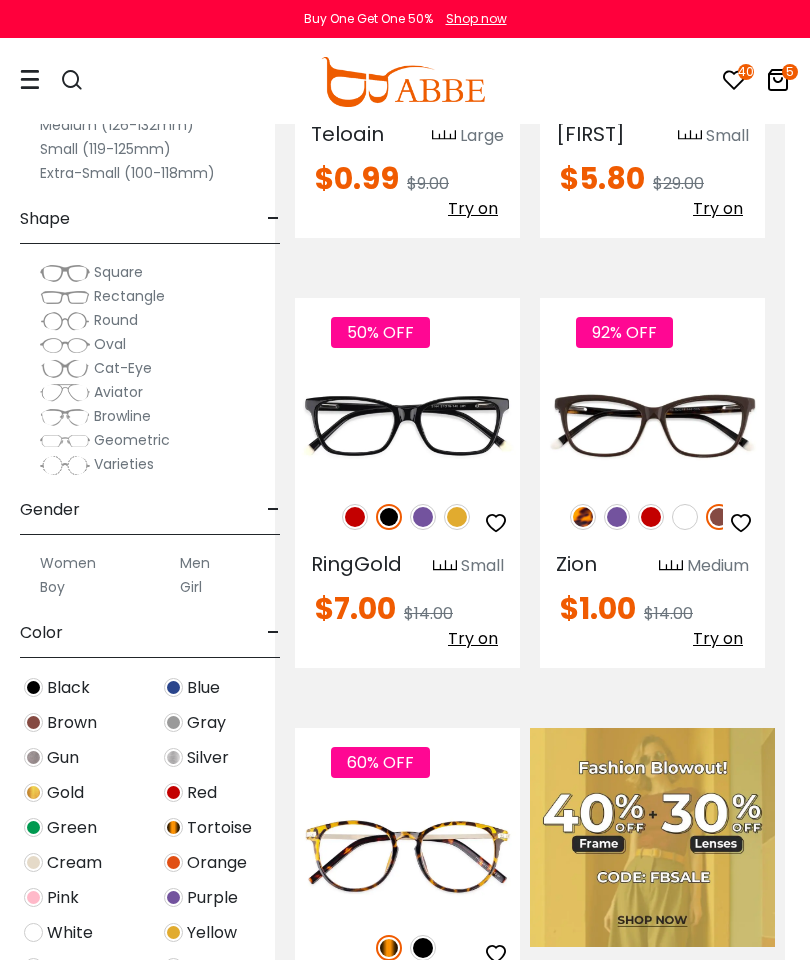 click at bounding box center [583, 517] 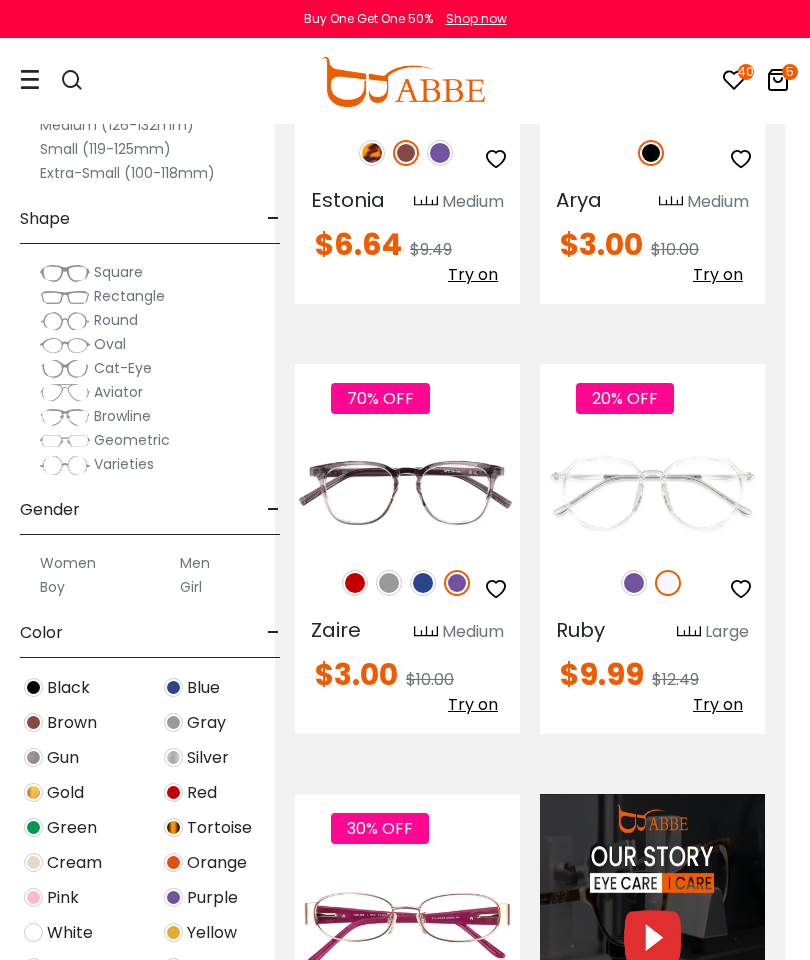scroll, scrollTop: 2070, scrollLeft: 25, axis: both 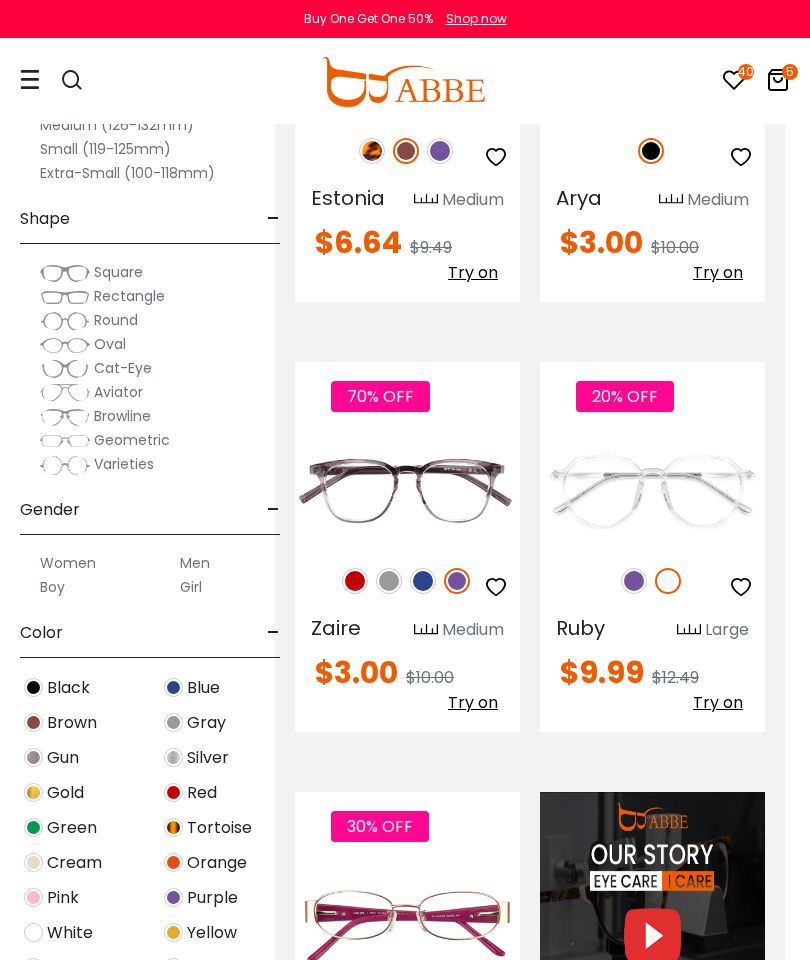 click at bounding box center (355, 581) 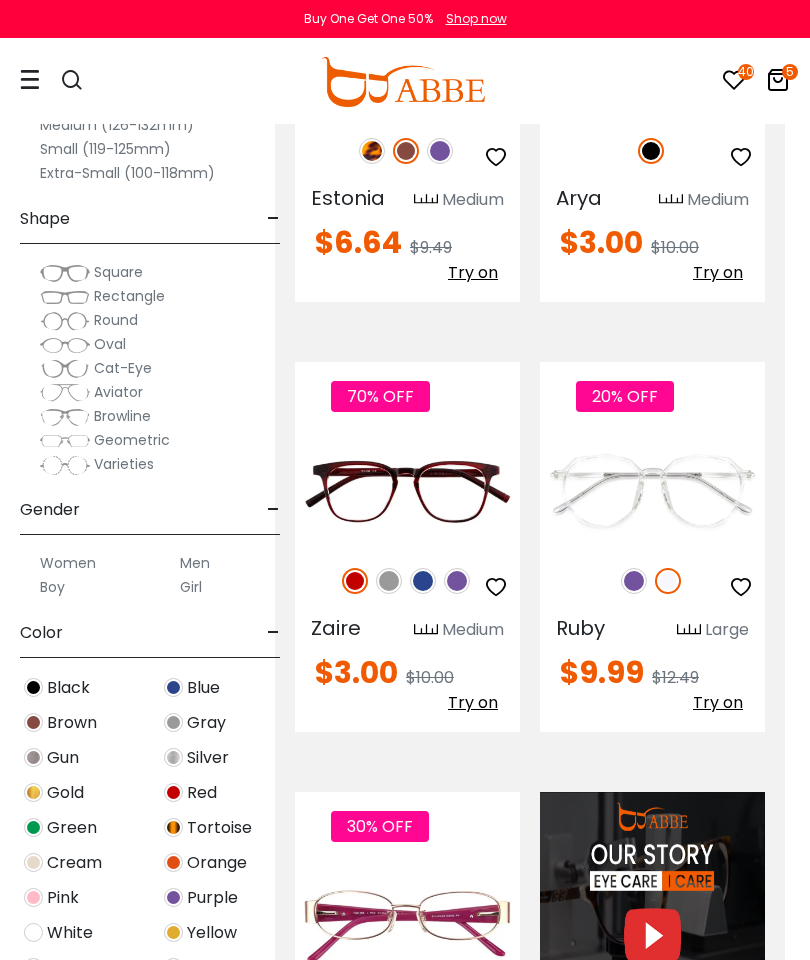 click at bounding box center [389, 581] 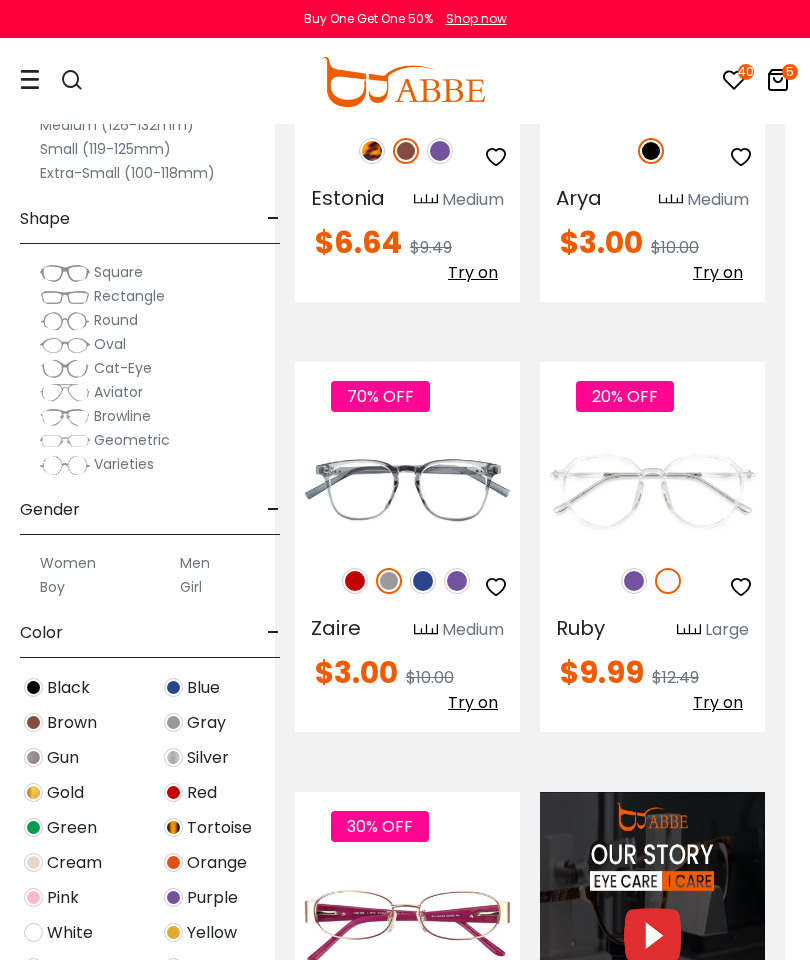 click at bounding box center (423, 581) 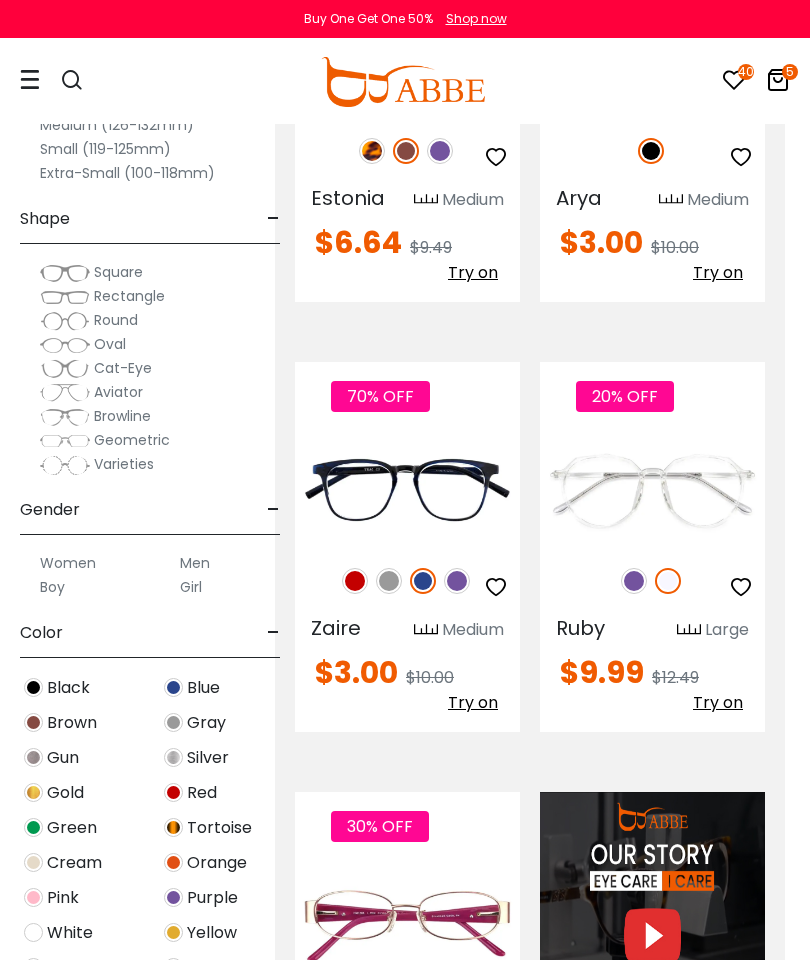 click at bounding box center (457, 581) 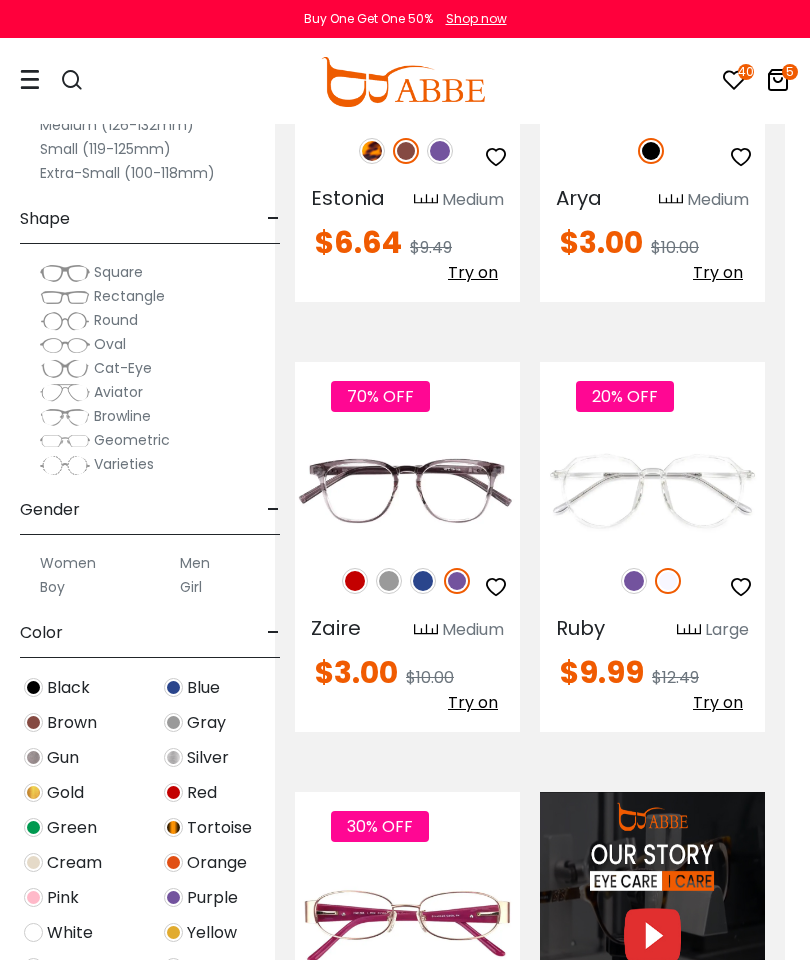 click at bounding box center [389, 581] 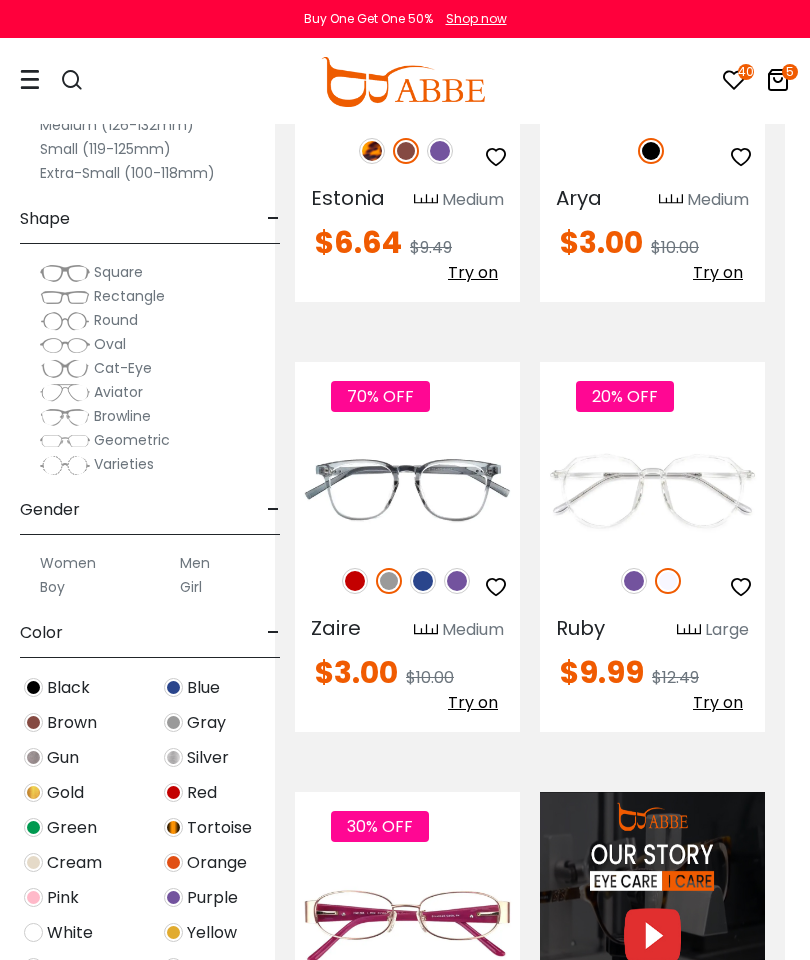 click at bounding box center (496, 587) 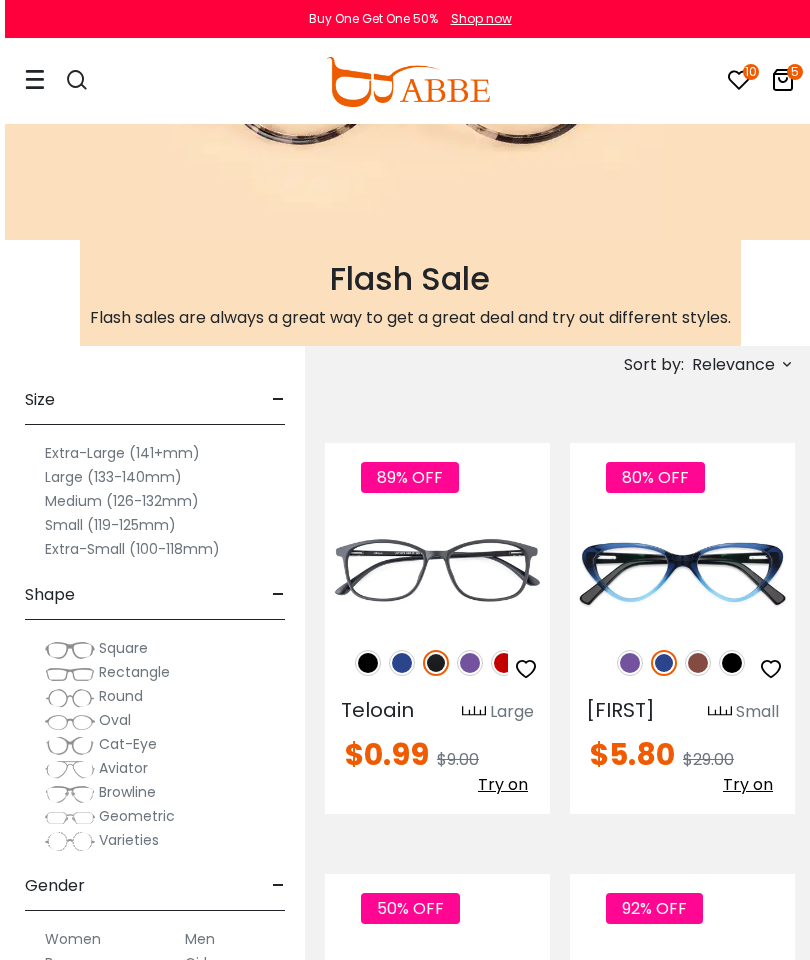 scroll, scrollTop: 0, scrollLeft: 0, axis: both 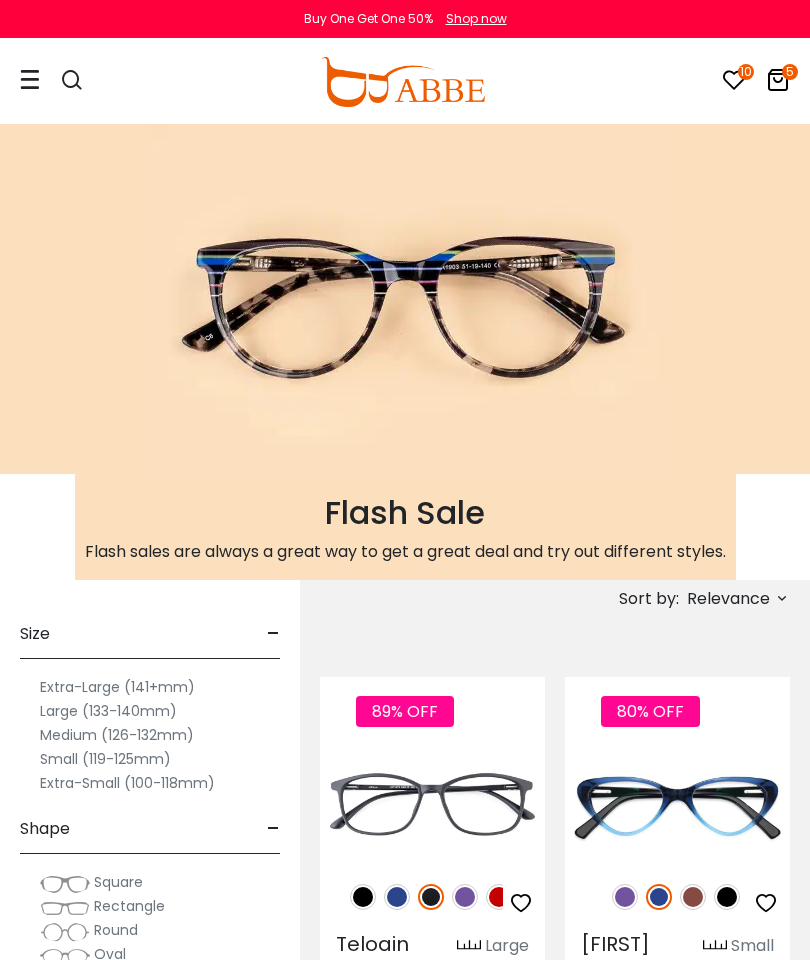 click on "Sort by:
Relevance
Relevance
New Arrivals
Best Sellers
Prices High To Low Prices Low To High" at bounding box center [665, 598] 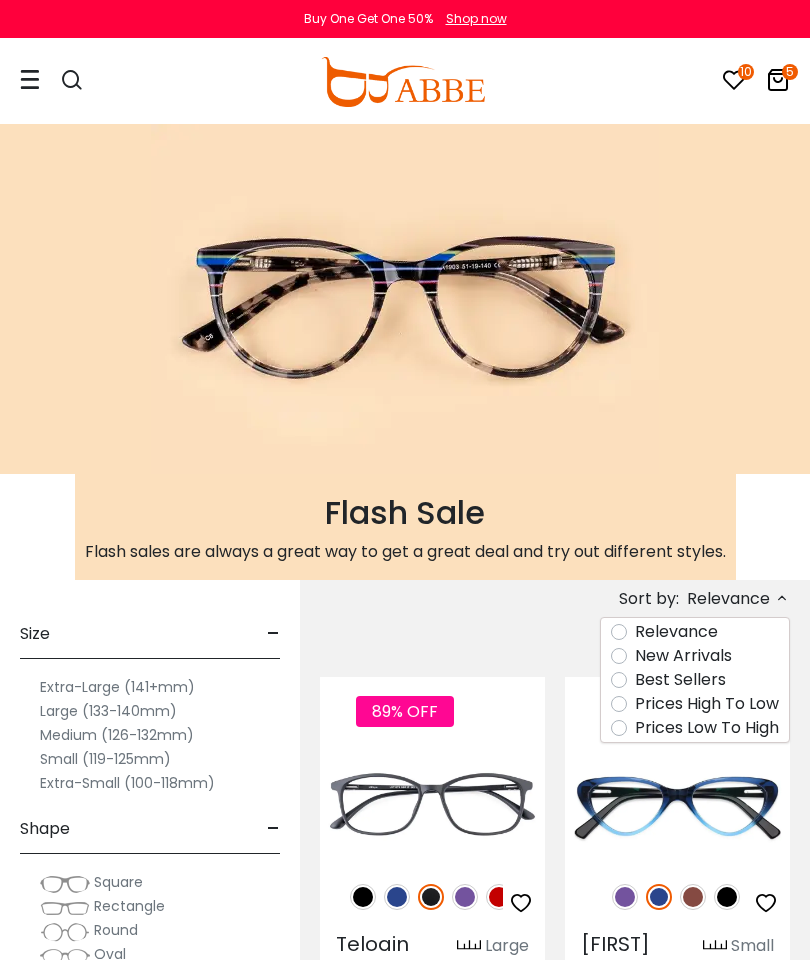 click on "Prices Low To High" at bounding box center (707, 728) 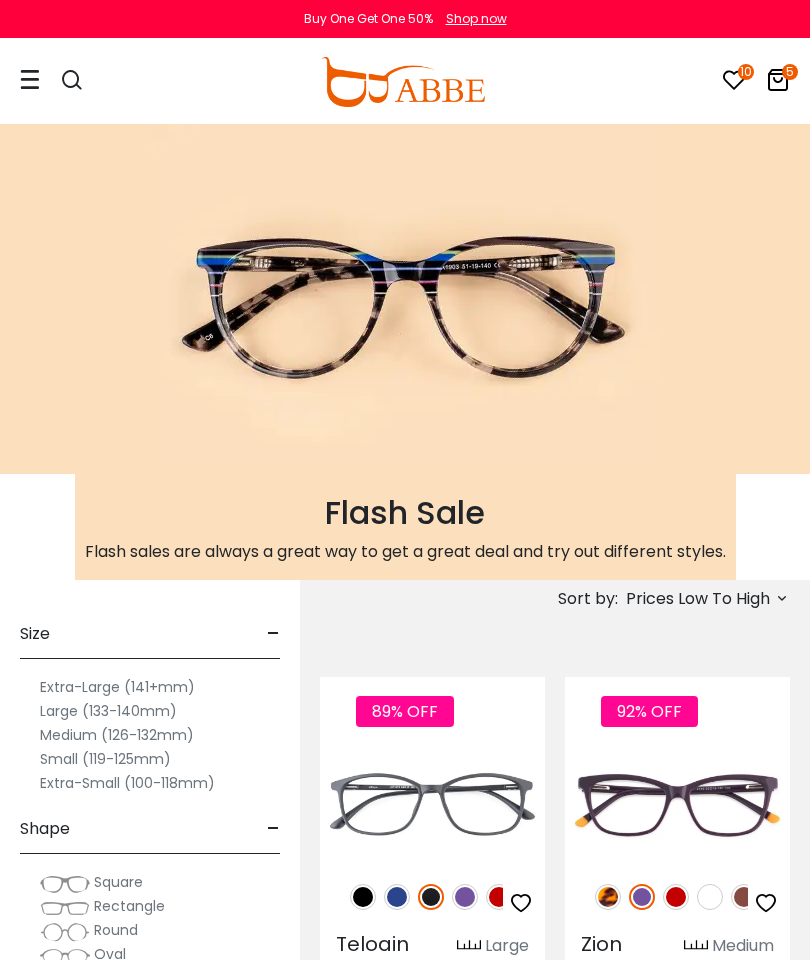scroll, scrollTop: 0, scrollLeft: 0, axis: both 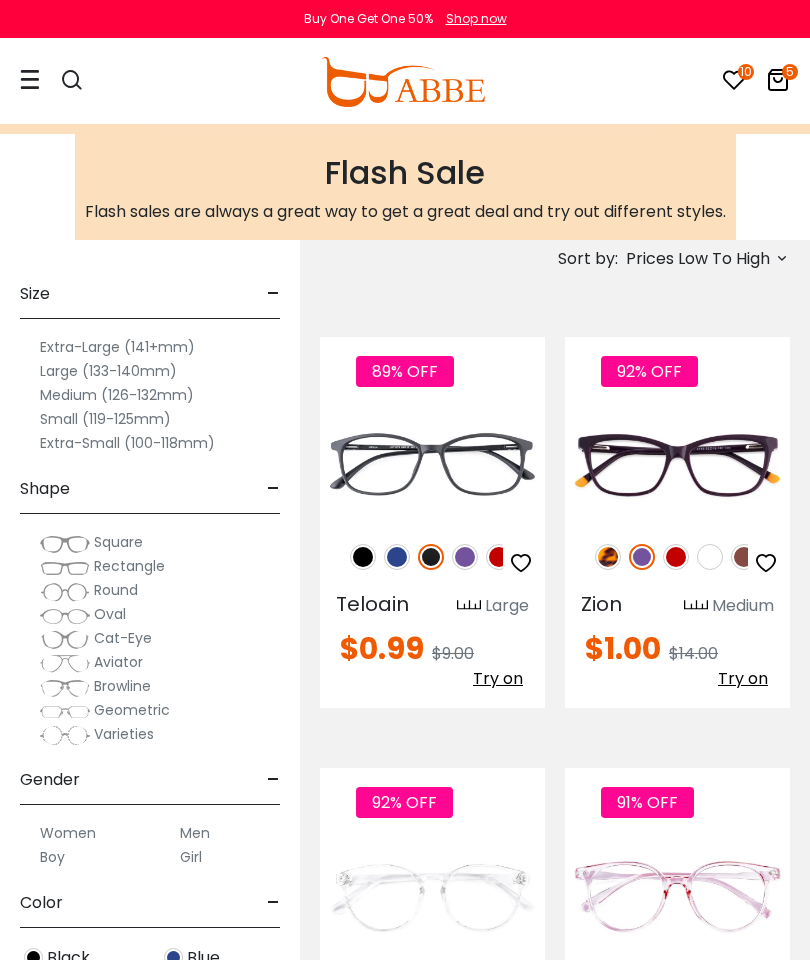 click at bounding box center [363, 557] 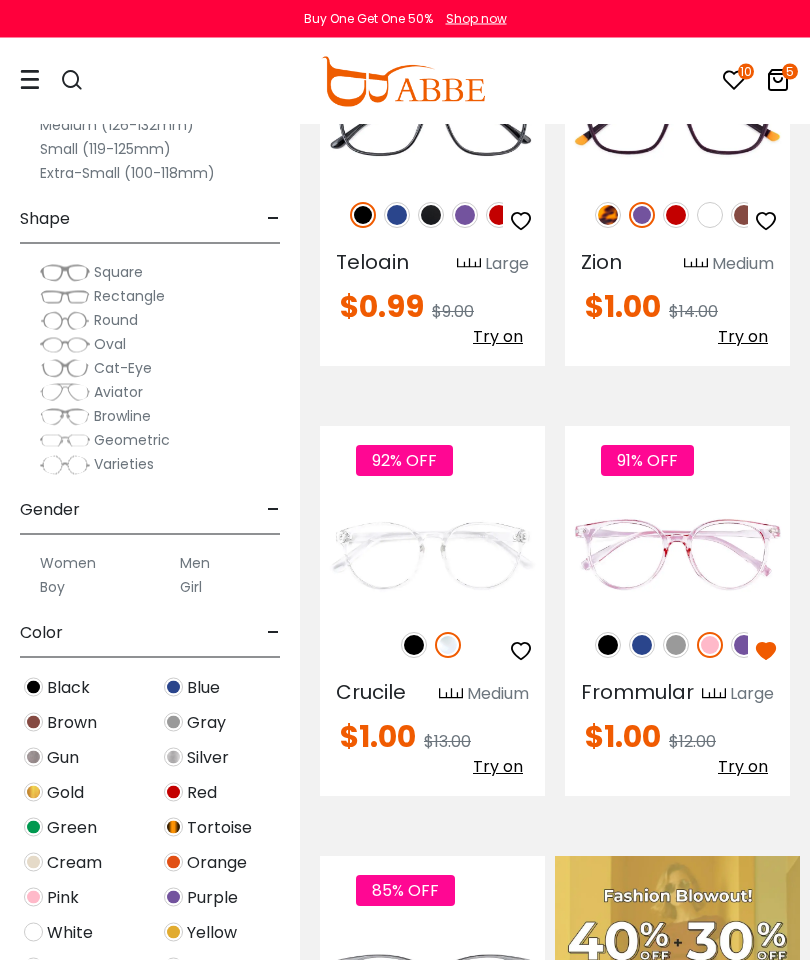 scroll, scrollTop: 682, scrollLeft: 0, axis: vertical 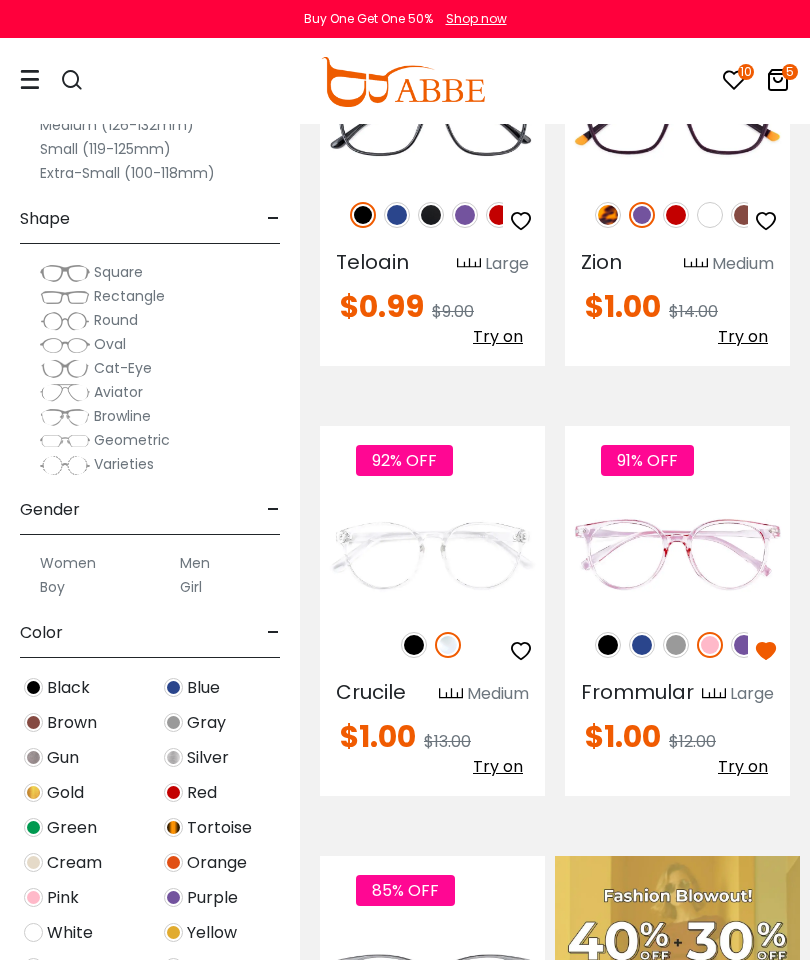 click at bounding box center (414, 645) 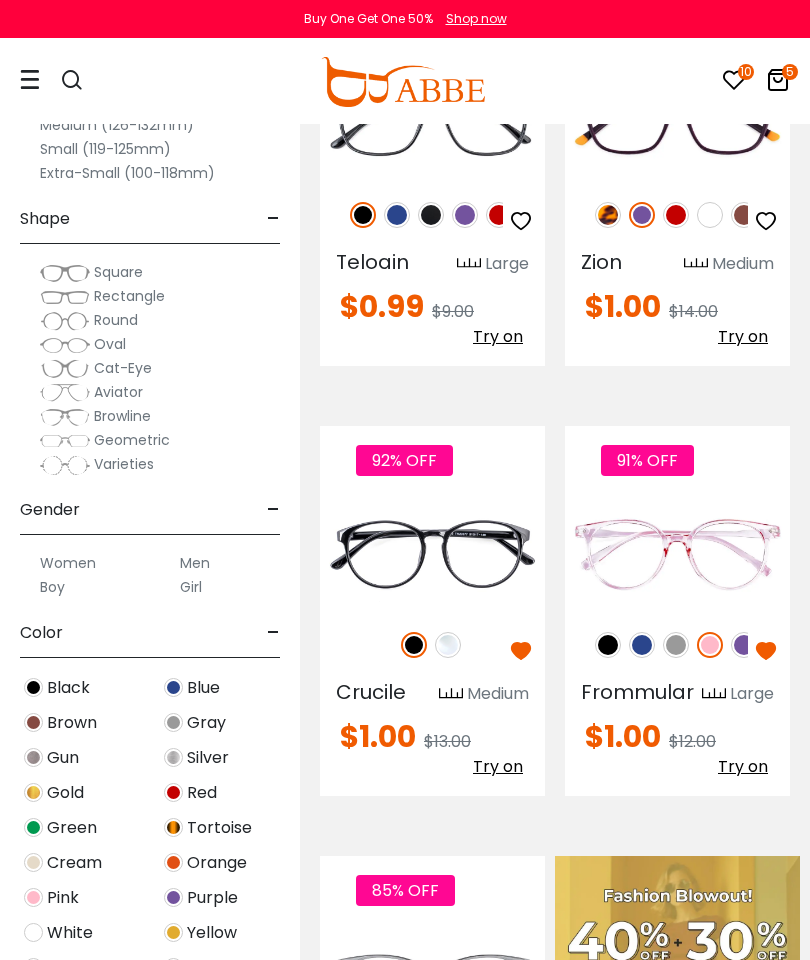 click on "92% OFF" at bounding box center [432, 645] 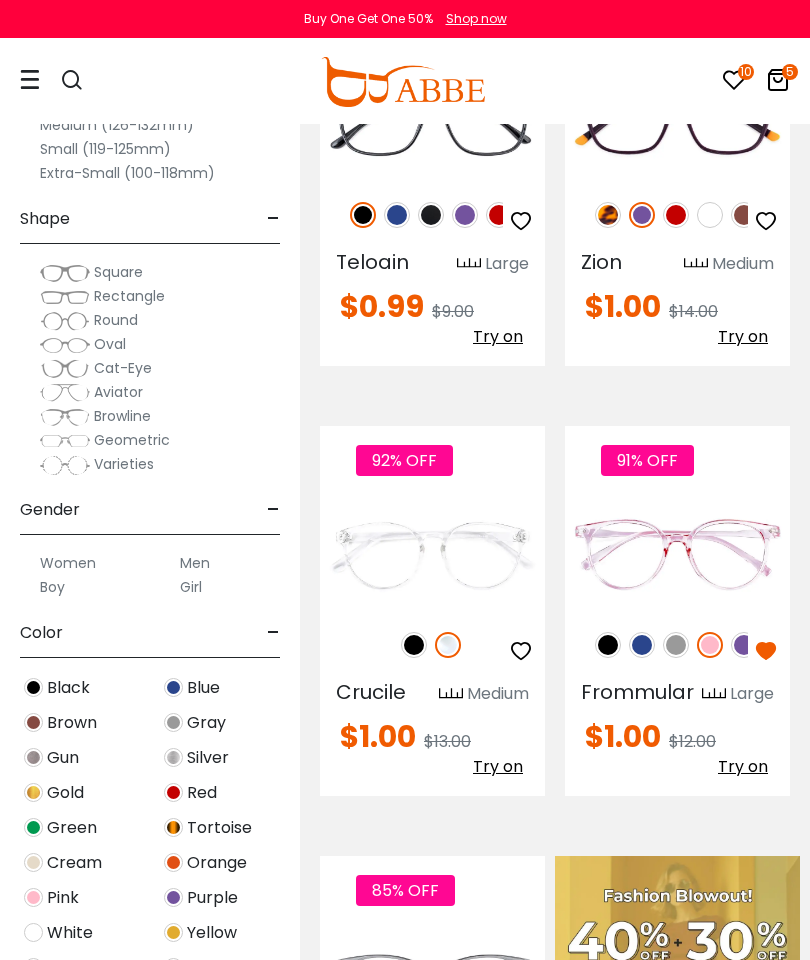click at bounding box center (521, 651) 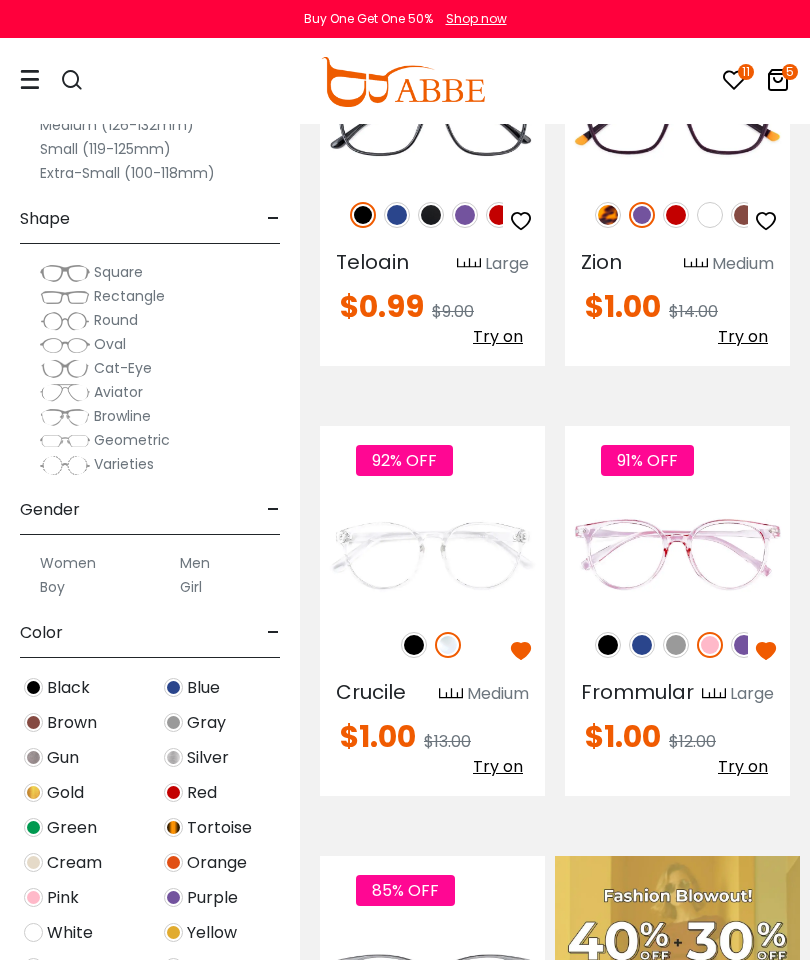 click at bounding box center (608, 645) 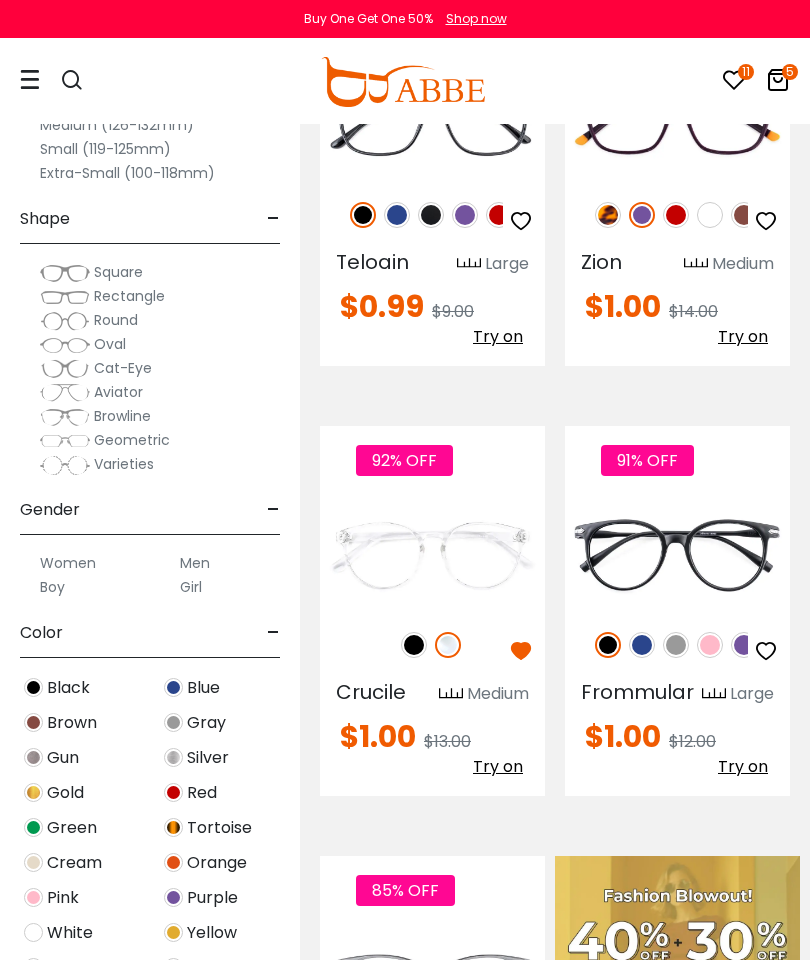 click at bounding box center [766, 651] 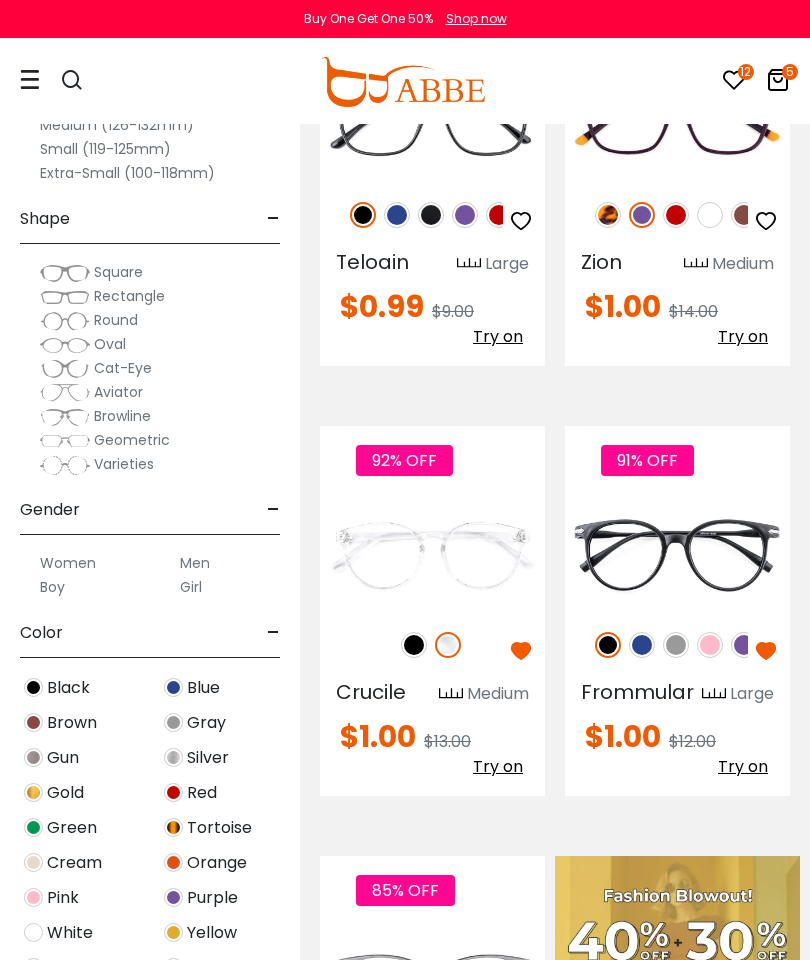 click at bounding box center (642, 645) 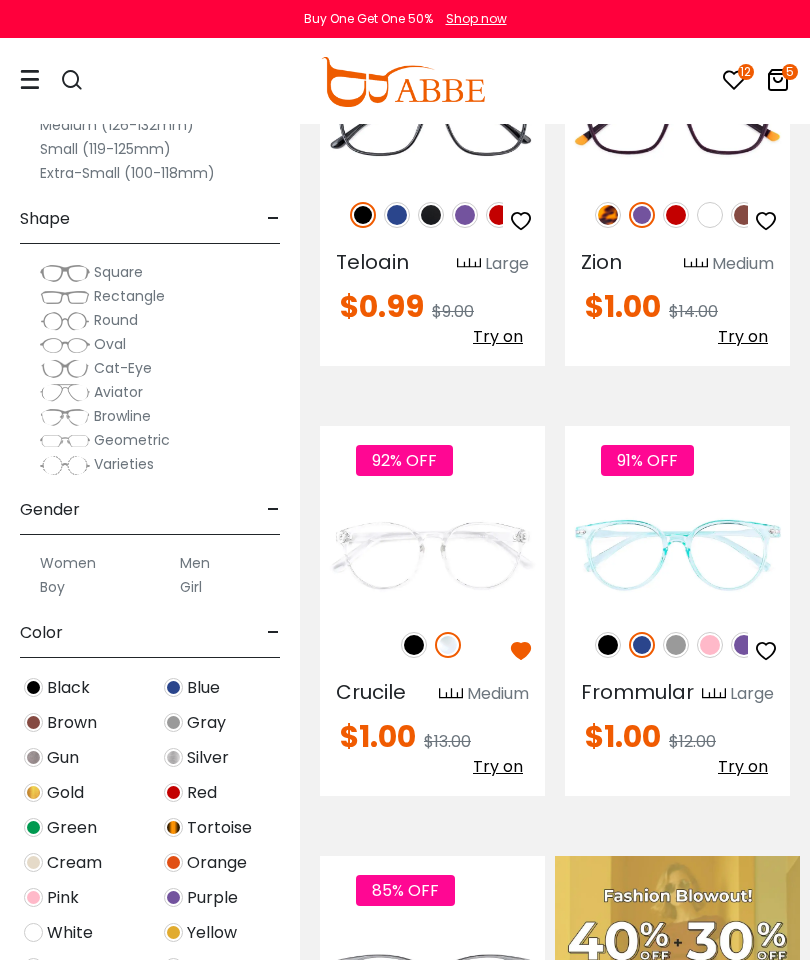 click at bounding box center [676, 645] 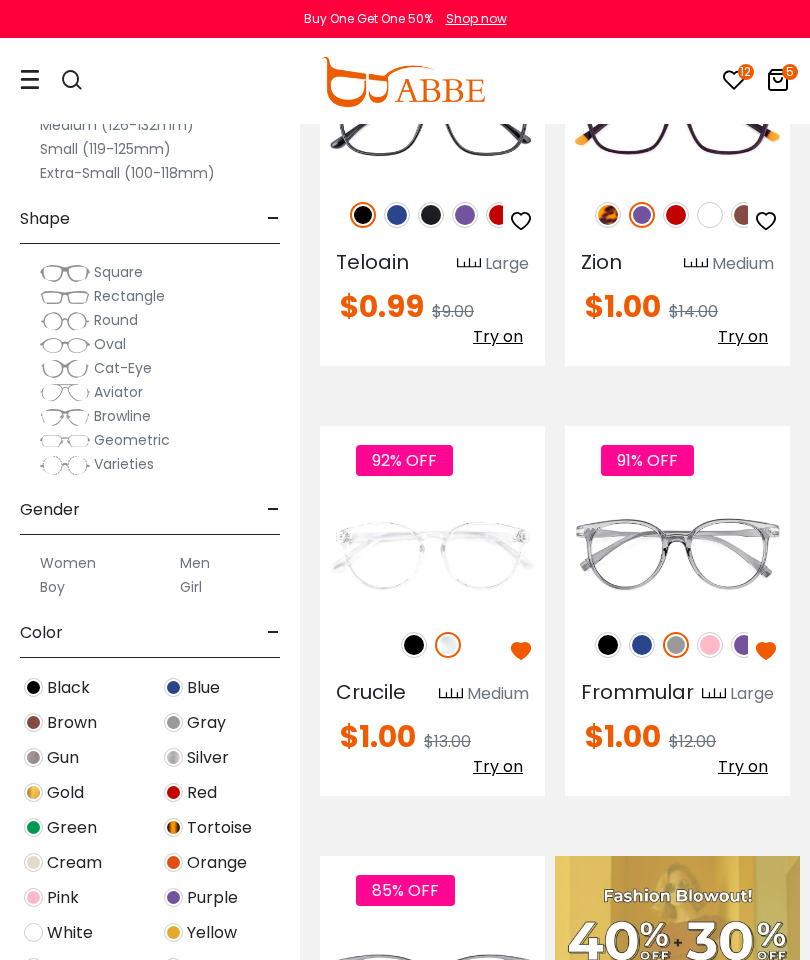 click at bounding box center [710, 645] 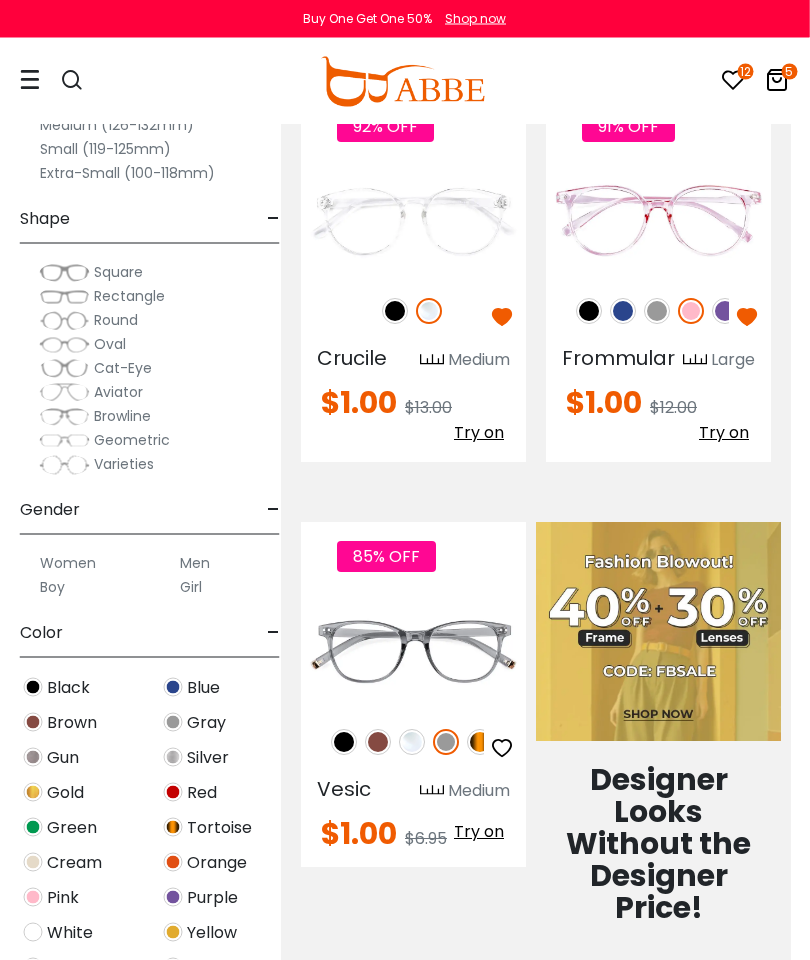 scroll, scrollTop: 1016, scrollLeft: 19, axis: both 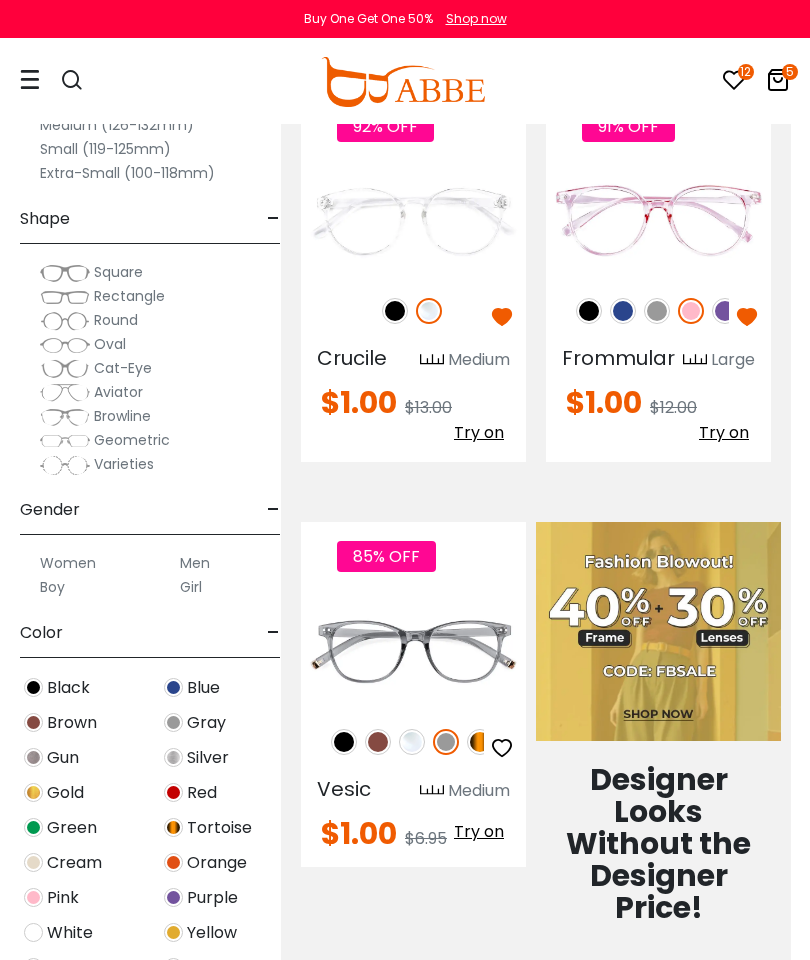 click at bounding box center (480, 742) 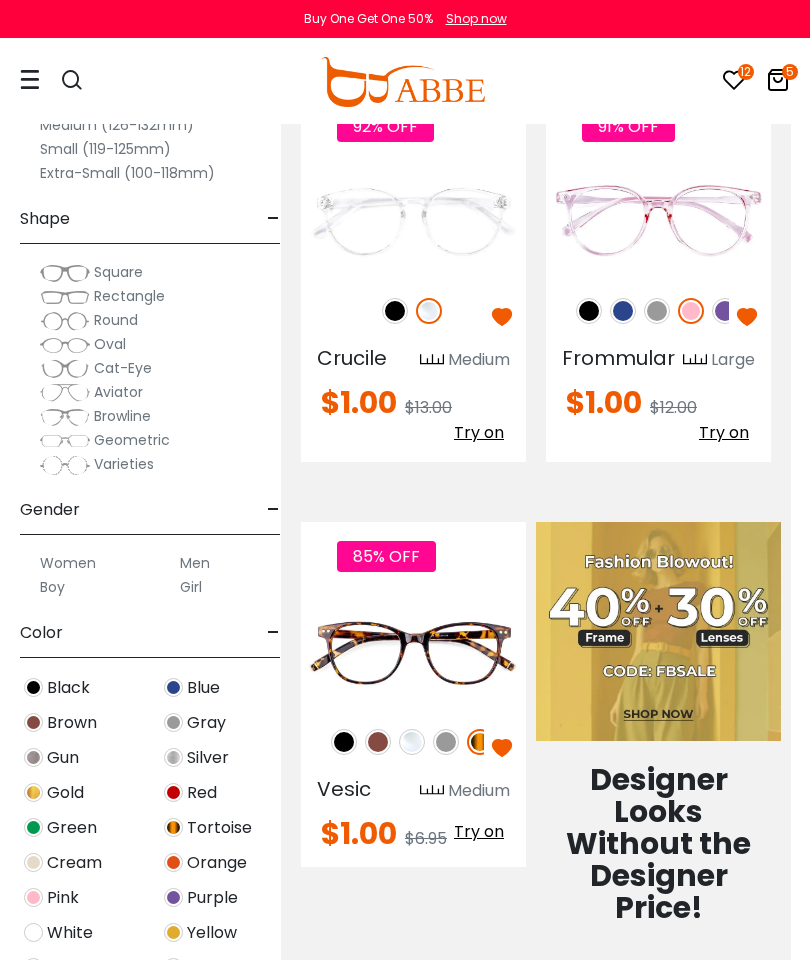 click at bounding box center [446, 742] 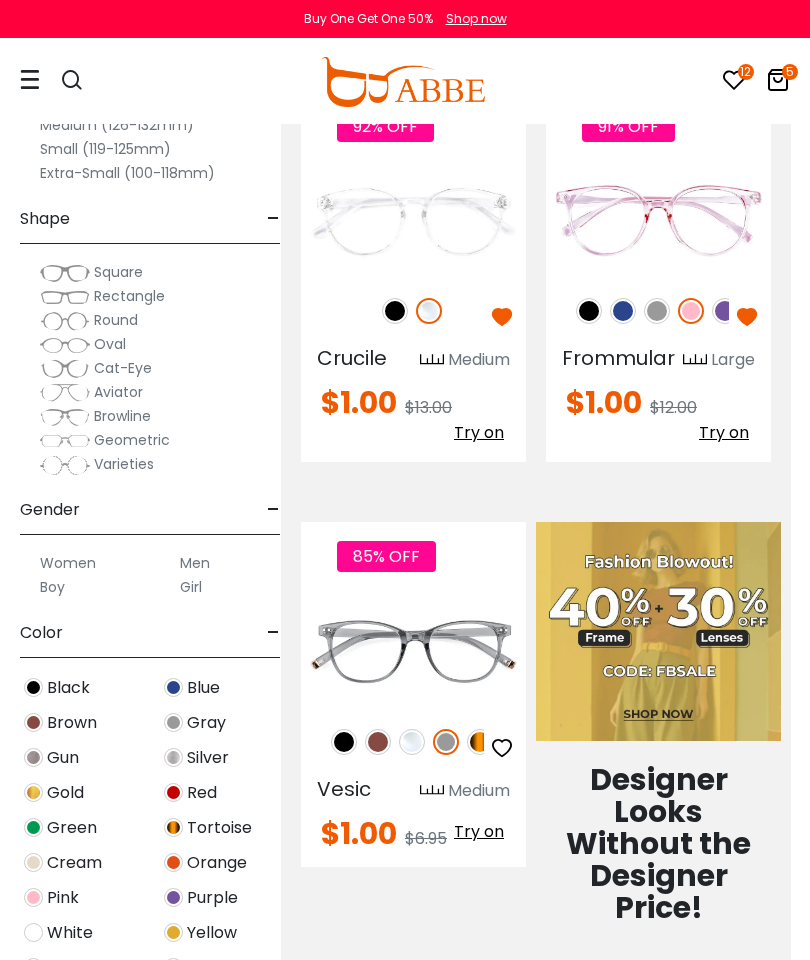 click at bounding box center [502, 748] 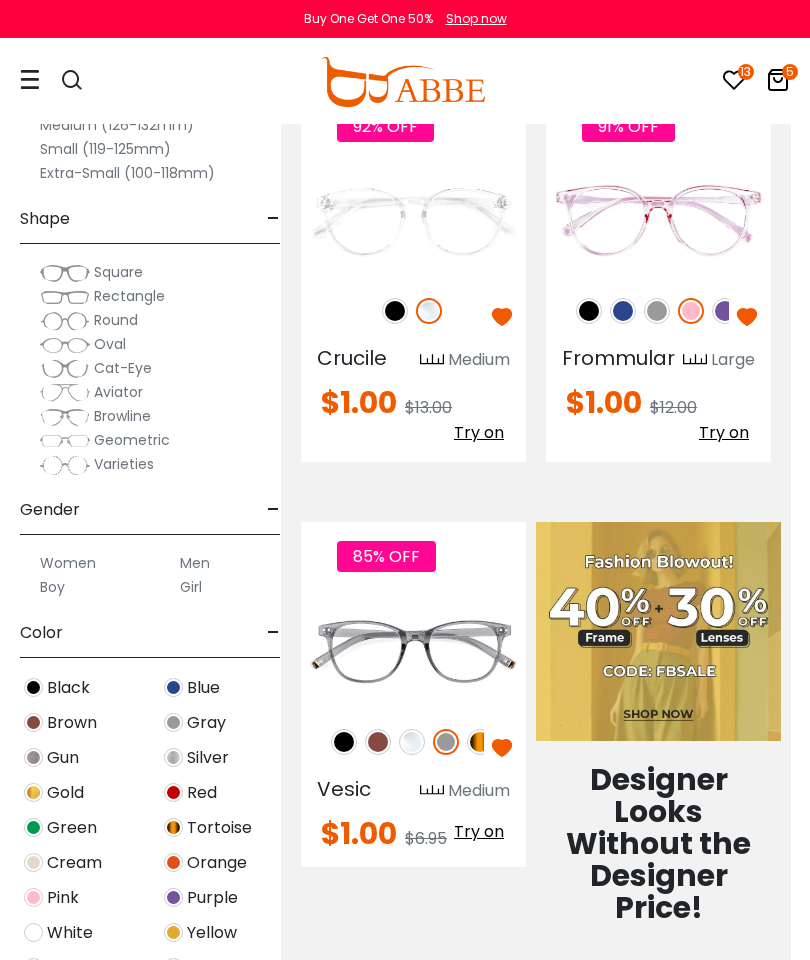 click at bounding box center [378, 742] 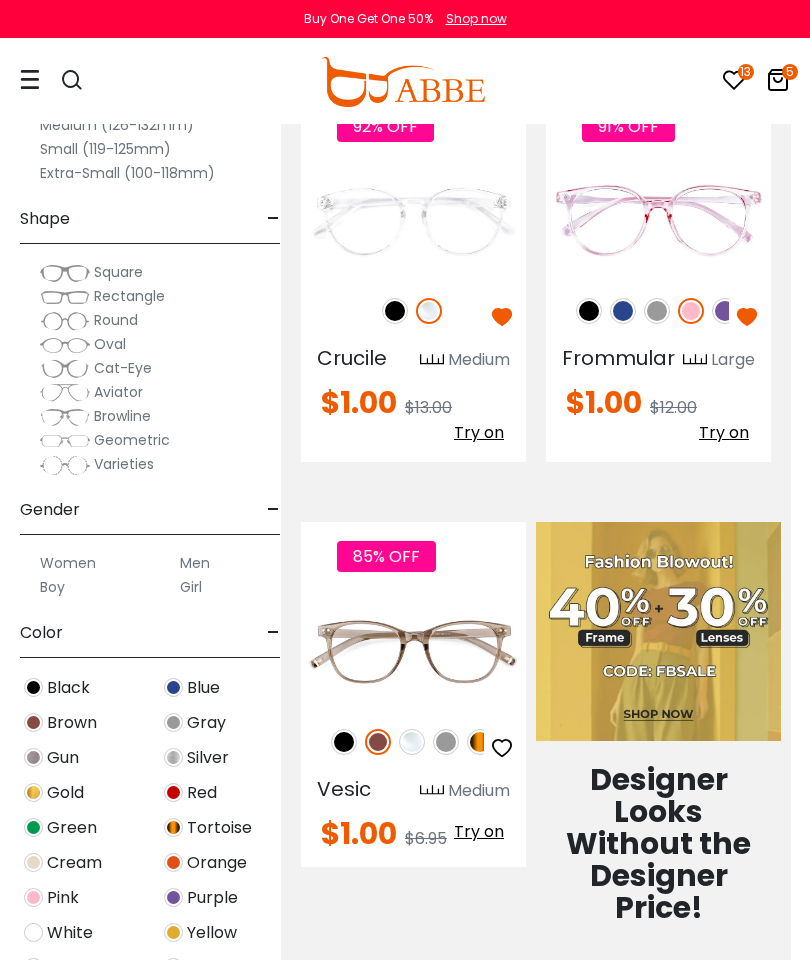 click at bounding box center (344, 742) 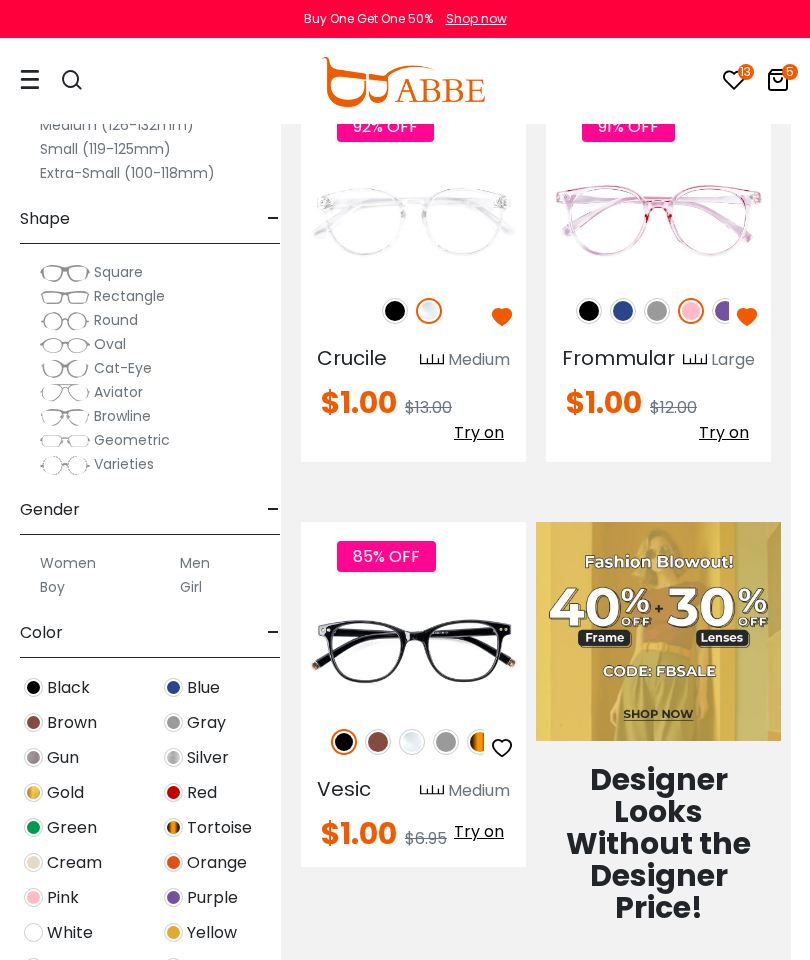 click at bounding box center [378, 742] 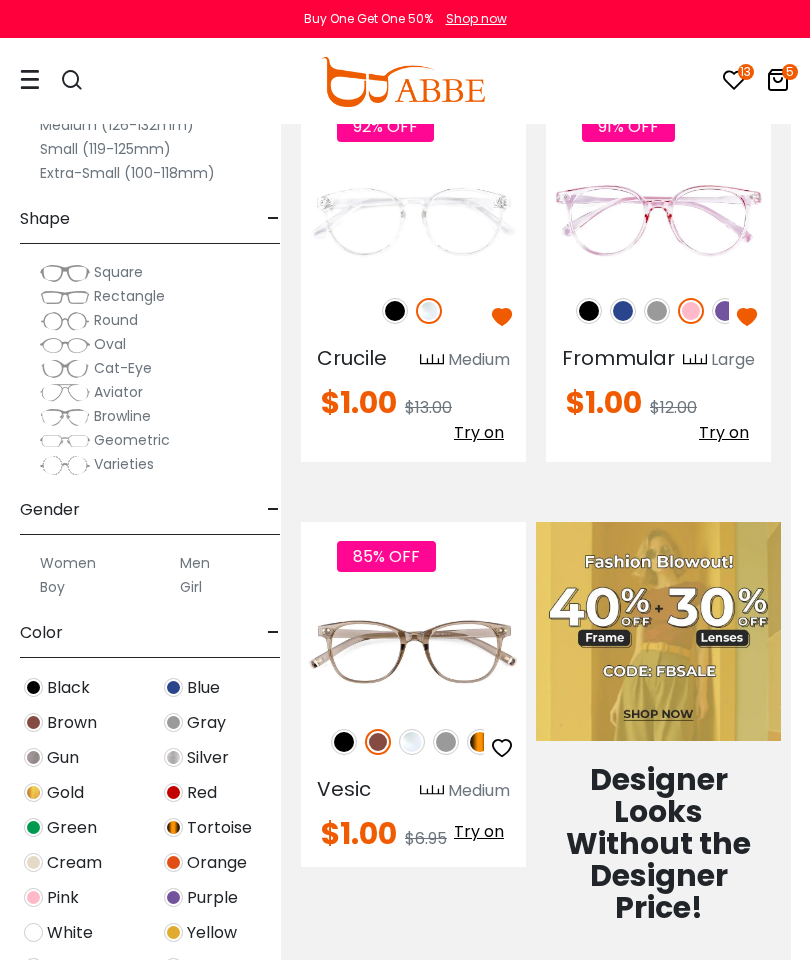 click at bounding box center [502, 748] 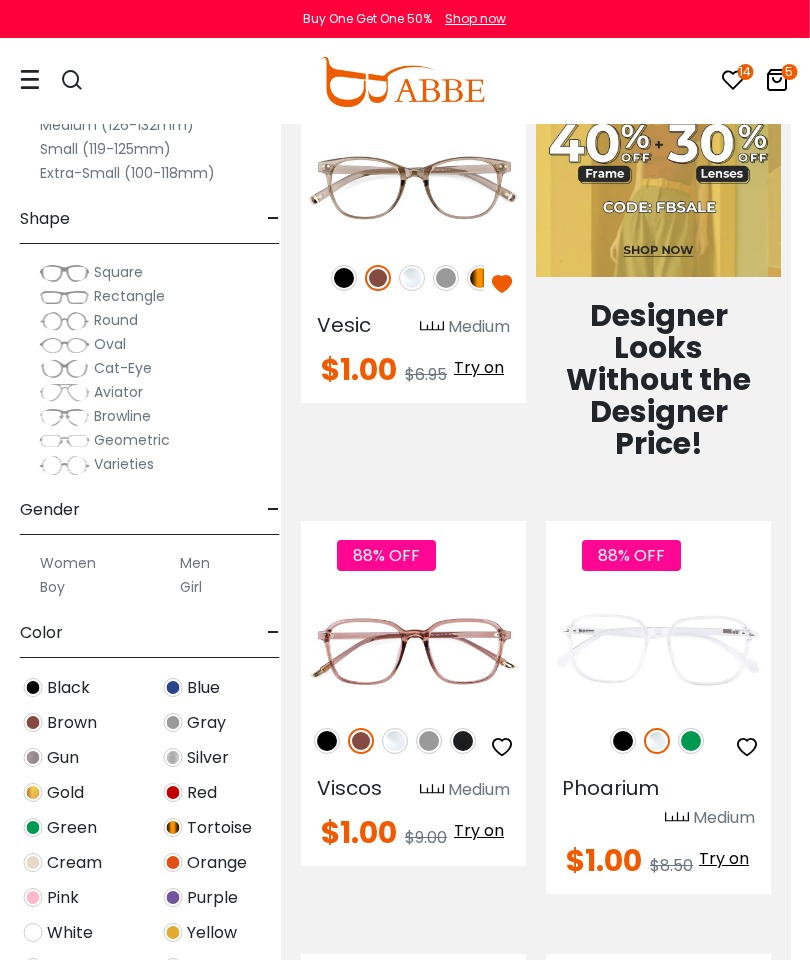 scroll, scrollTop: 1480, scrollLeft: 19, axis: both 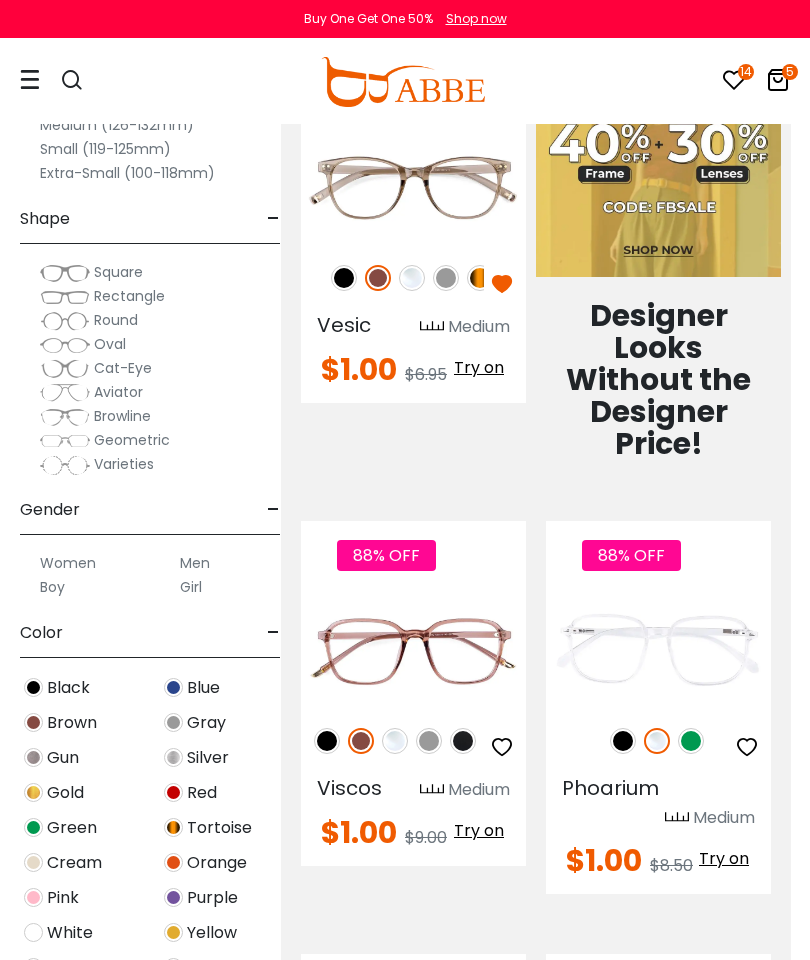 click at bounding box center [691, 741] 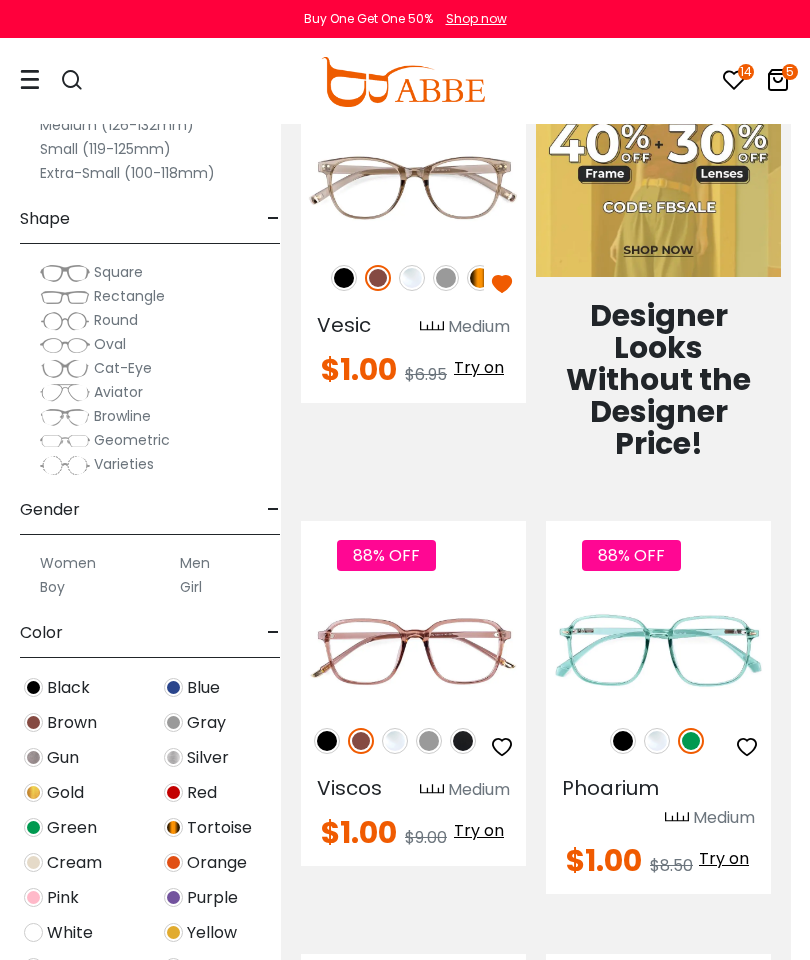 click at bounding box center (623, 741) 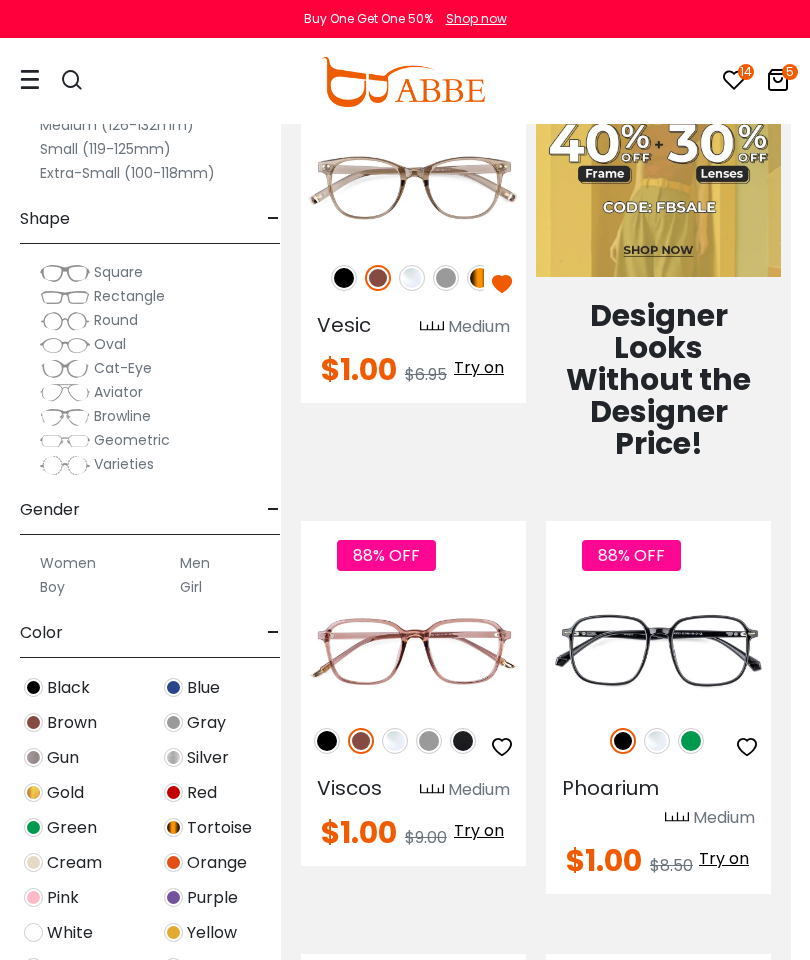 click at bounding box center (327, 741) 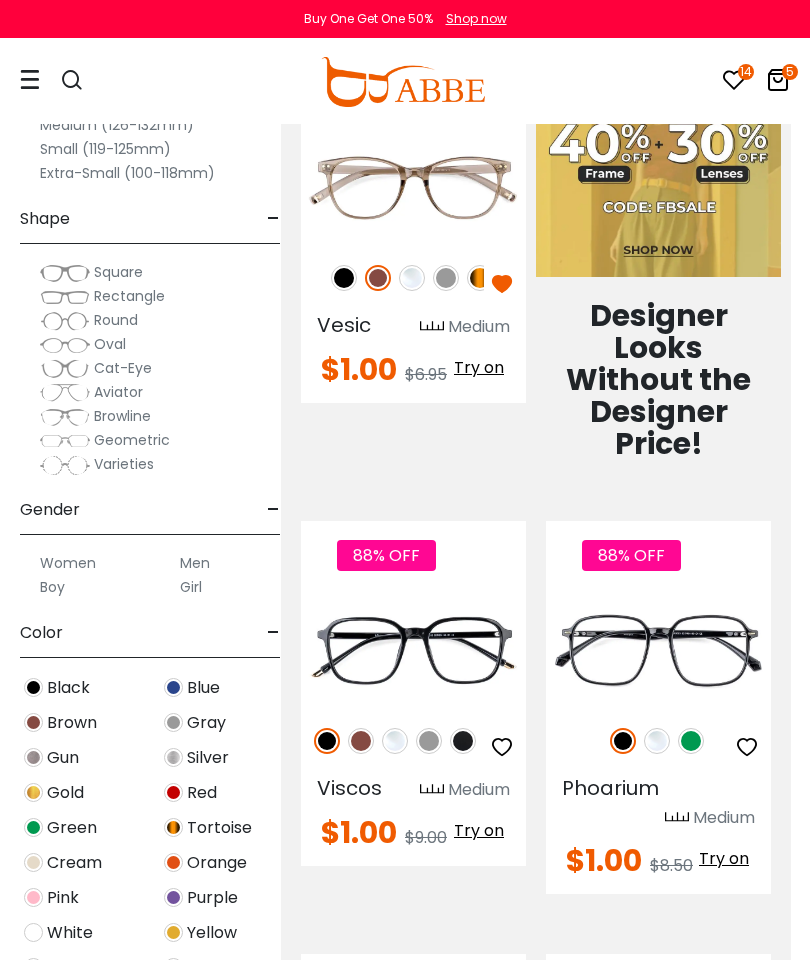click at bounding box center [429, 741] 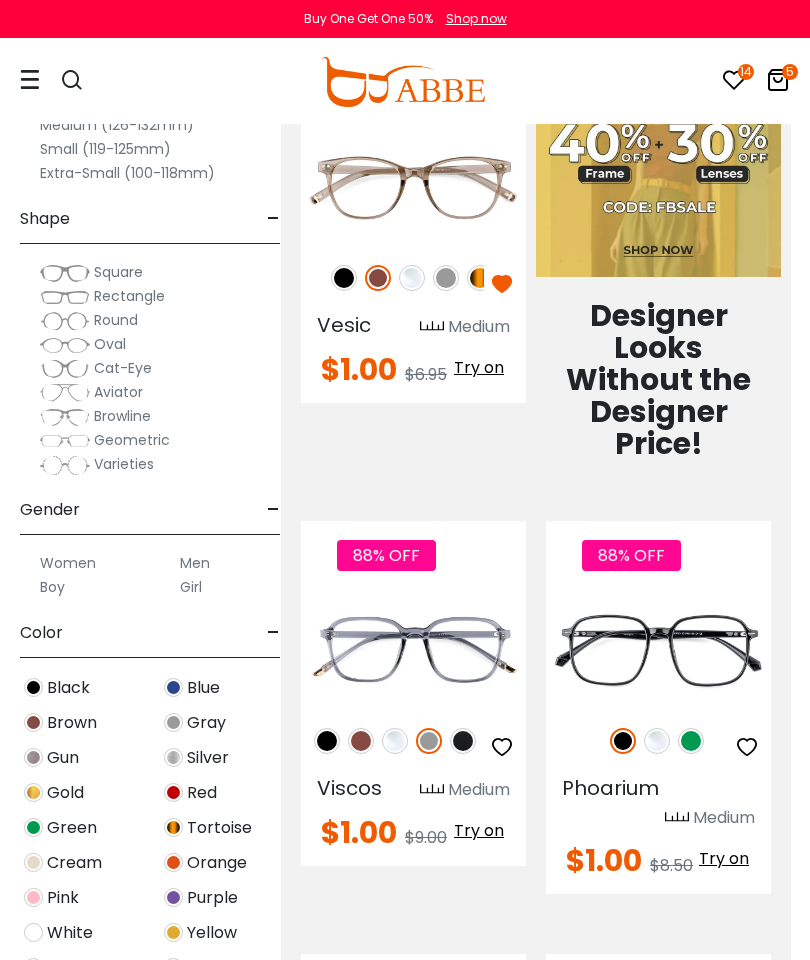 click at bounding box center [463, 741] 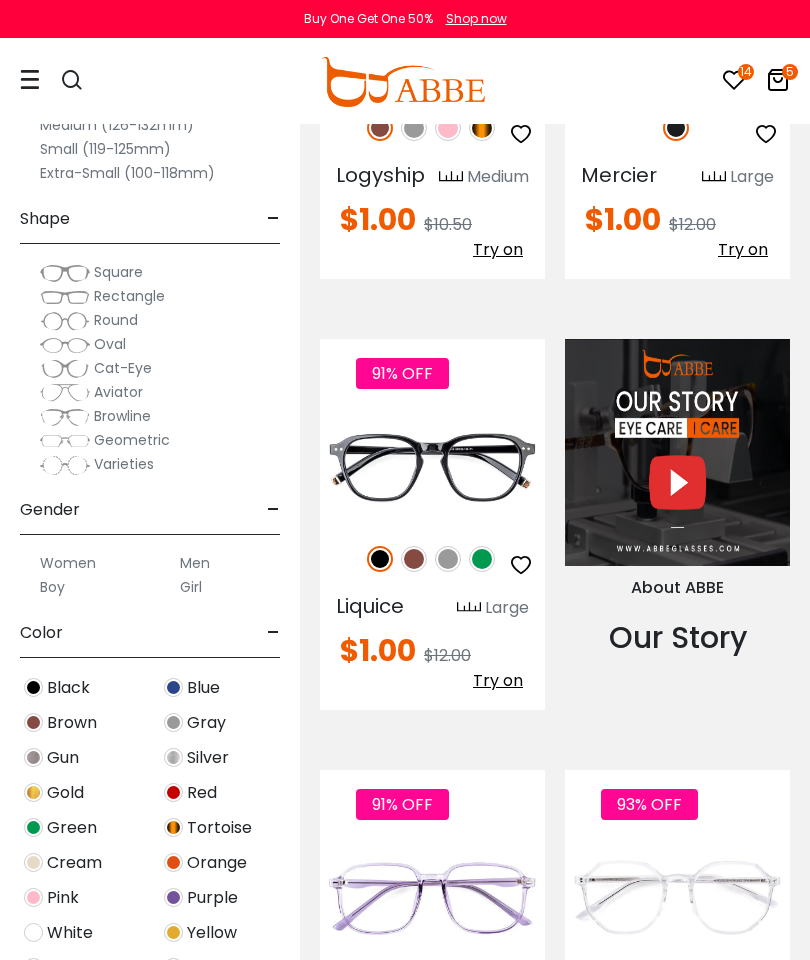 scroll, scrollTop: 2526, scrollLeft: 1, axis: both 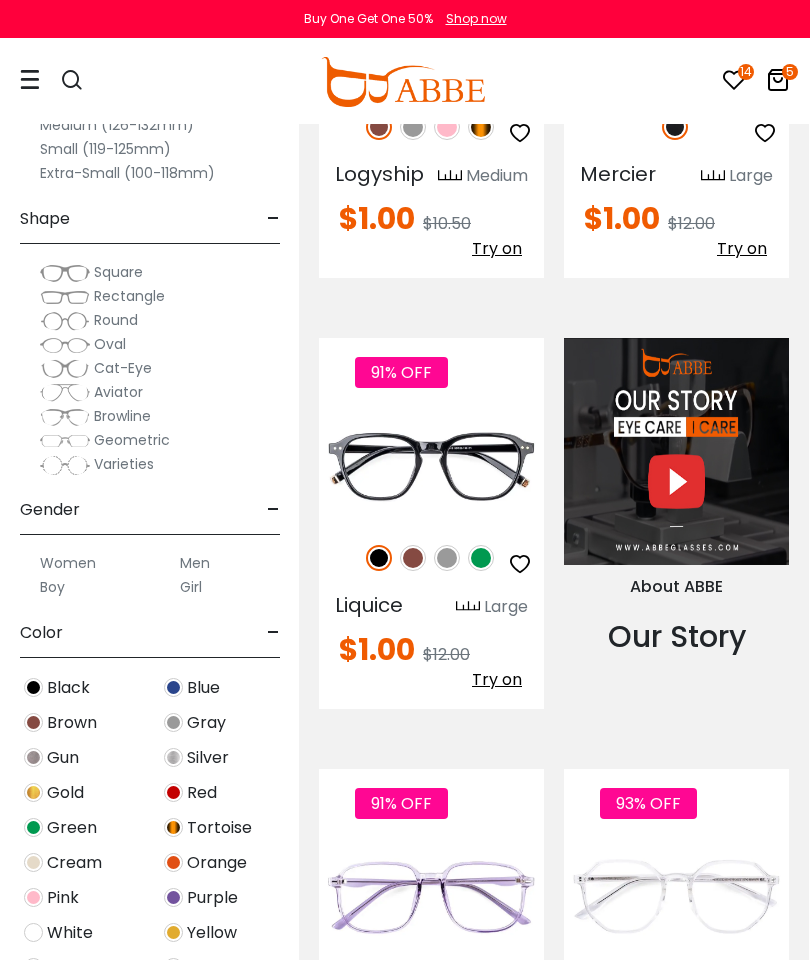 click at bounding box center (520, 564) 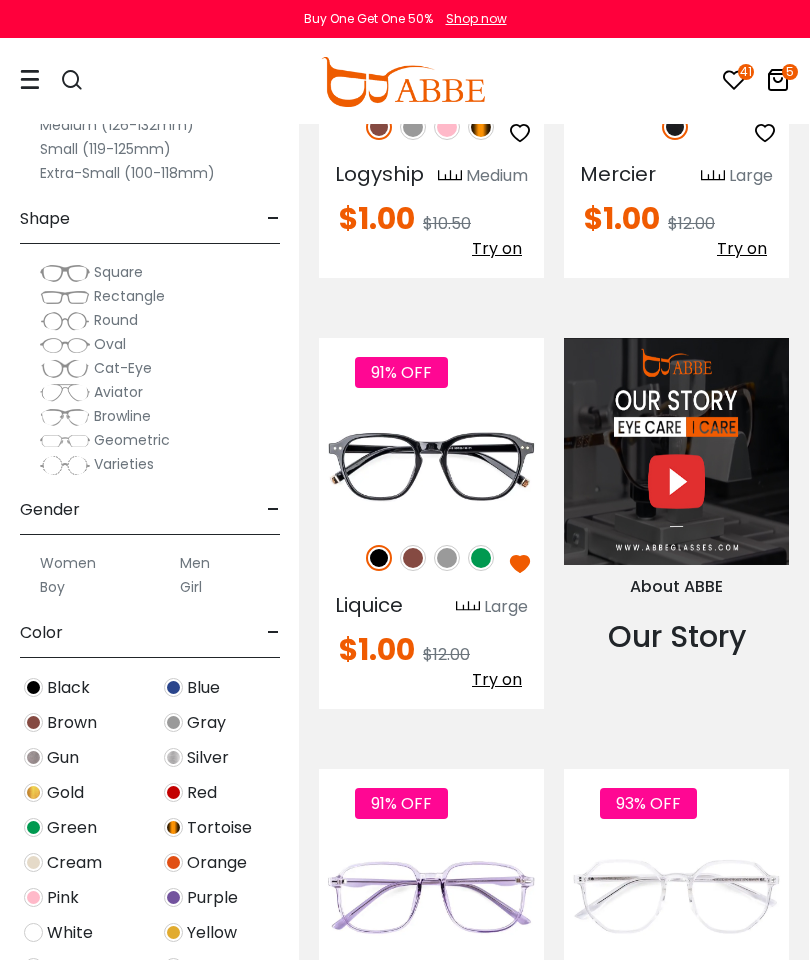 click at bounding box center [413, 558] 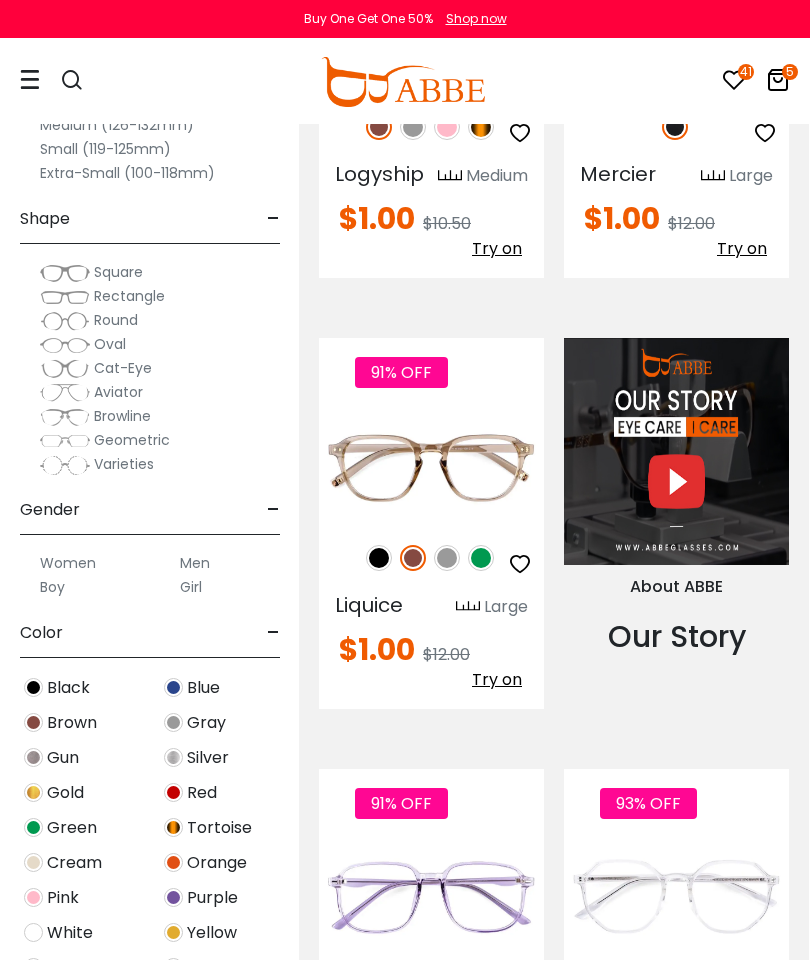 click at bounding box center [447, 558] 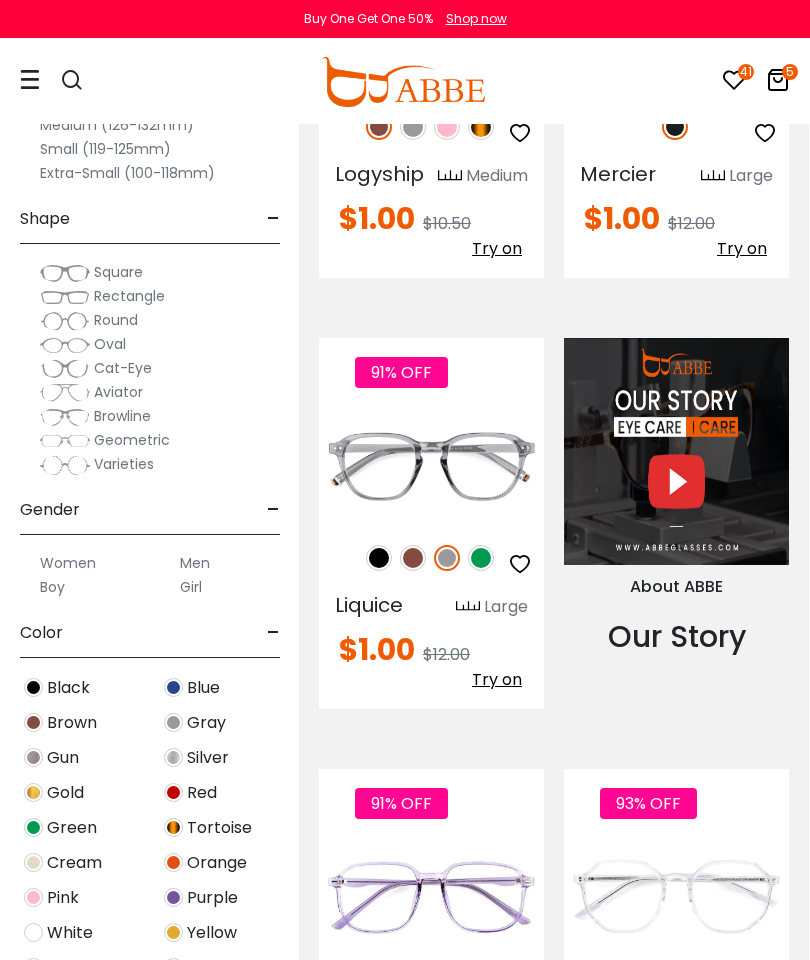 click at bounding box center [481, 558] 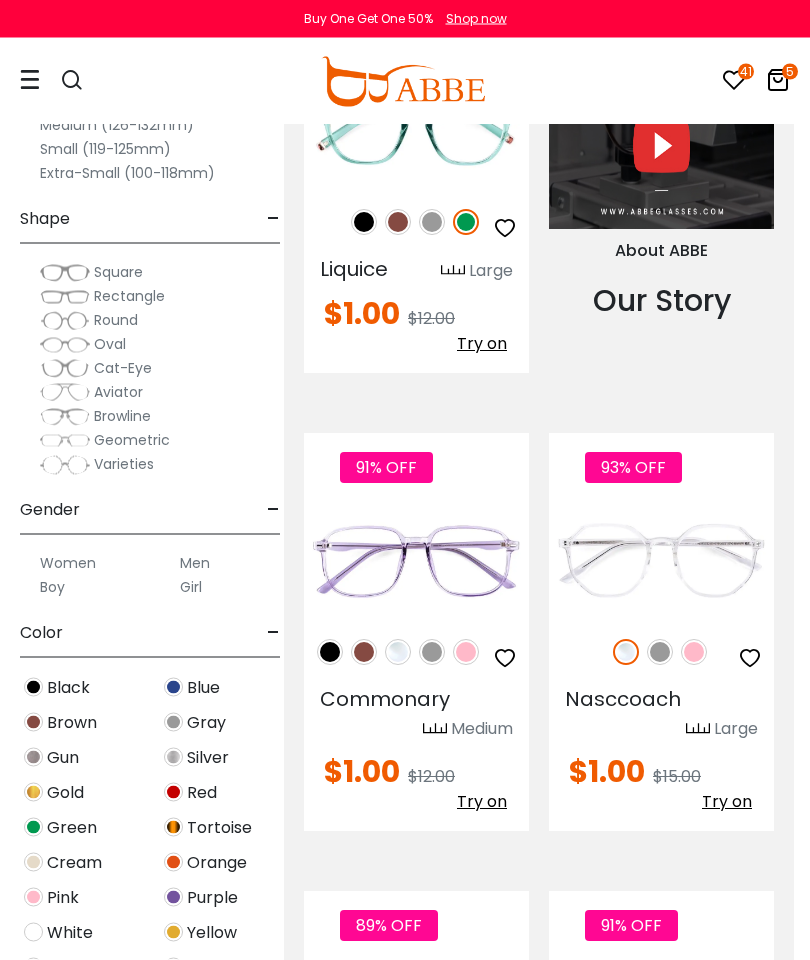 scroll, scrollTop: 2862, scrollLeft: 16, axis: both 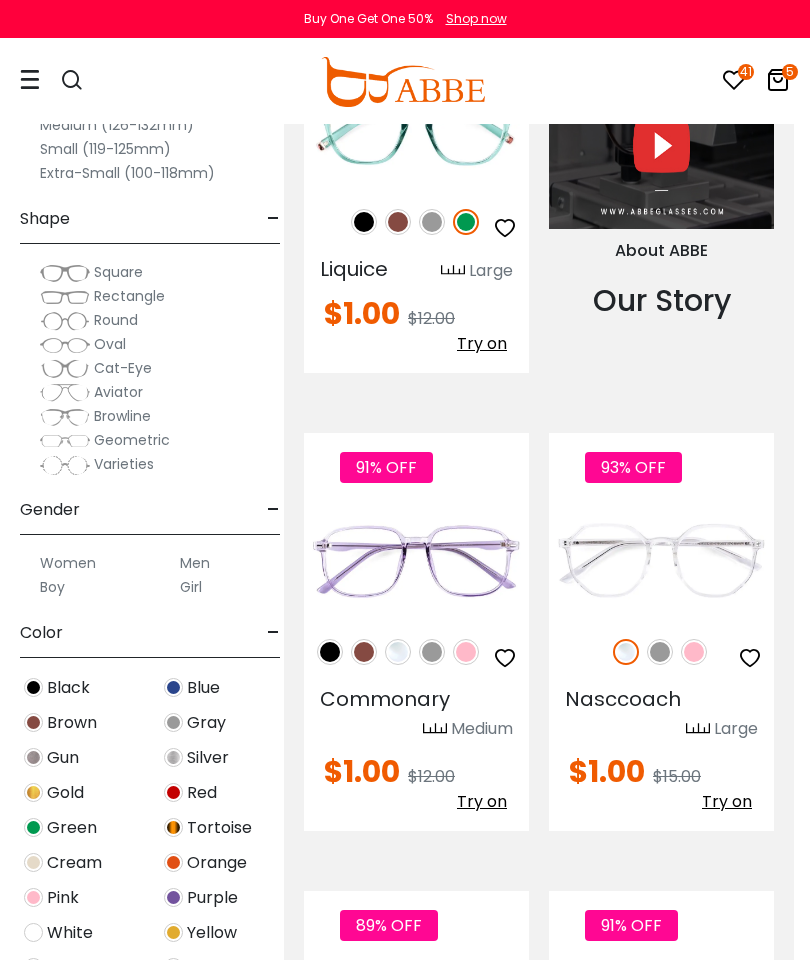 click at bounding box center (694, 652) 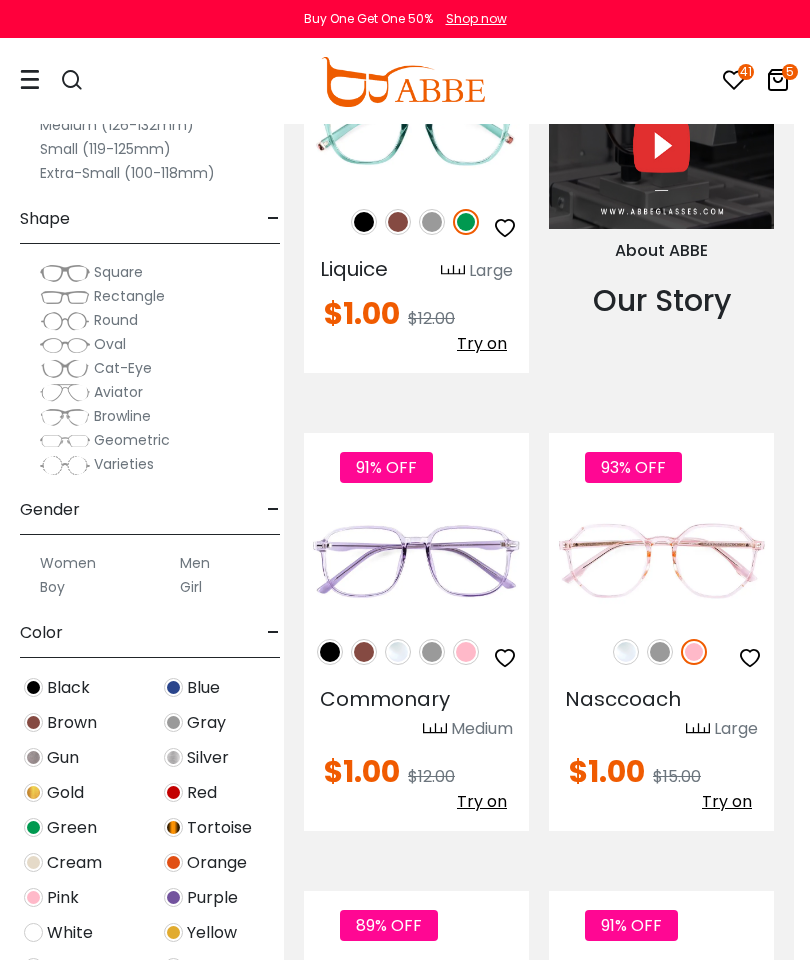 click at bounding box center (694, 652) 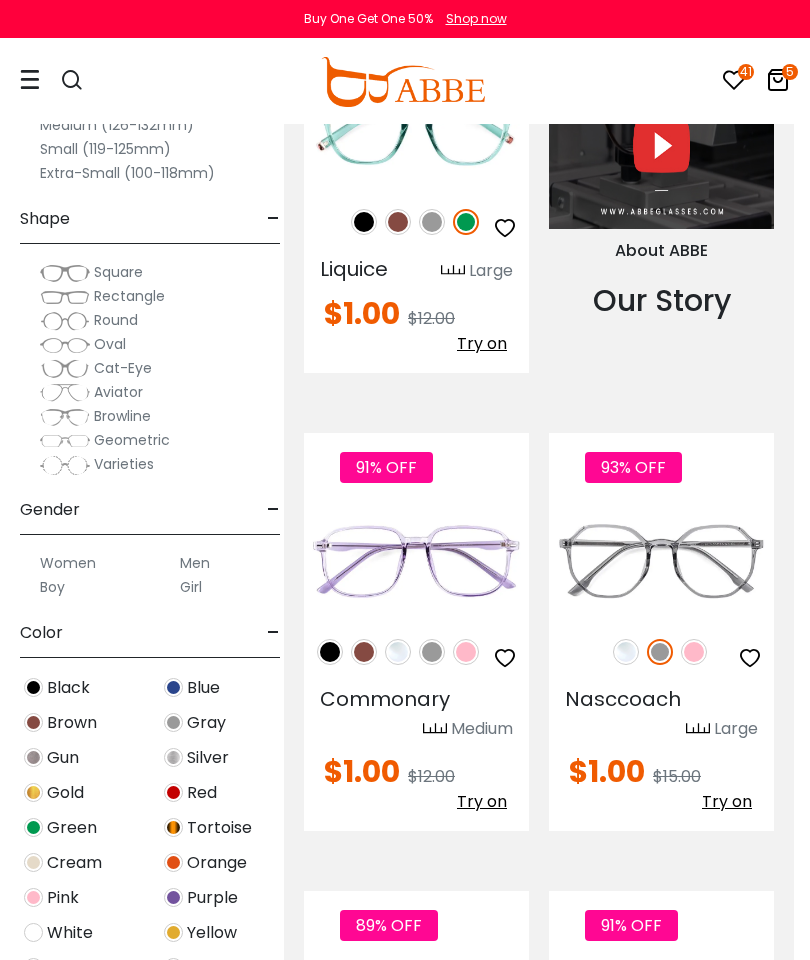 click at bounding box center [626, 652] 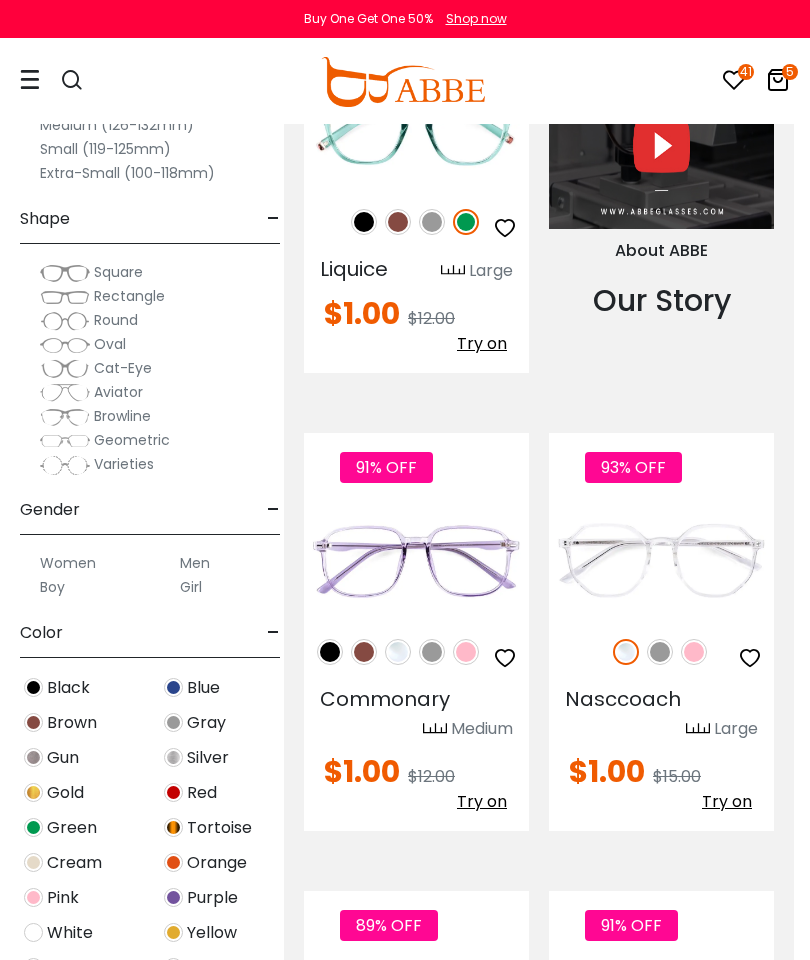 click at bounding box center [466, 652] 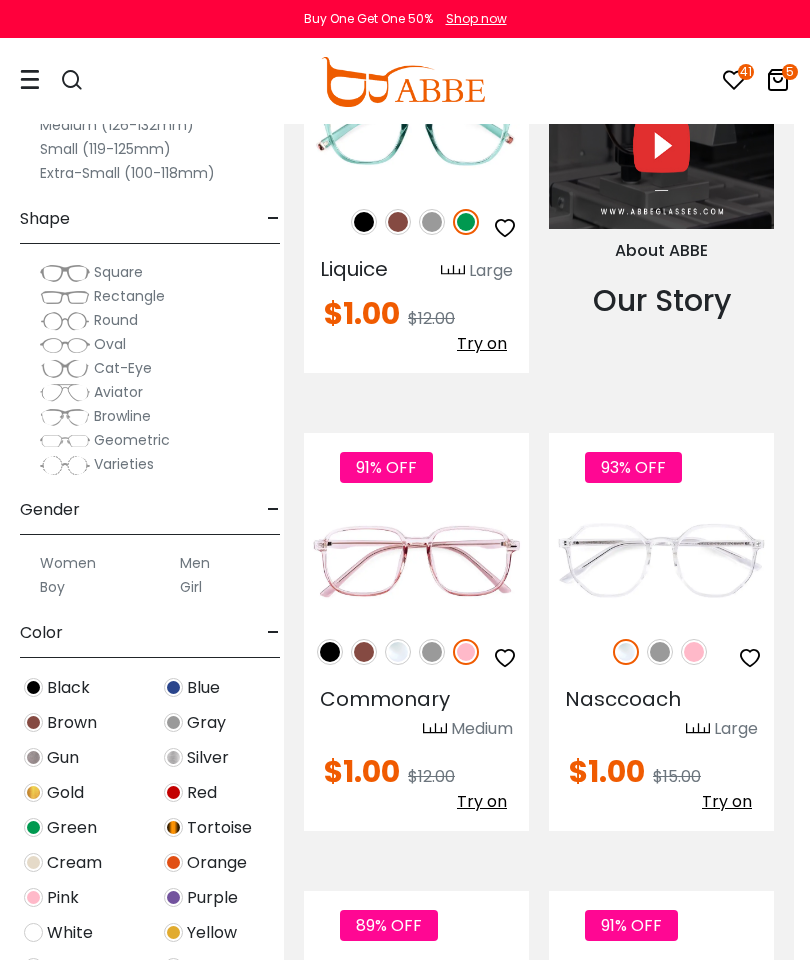 click at bounding box center [398, 652] 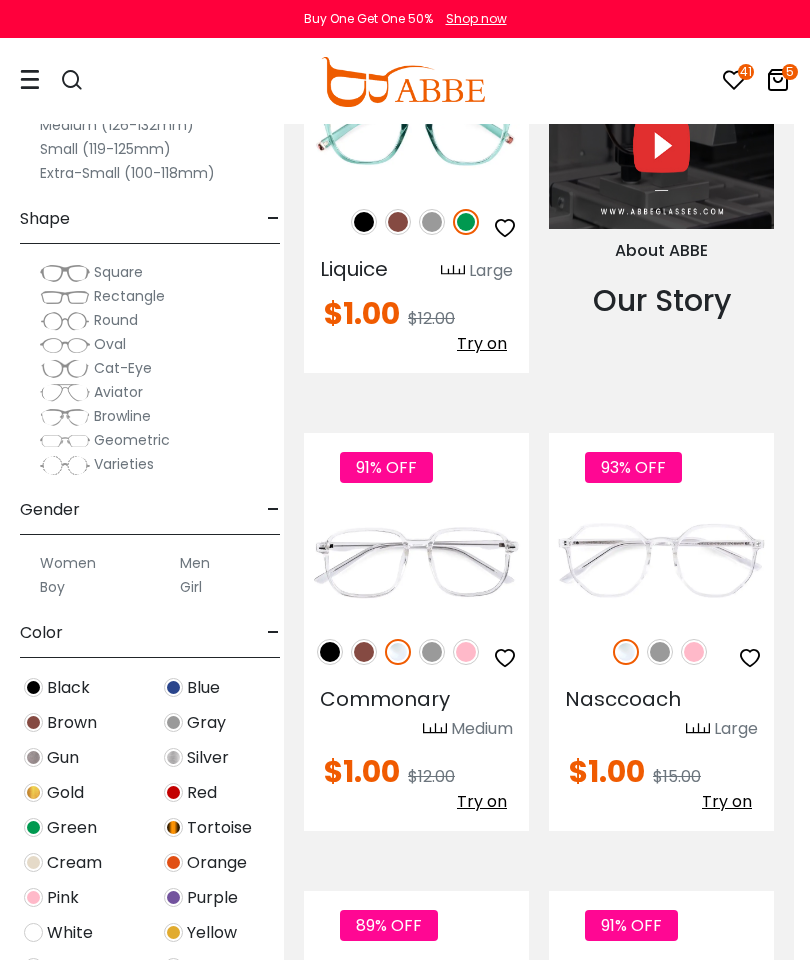 click at bounding box center (364, 652) 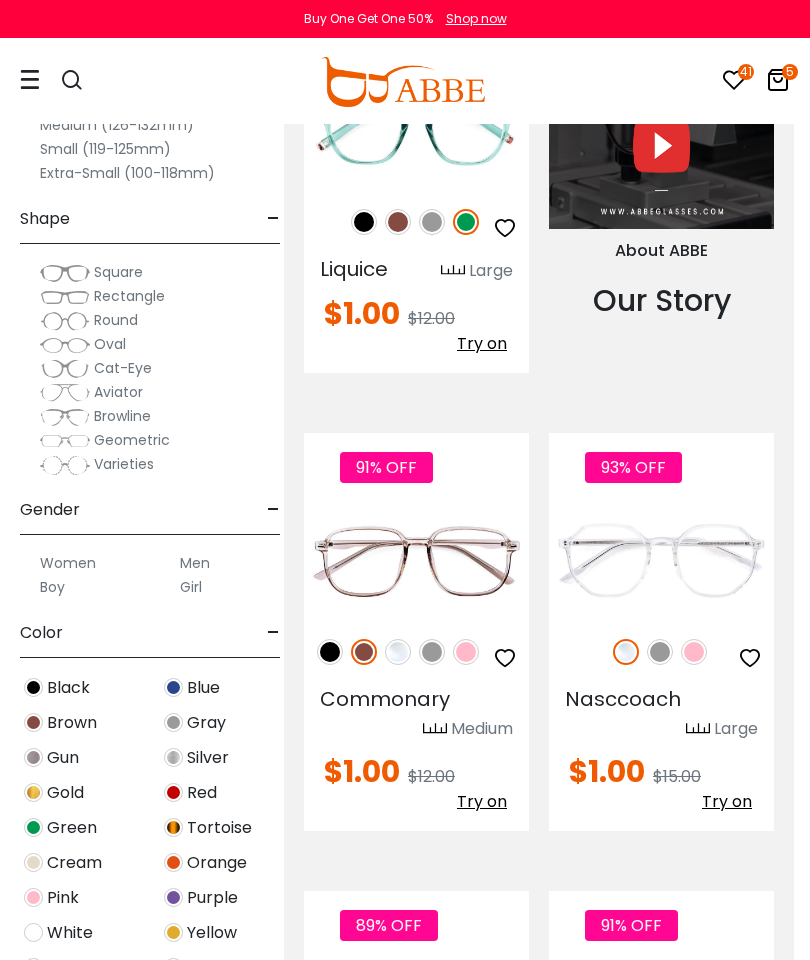click at bounding box center [330, 652] 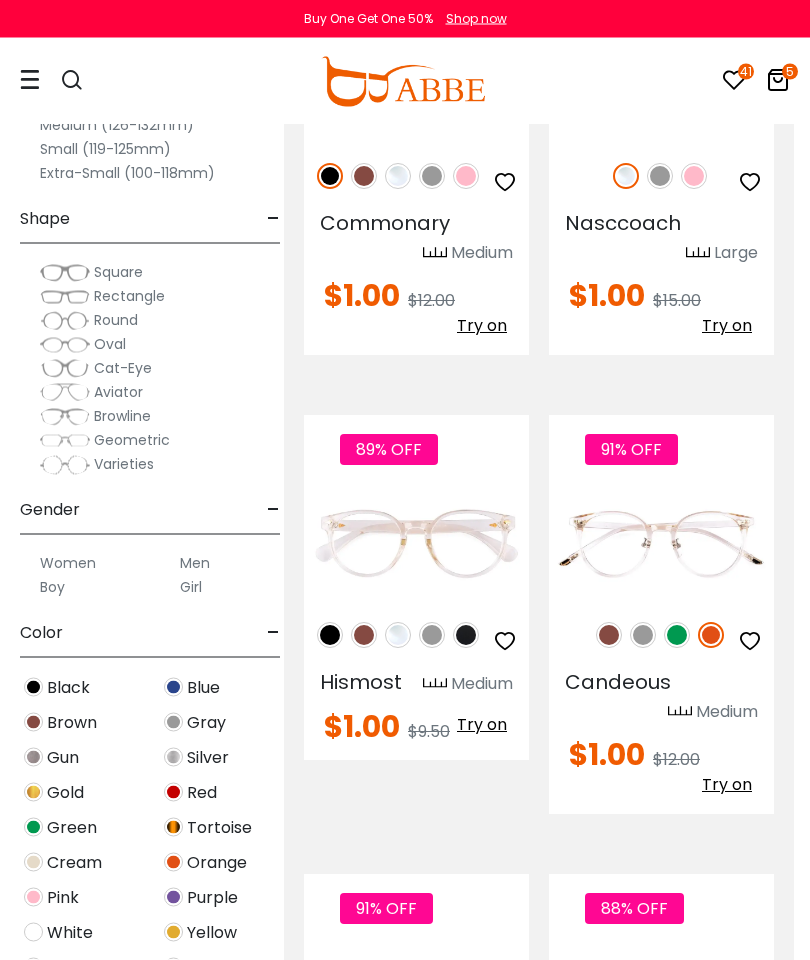 scroll, scrollTop: 3338, scrollLeft: 16, axis: both 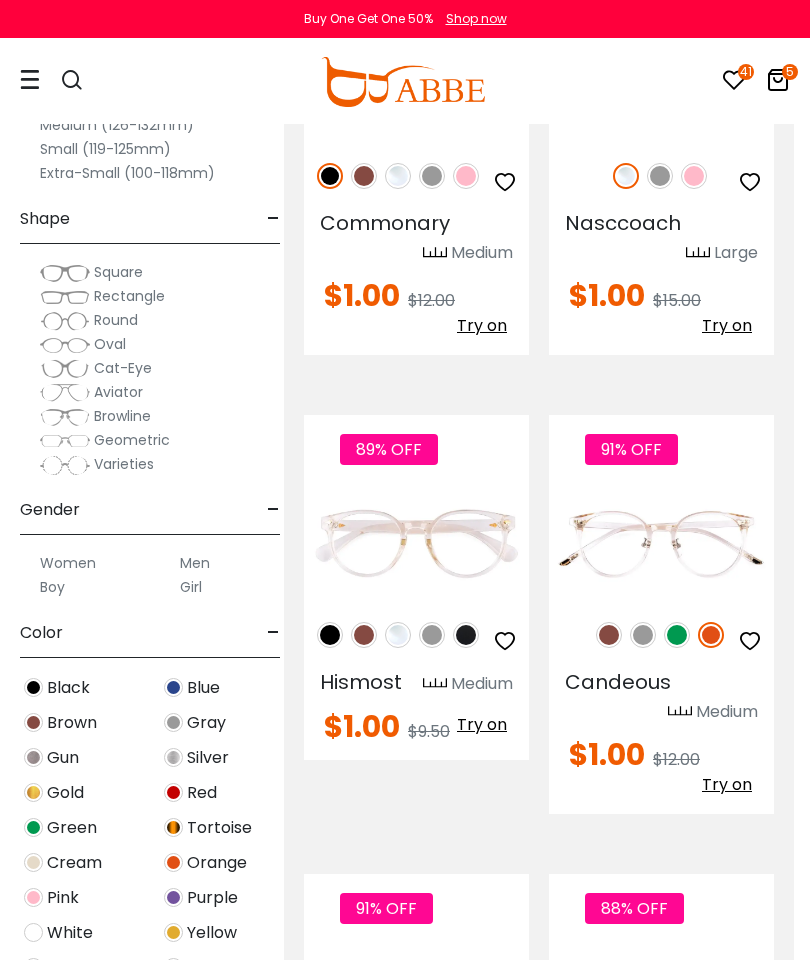 click at bounding box center [330, 635] 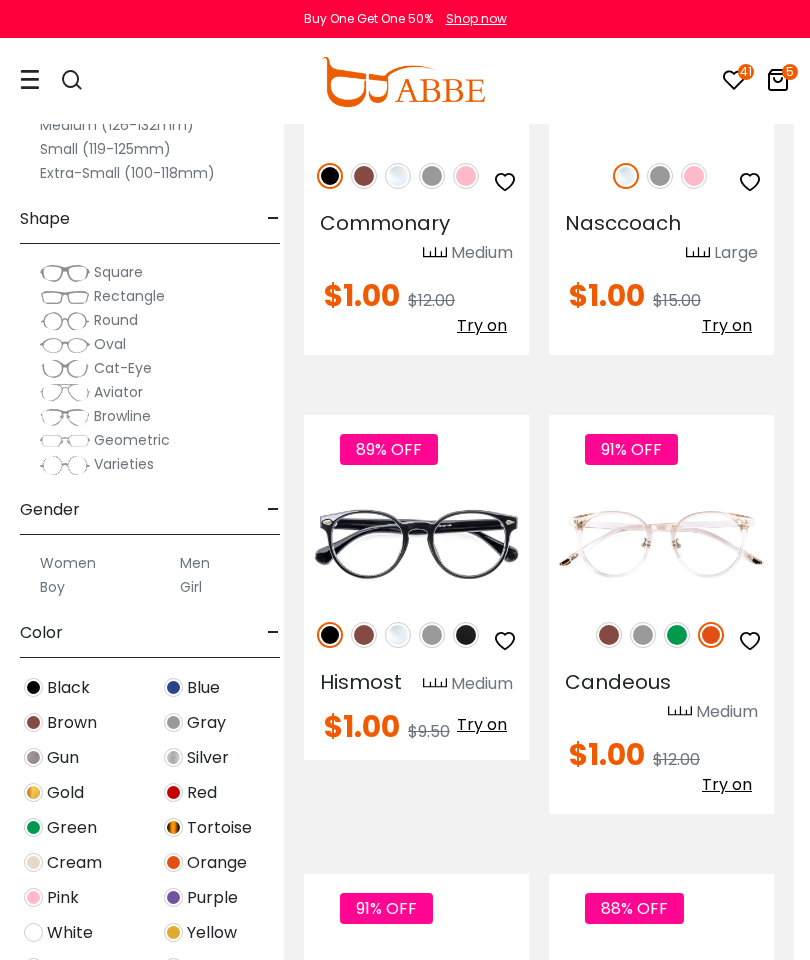 click at bounding box center [505, 641] 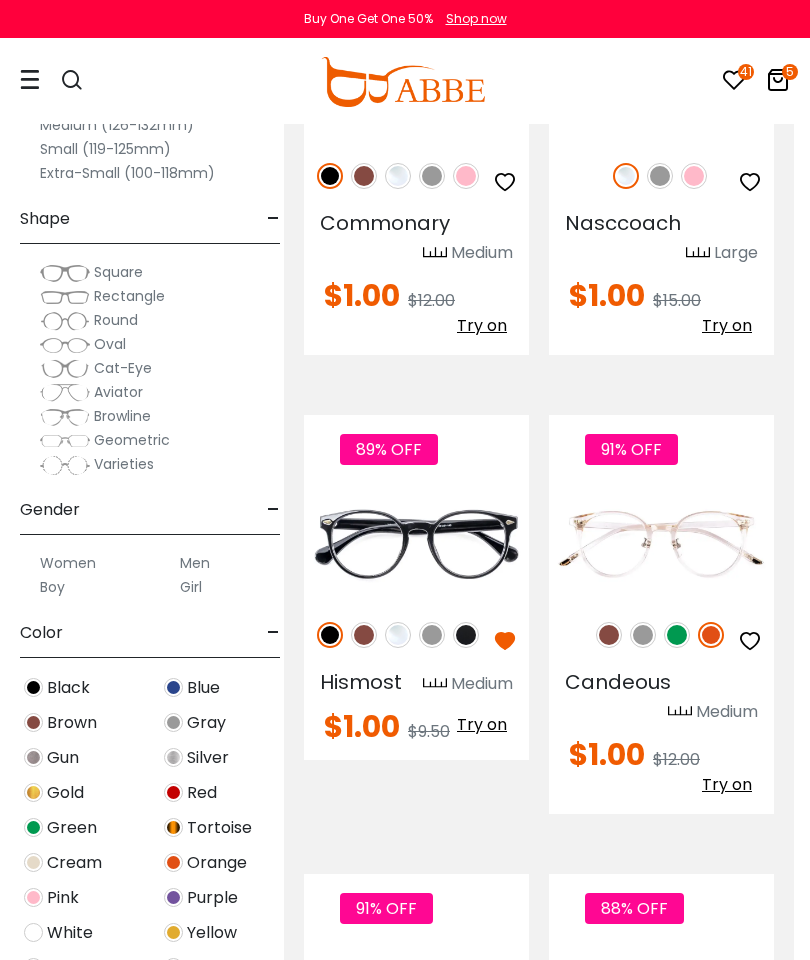click at bounding box center [364, 635] 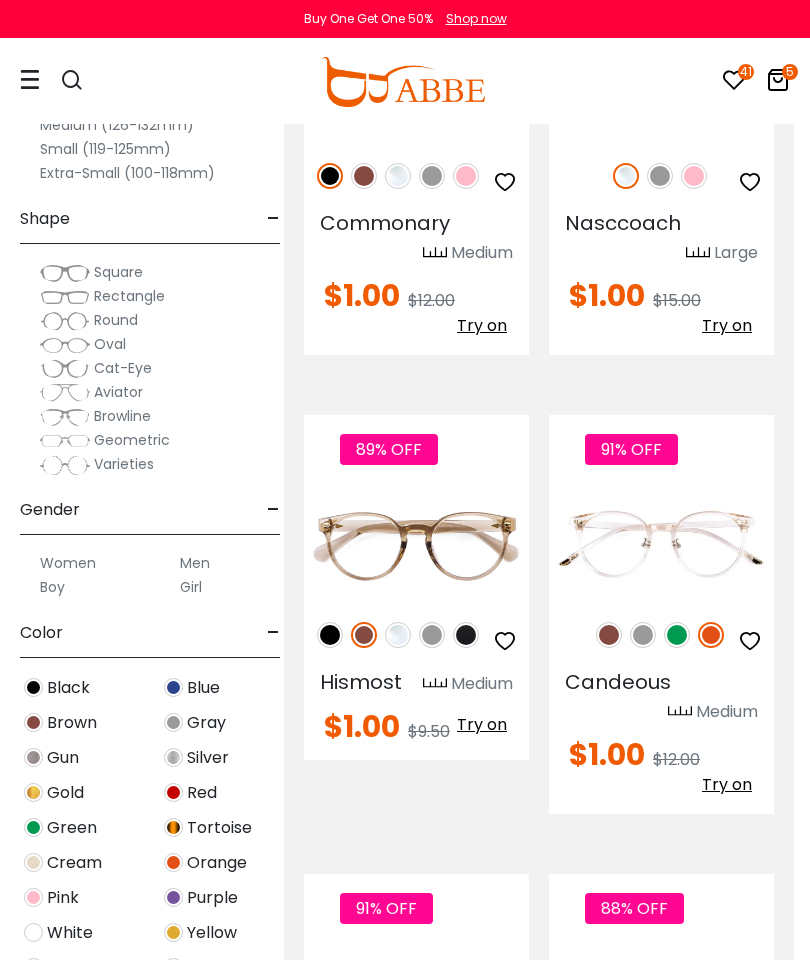 click at bounding box center (505, 641) 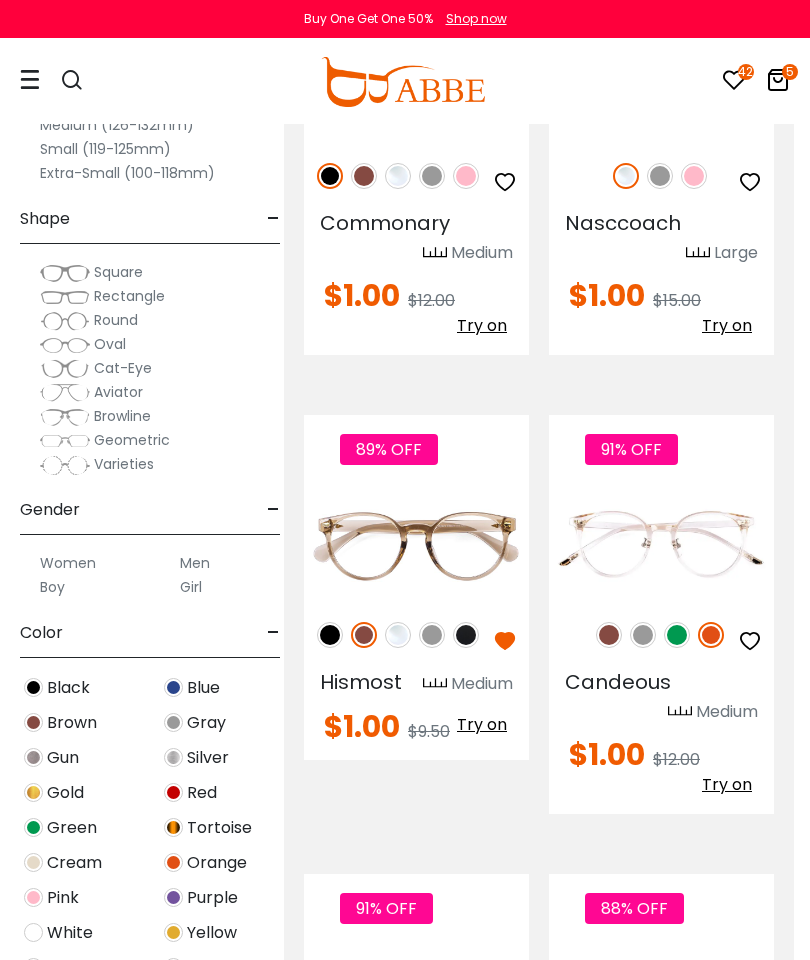 click at bounding box center [398, 635] 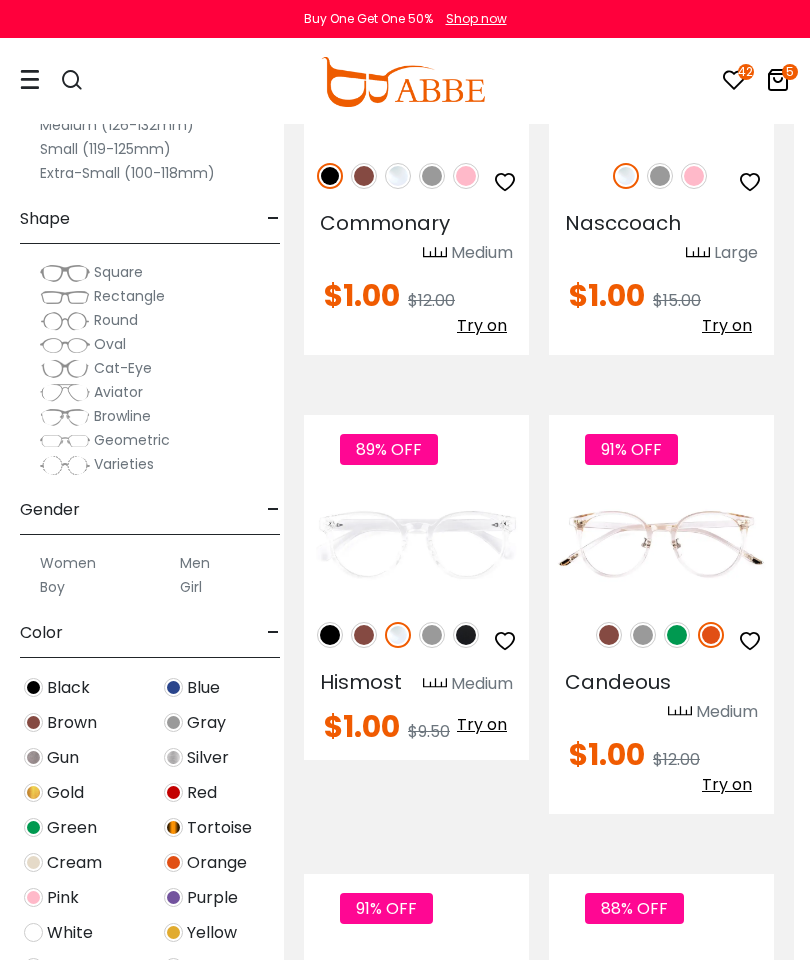 click at bounding box center (505, 641) 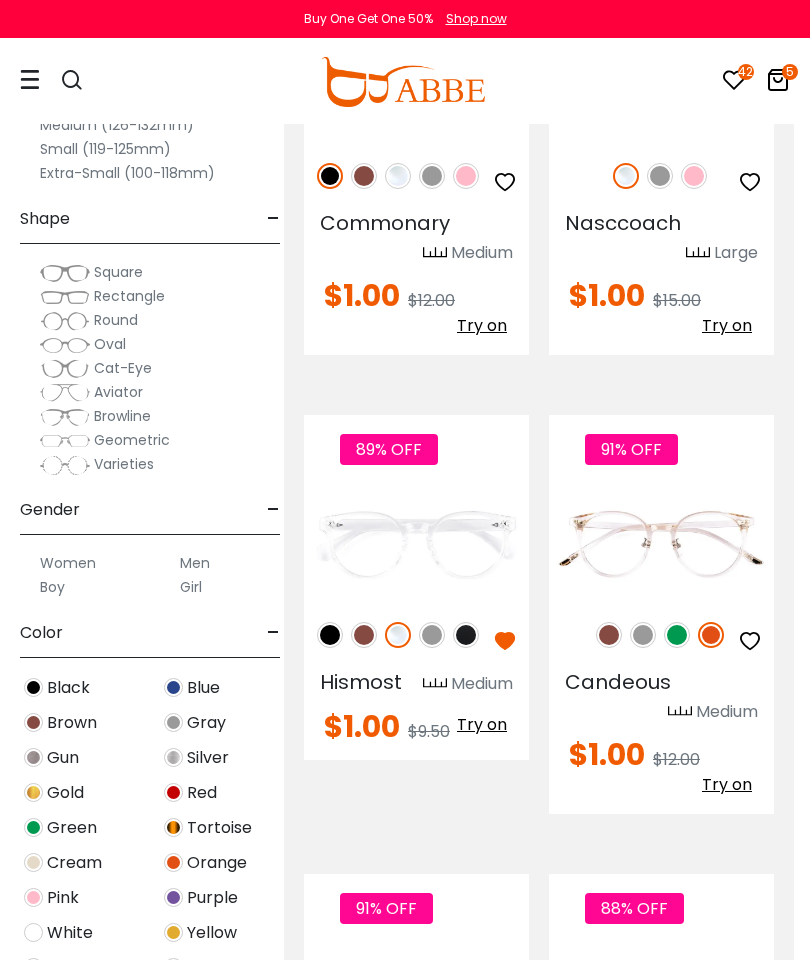 click at bounding box center [432, 635] 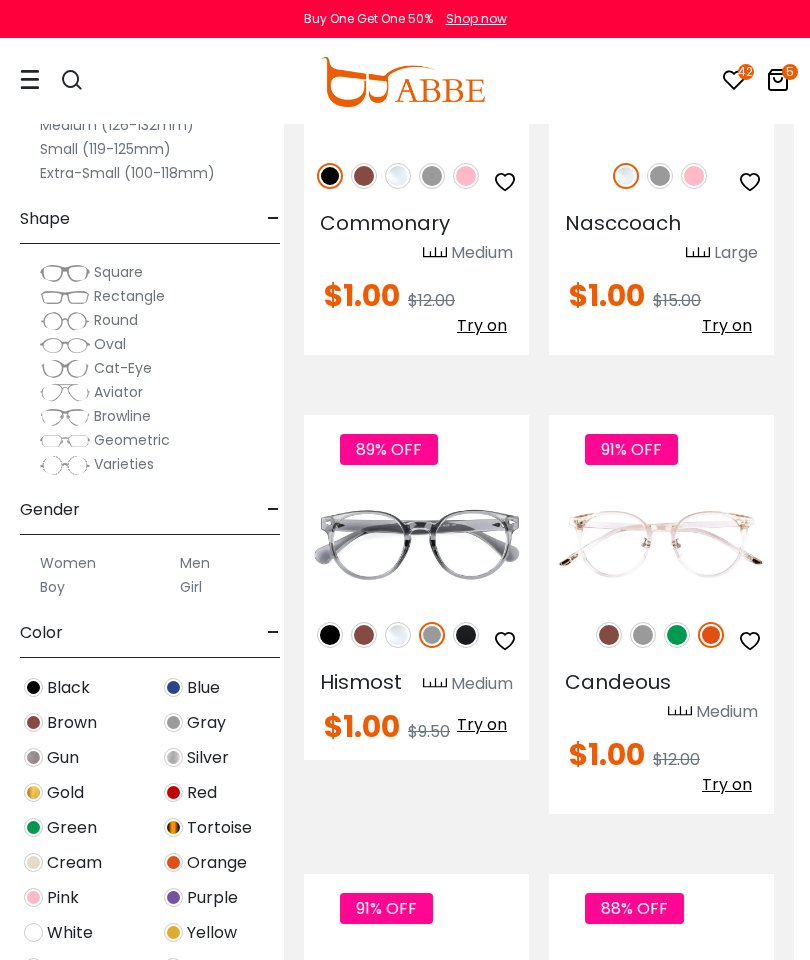 click at bounding box center [505, 641] 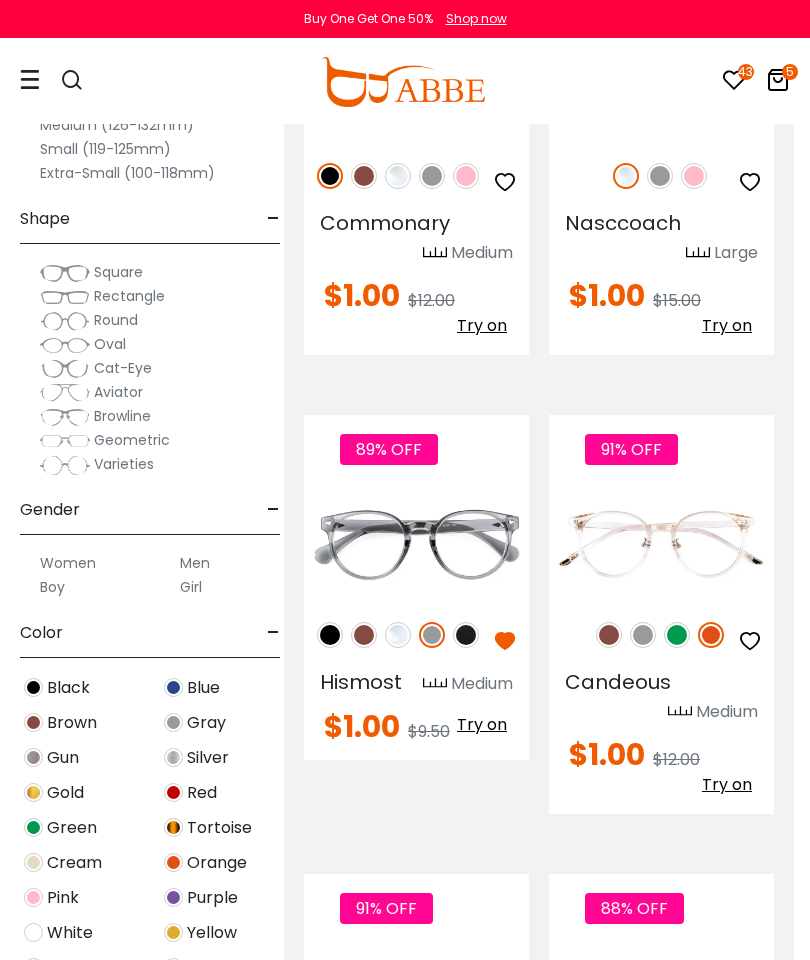 click at bounding box center (466, 635) 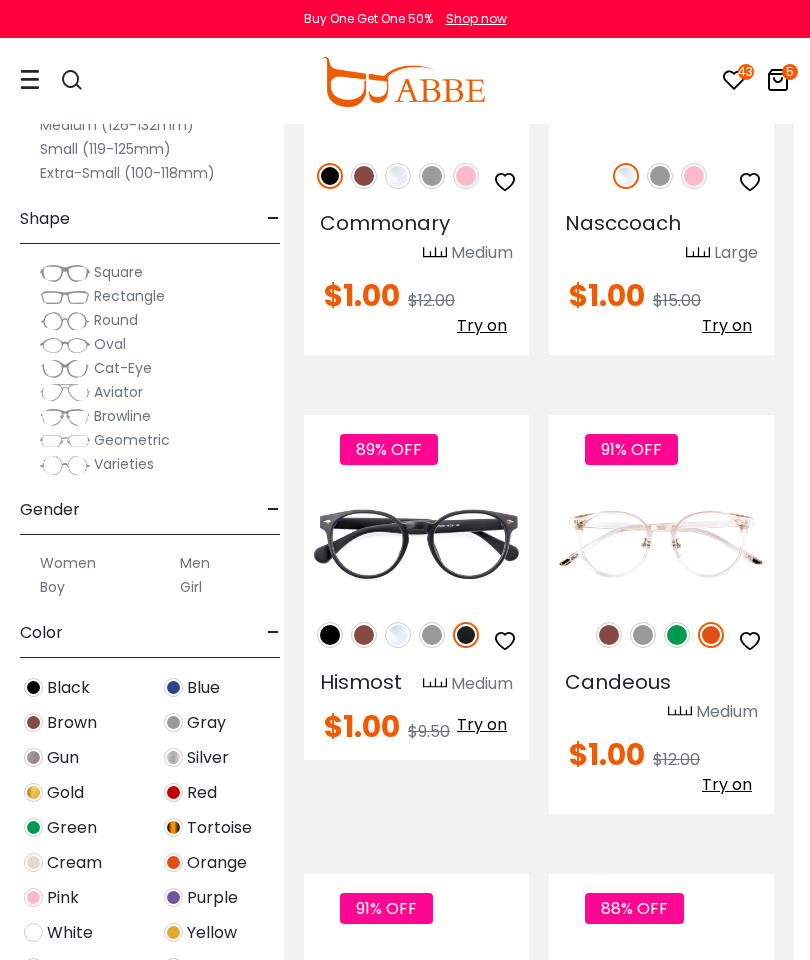click at bounding box center (505, 641) 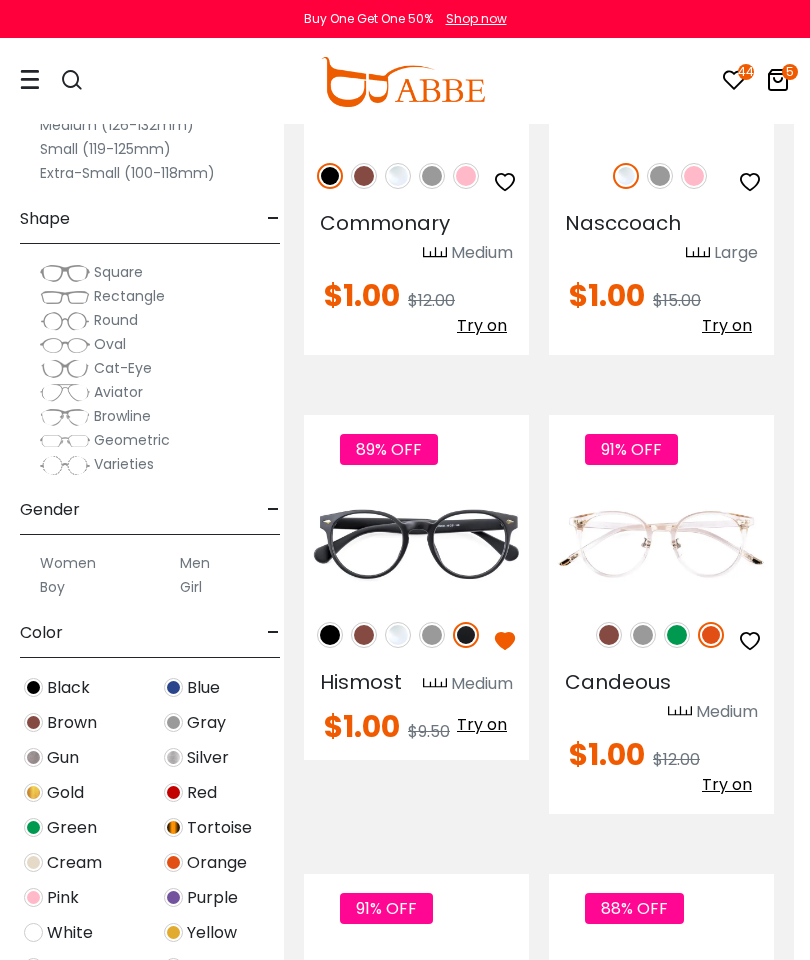 click at bounding box center (609, 635) 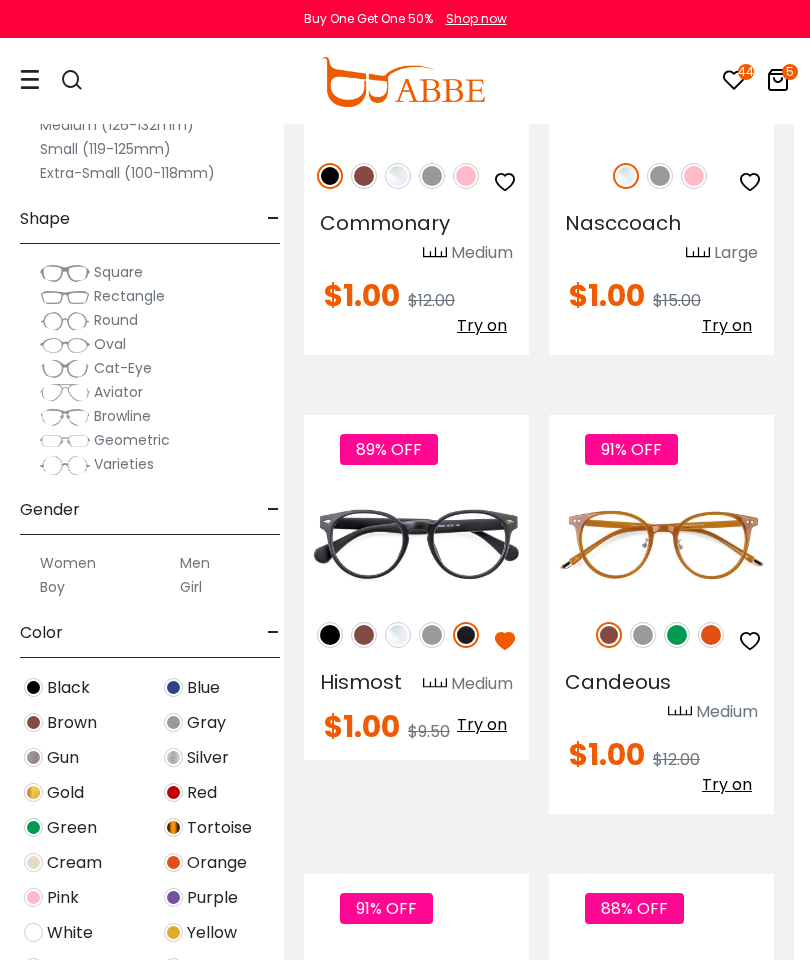 click at bounding box center [750, 641] 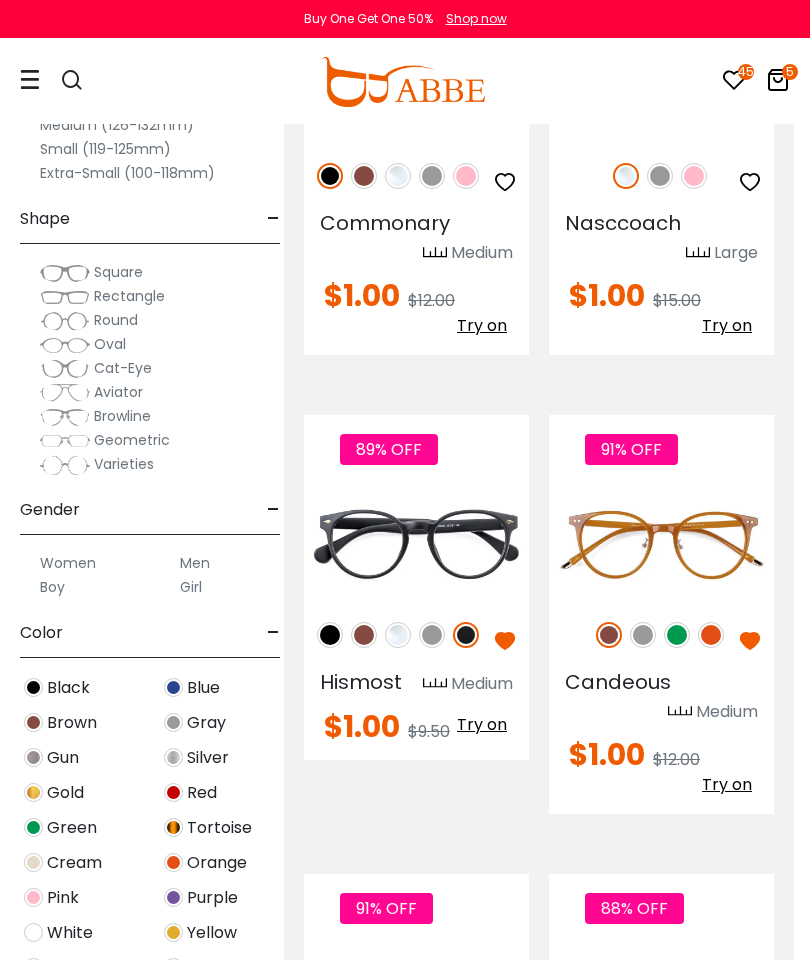 click at bounding box center [643, 635] 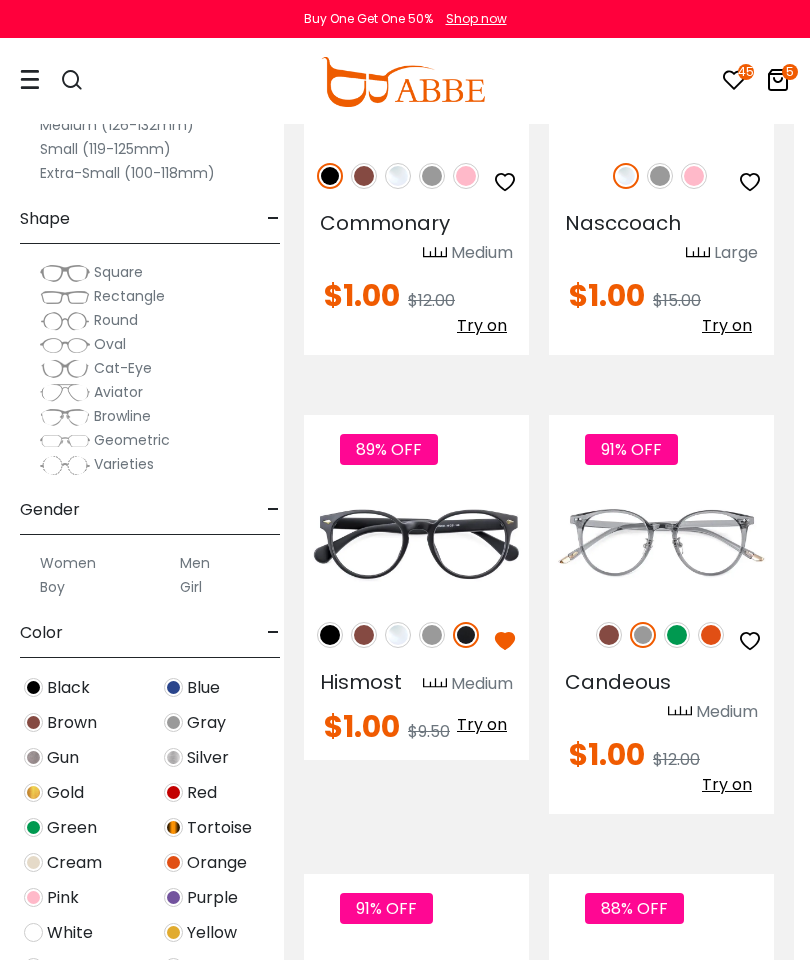 click at bounding box center (750, 641) 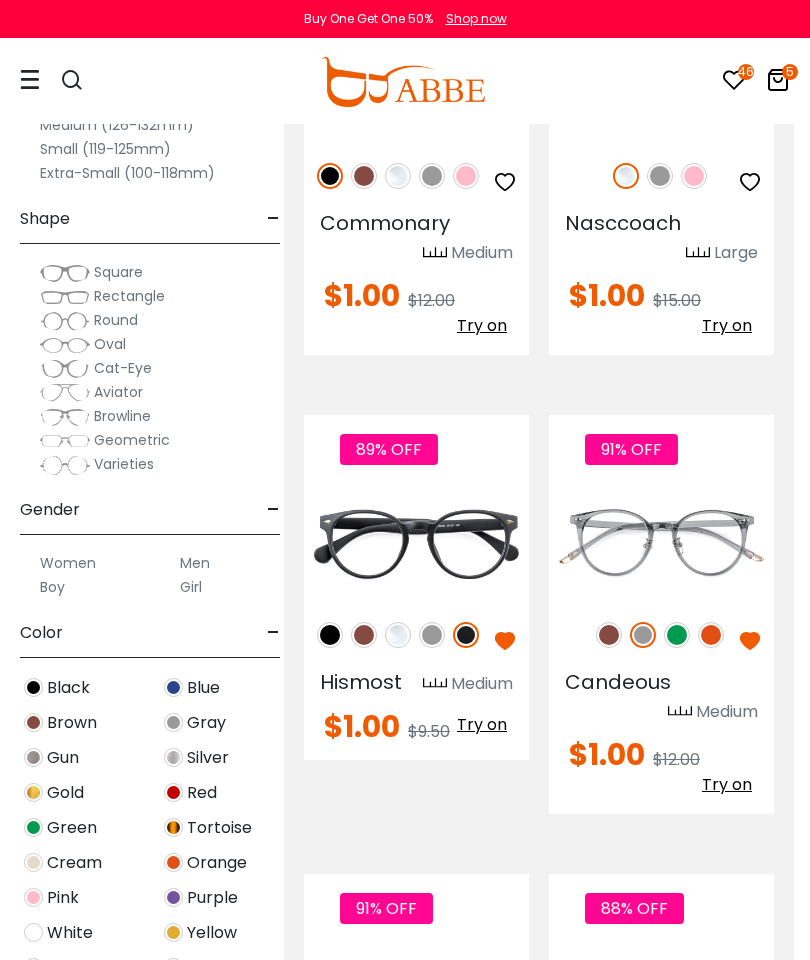 click at bounding box center [677, 635] 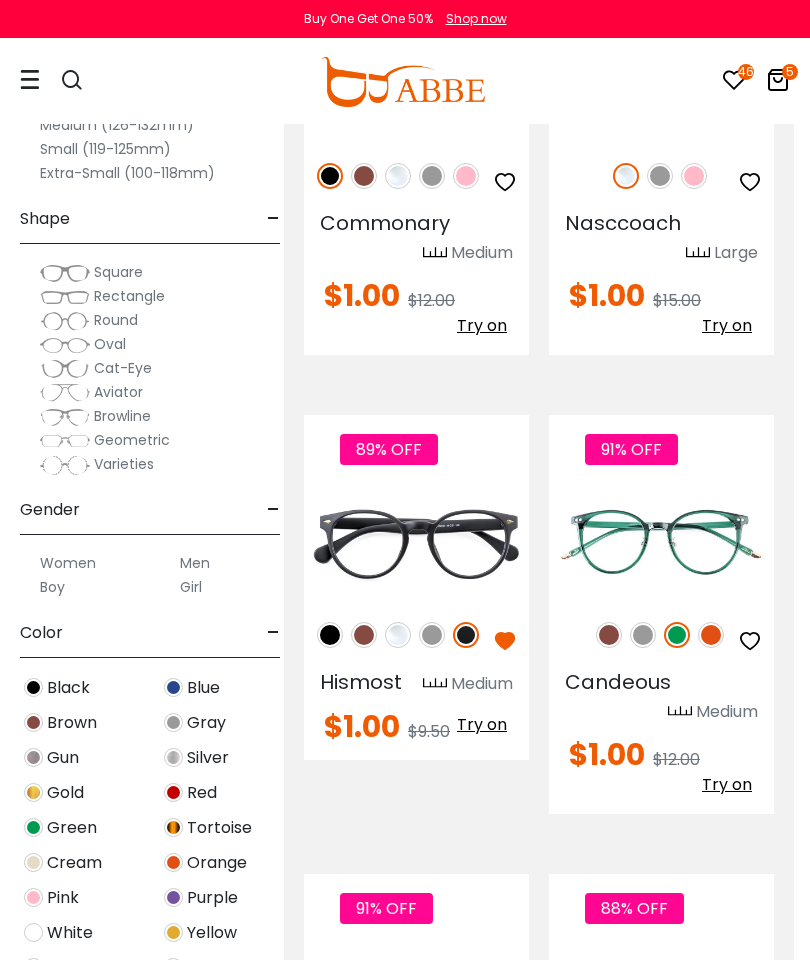 click on "91% OFF" at bounding box center [661, 635] 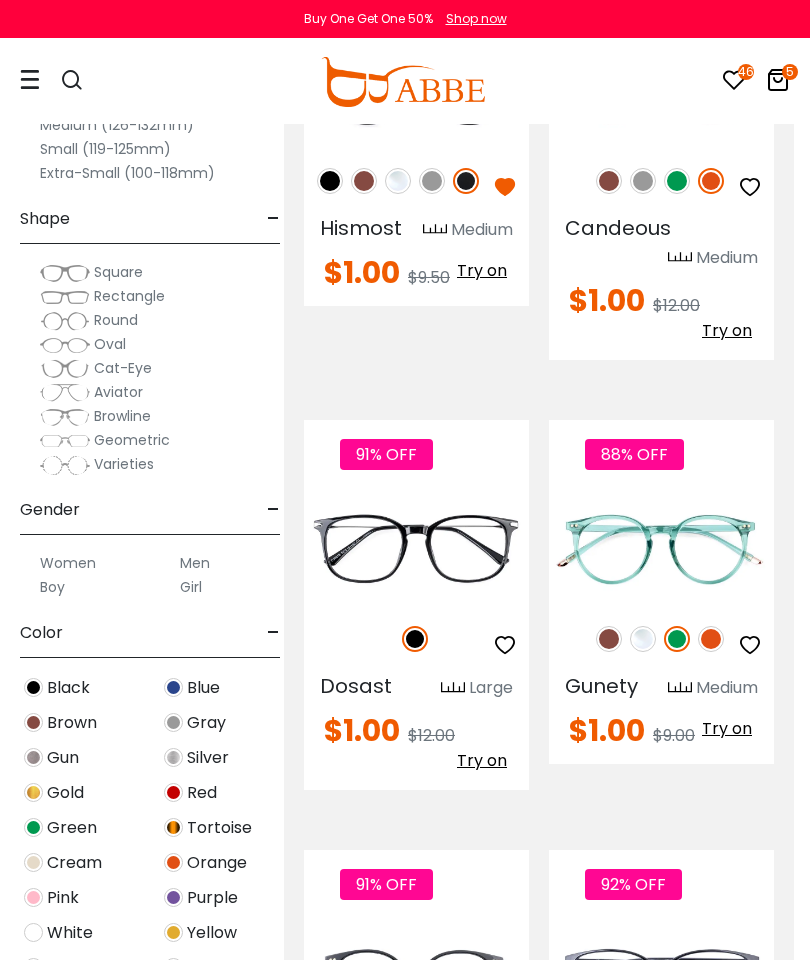 scroll, scrollTop: 3796, scrollLeft: 16, axis: both 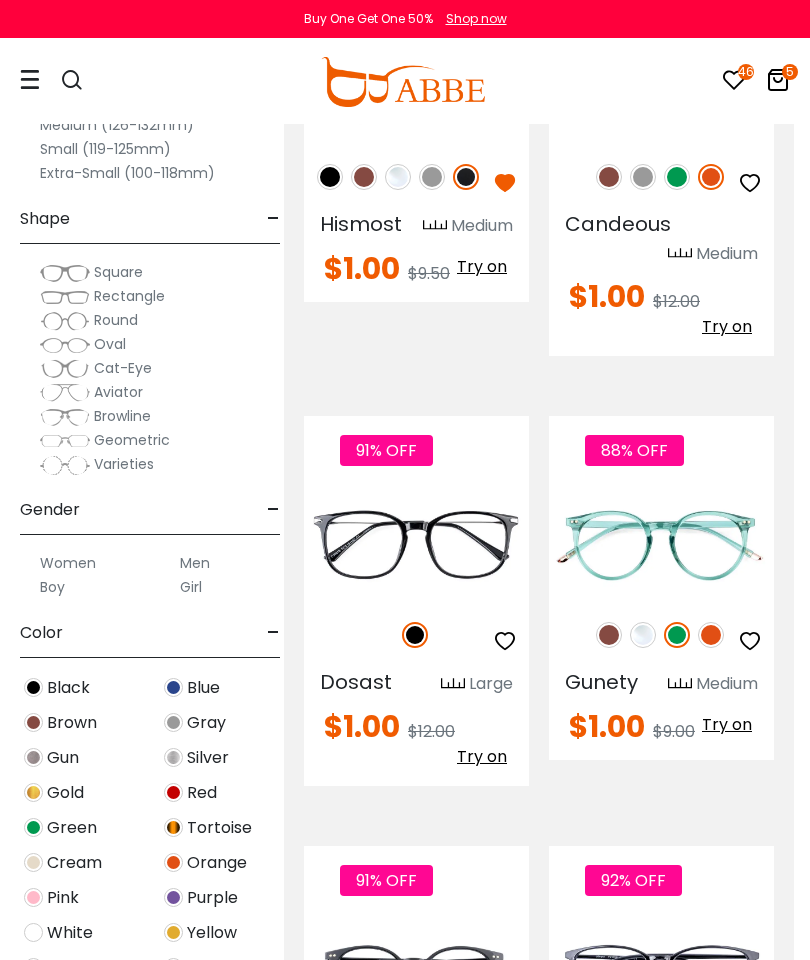 click at bounding box center (609, 635) 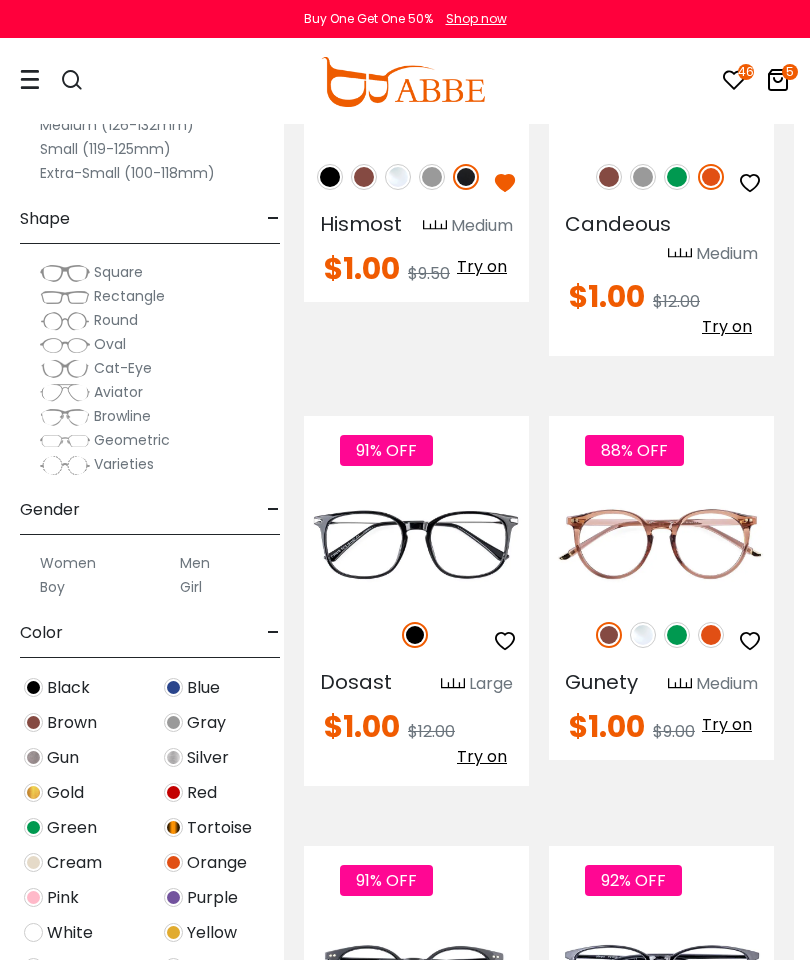 click at bounding box center (750, 641) 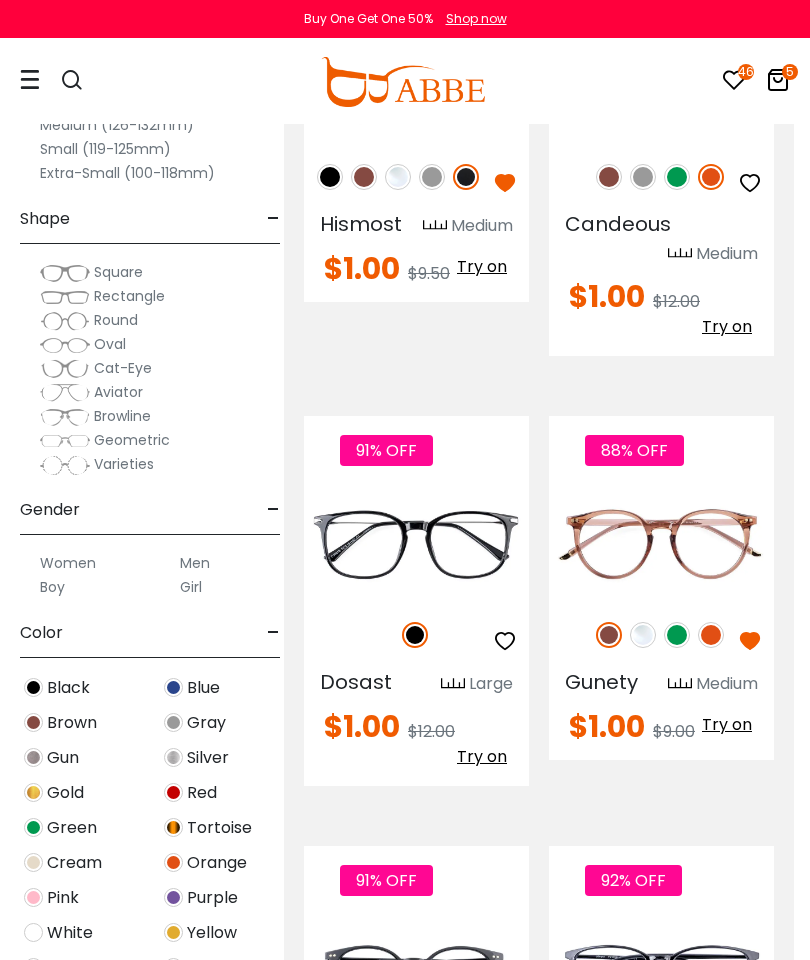 click at bounding box center [711, 635] 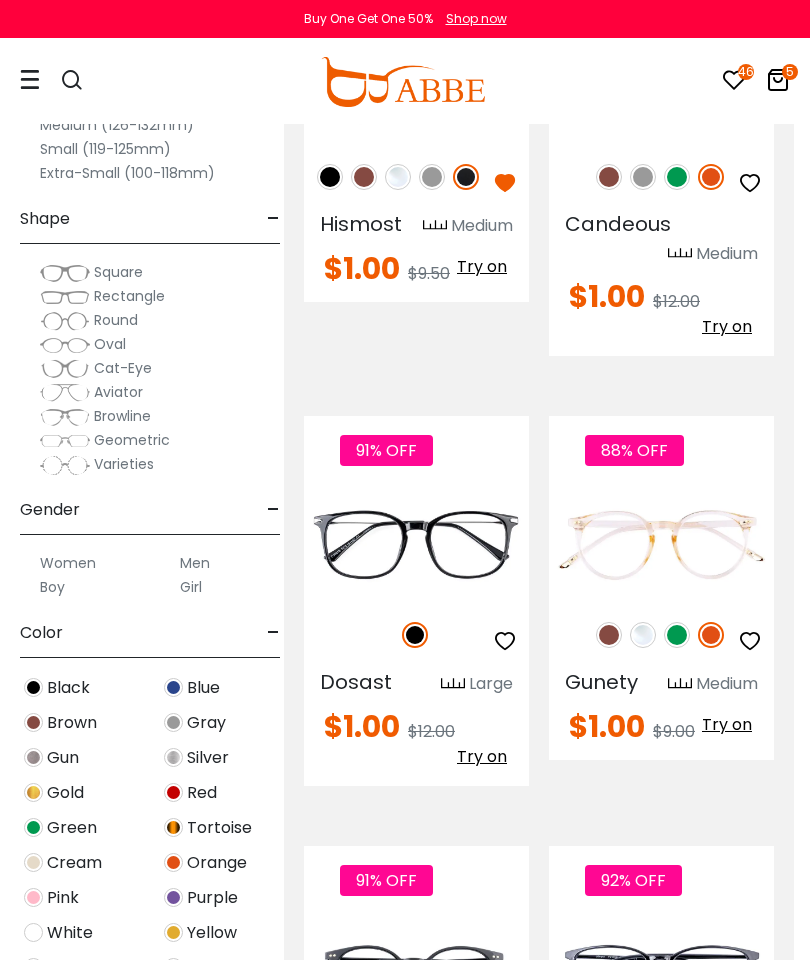 click at bounding box center [677, 635] 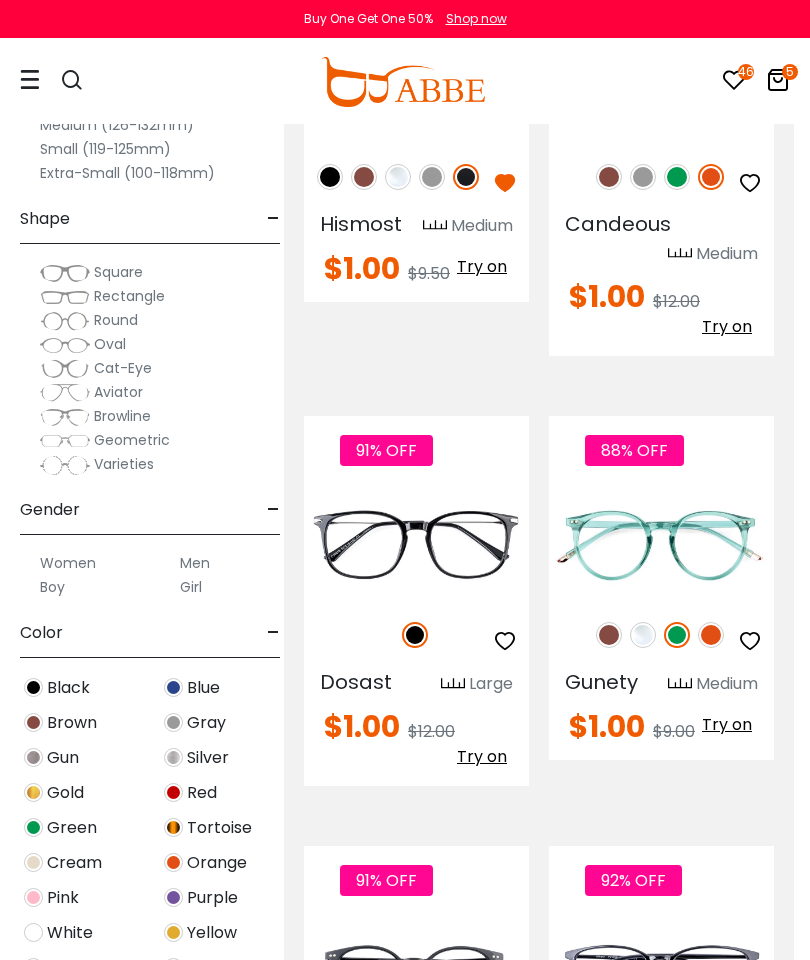 click at bounding box center [643, 635] 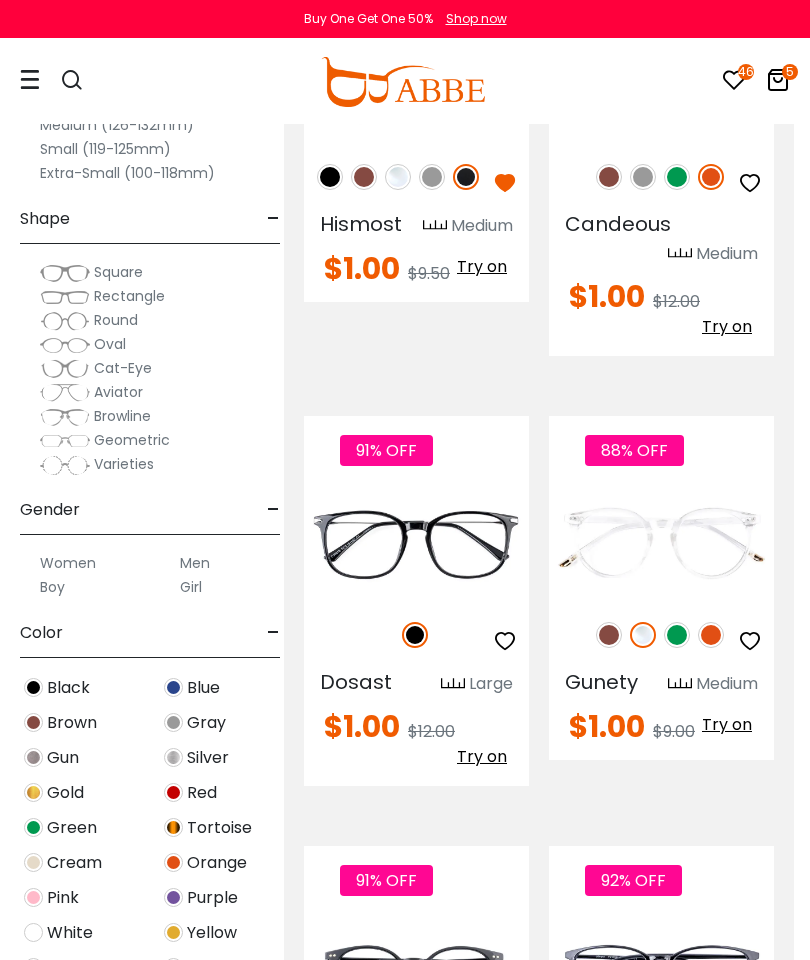 click at bounding box center (711, 635) 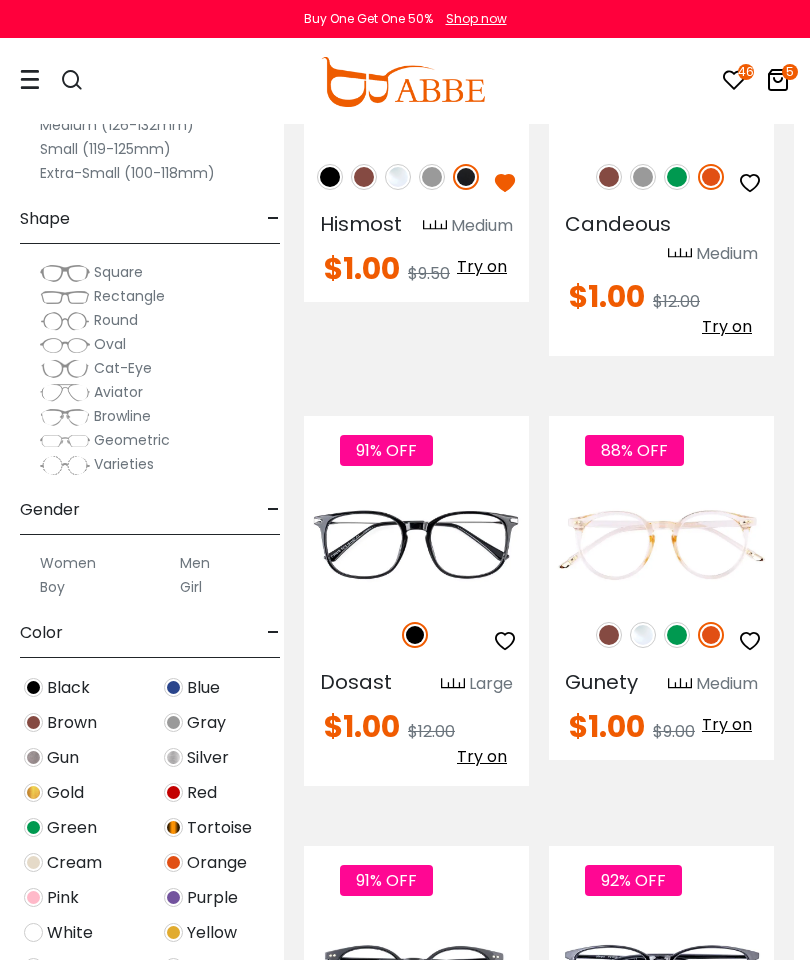 click at bounding box center [750, 641] 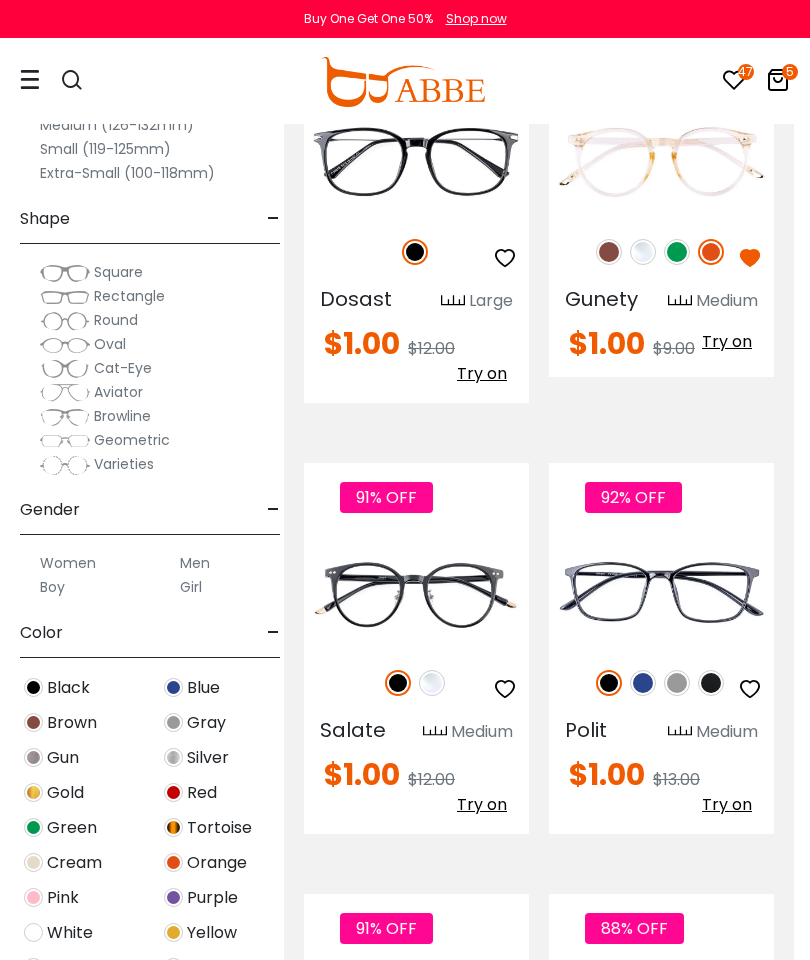 scroll, scrollTop: 4183, scrollLeft: 16, axis: both 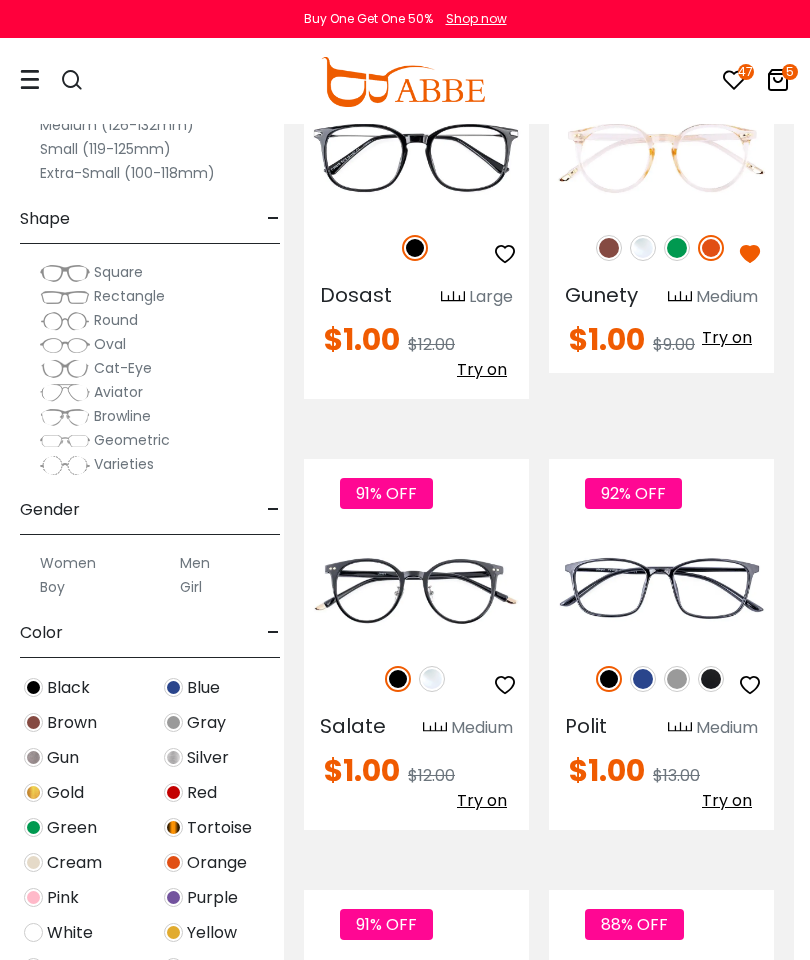 click at bounding box center (609, 679) 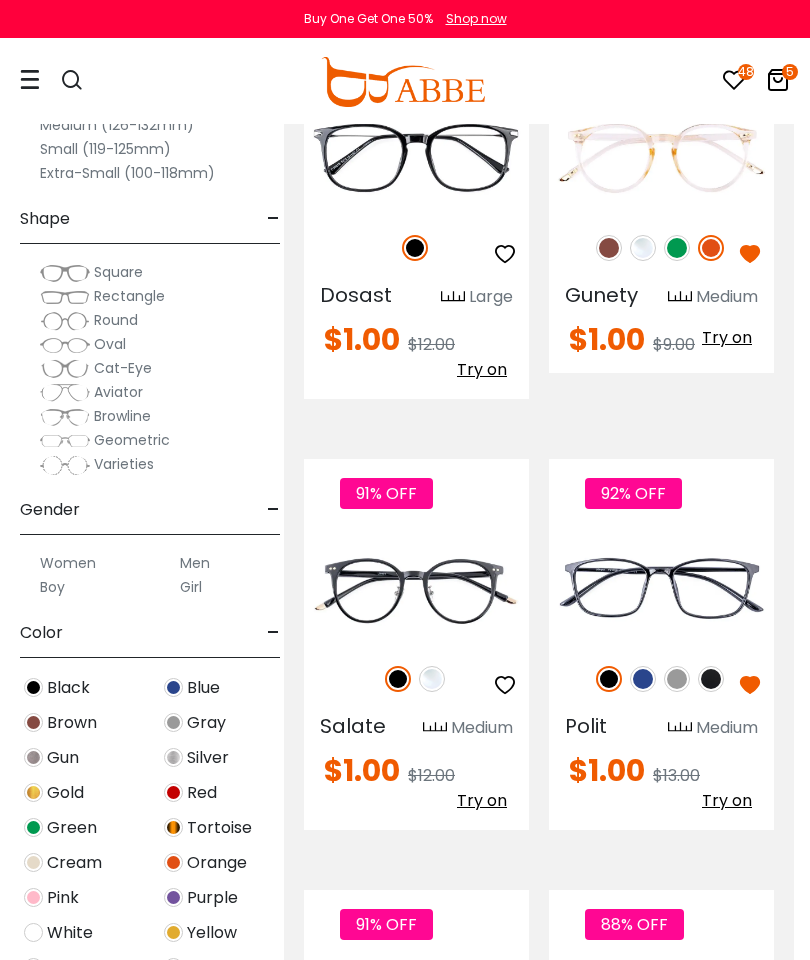 click at bounding box center [643, 679] 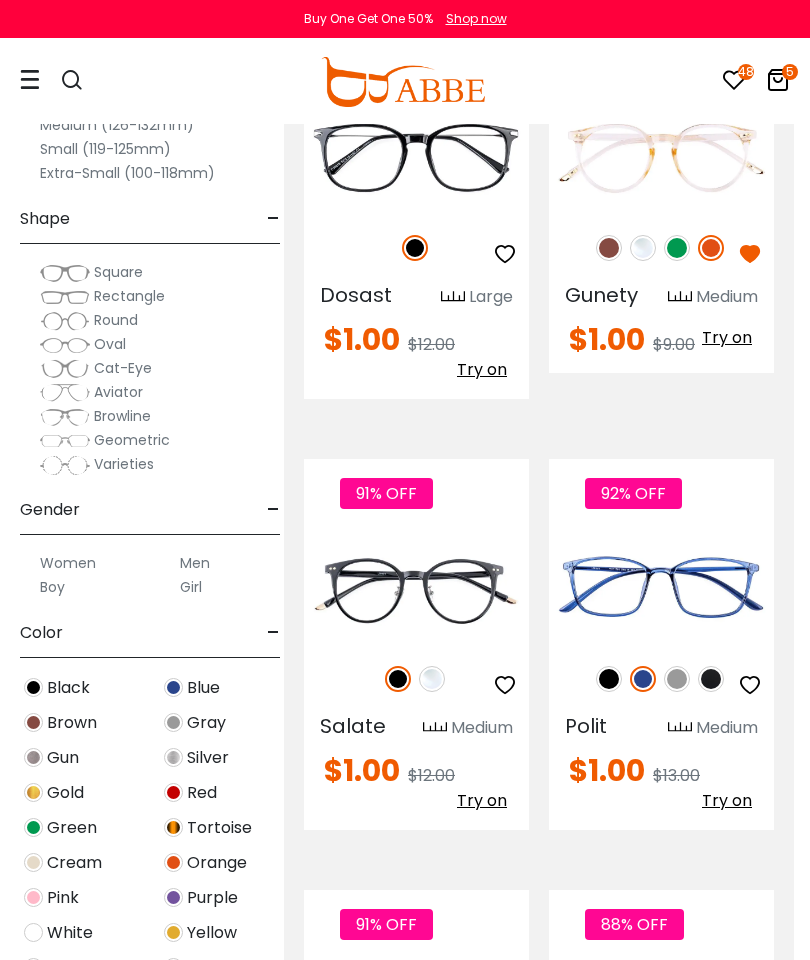 click at bounding box center [750, 685] 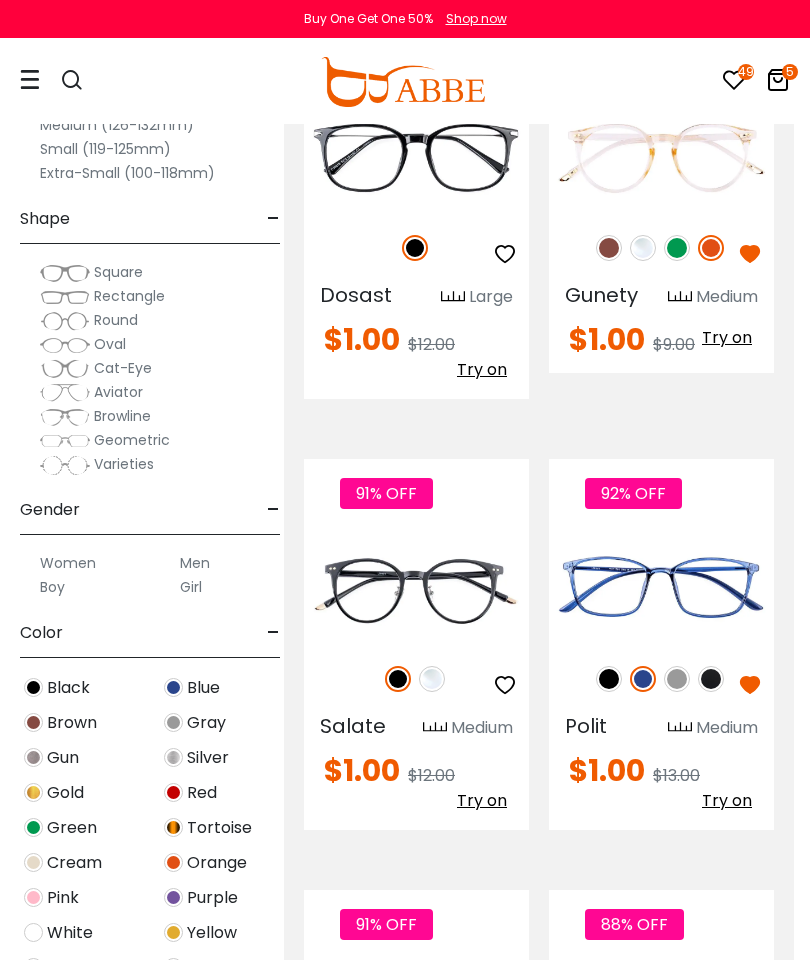 click at bounding box center (677, 679) 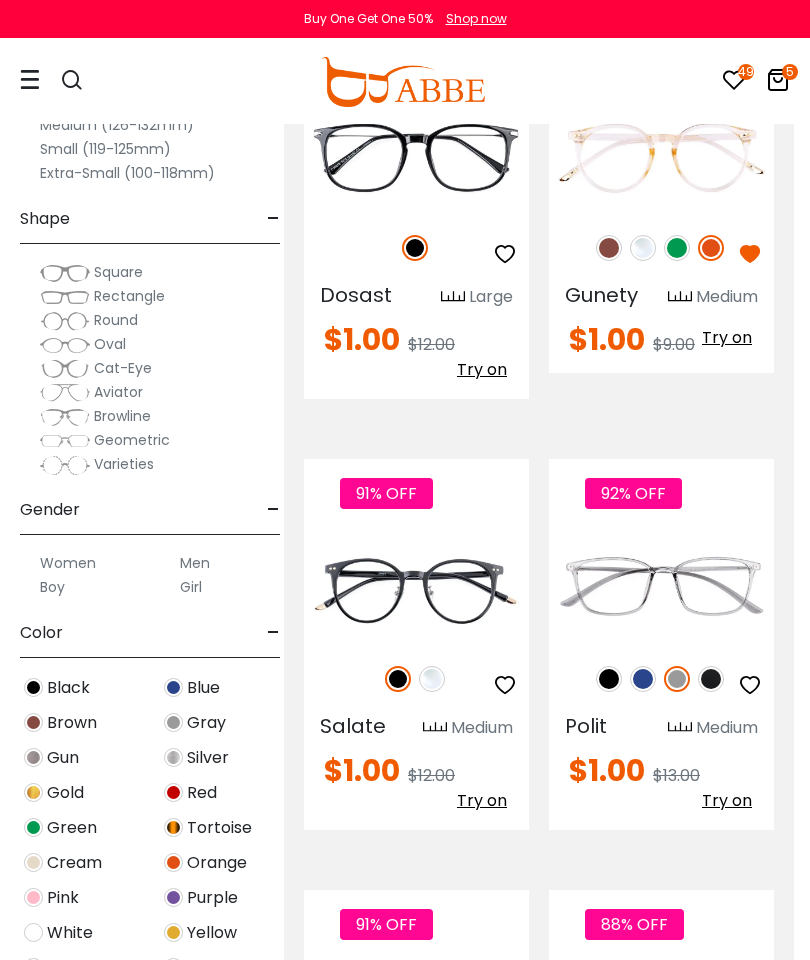 click at bounding box center (750, 685) 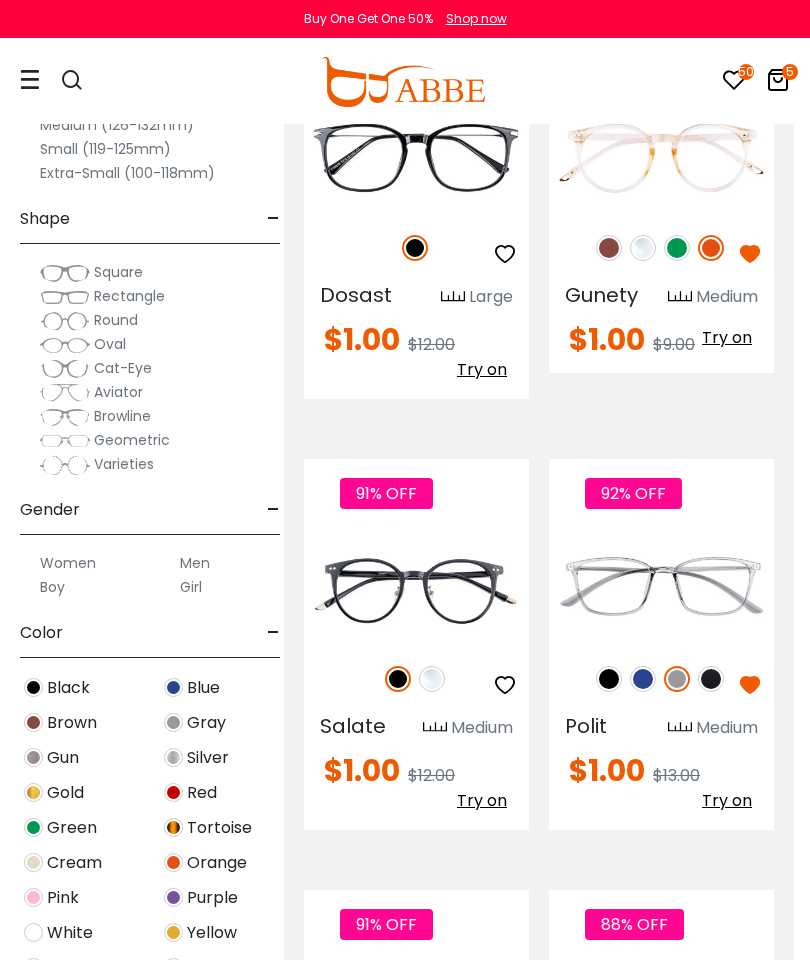 click at bounding box center (711, 679) 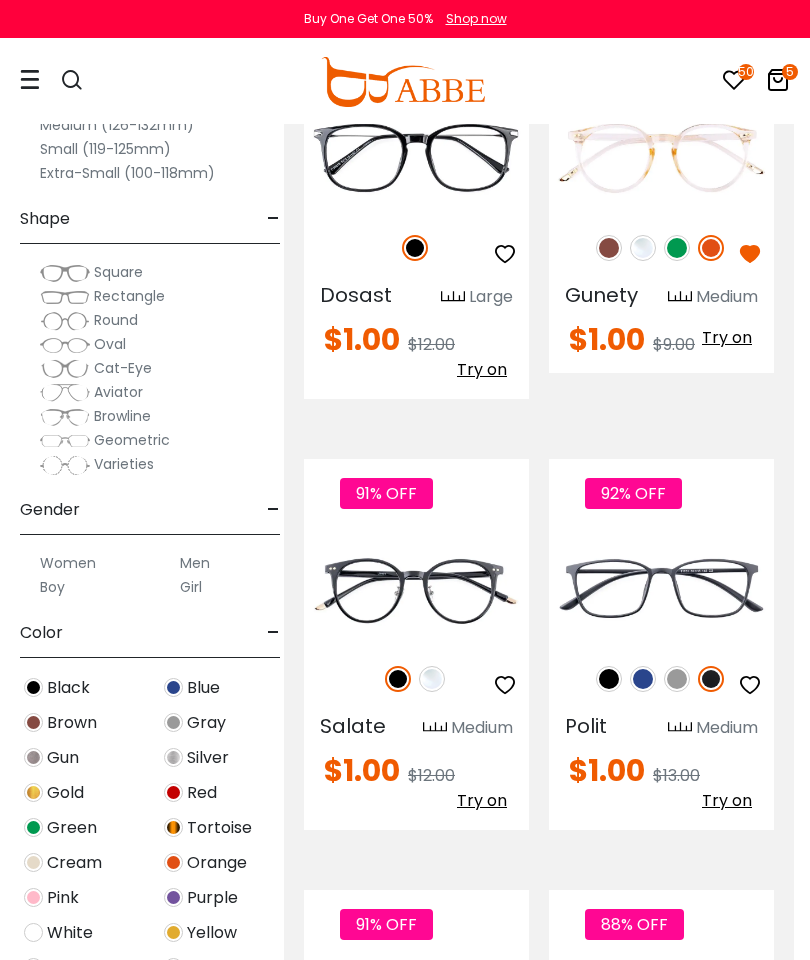 click at bounding box center [750, 685] 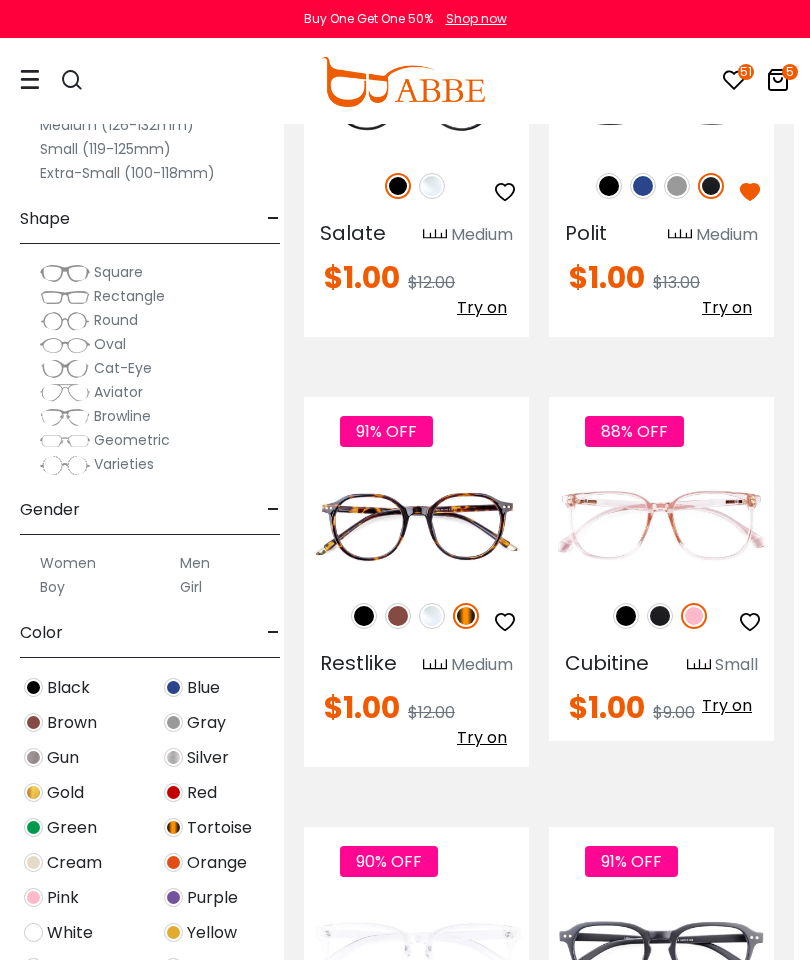 scroll, scrollTop: 4679, scrollLeft: 16, axis: both 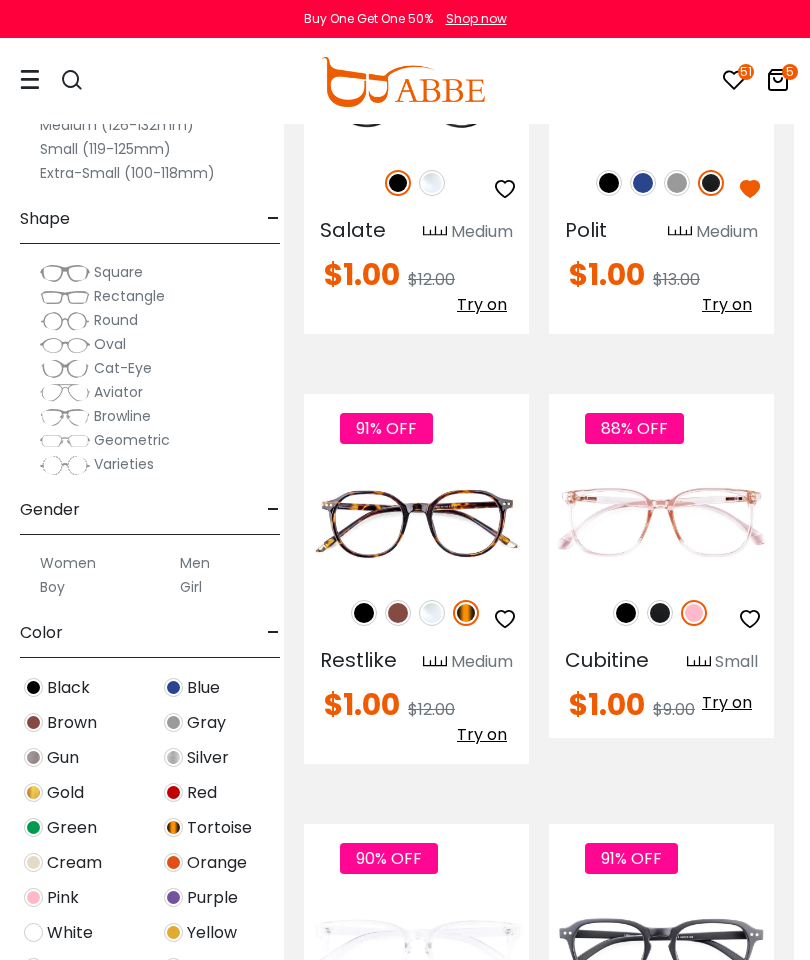 click at bounding box center (364, 613) 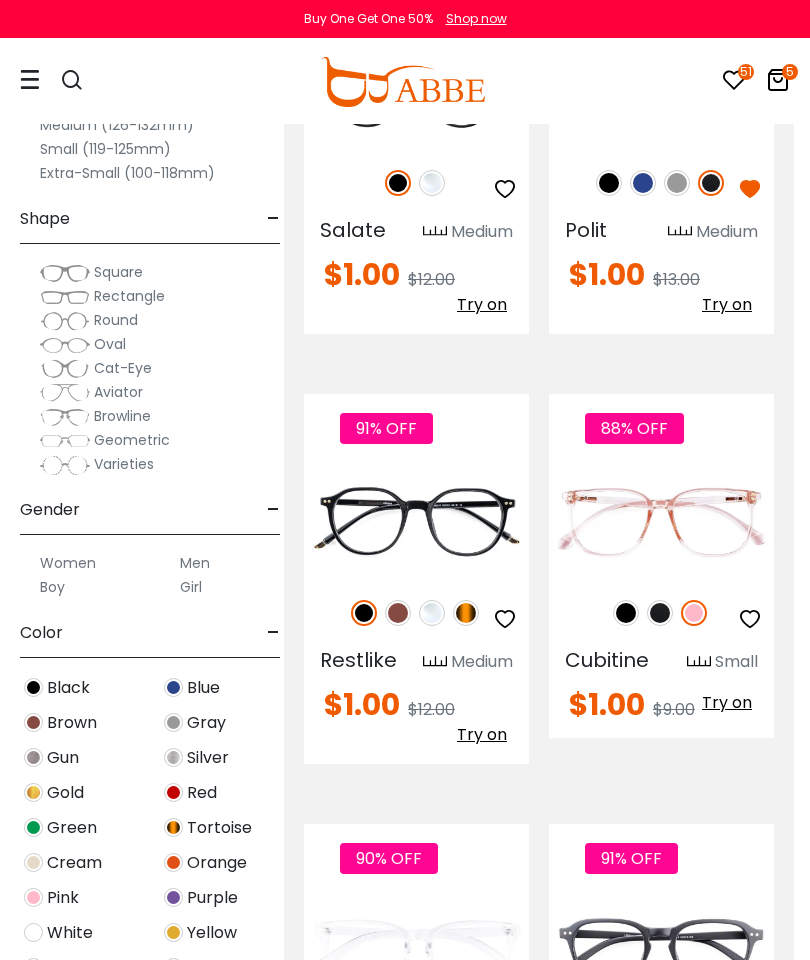 click at bounding box center [505, 619] 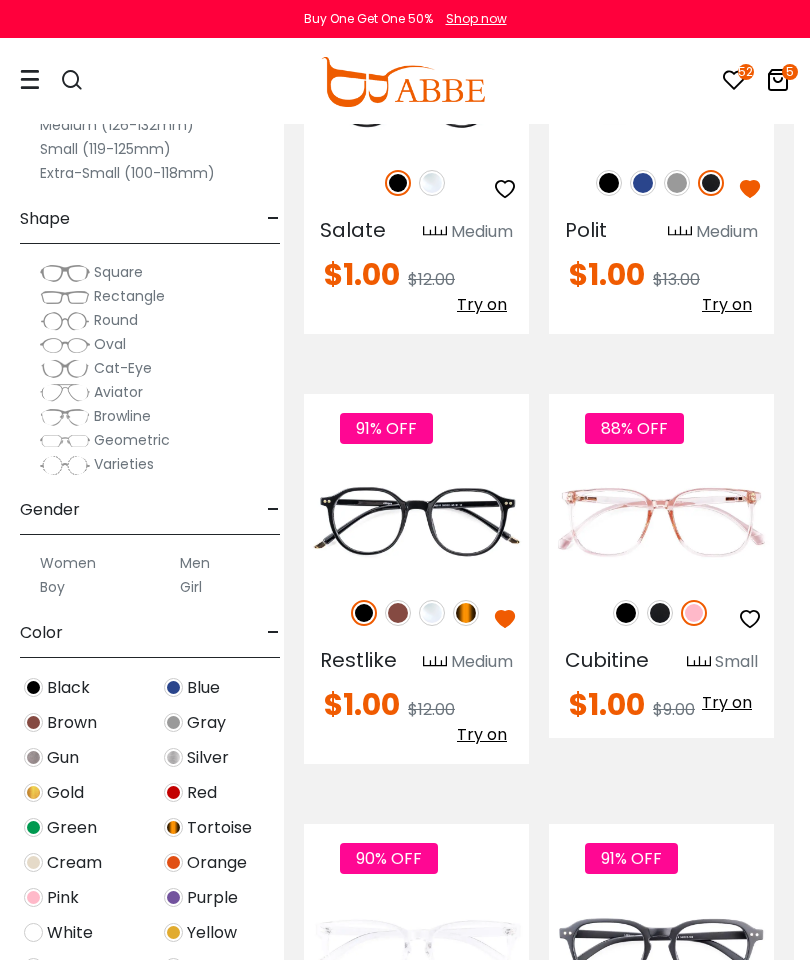 click at bounding box center (398, 613) 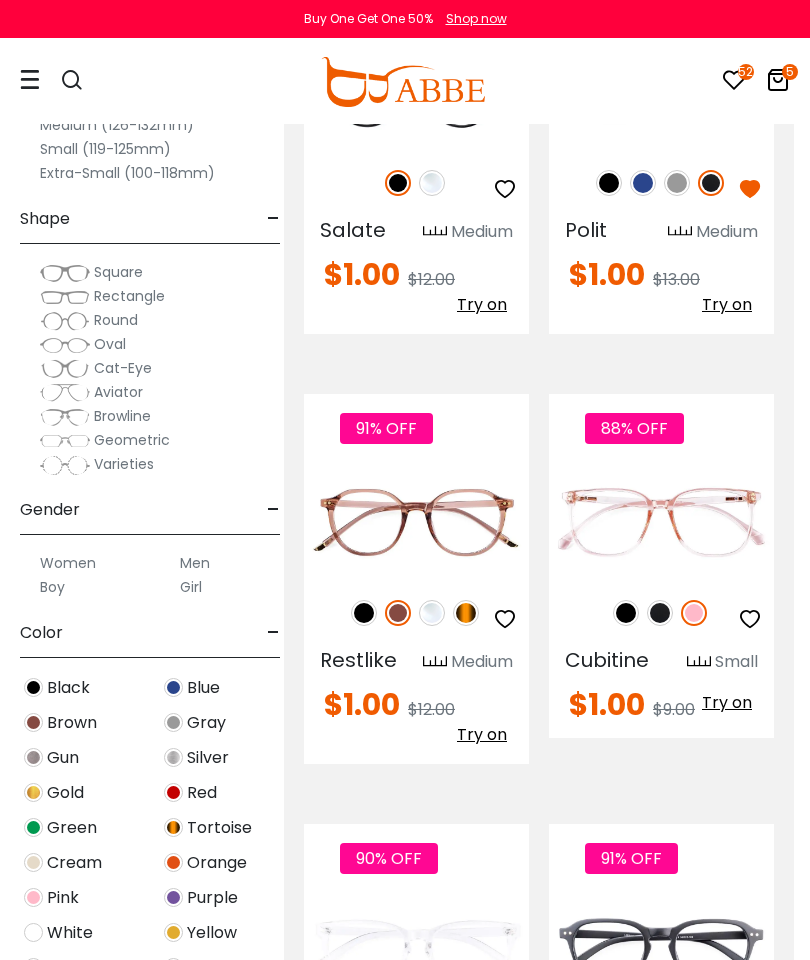 click at bounding box center (432, 613) 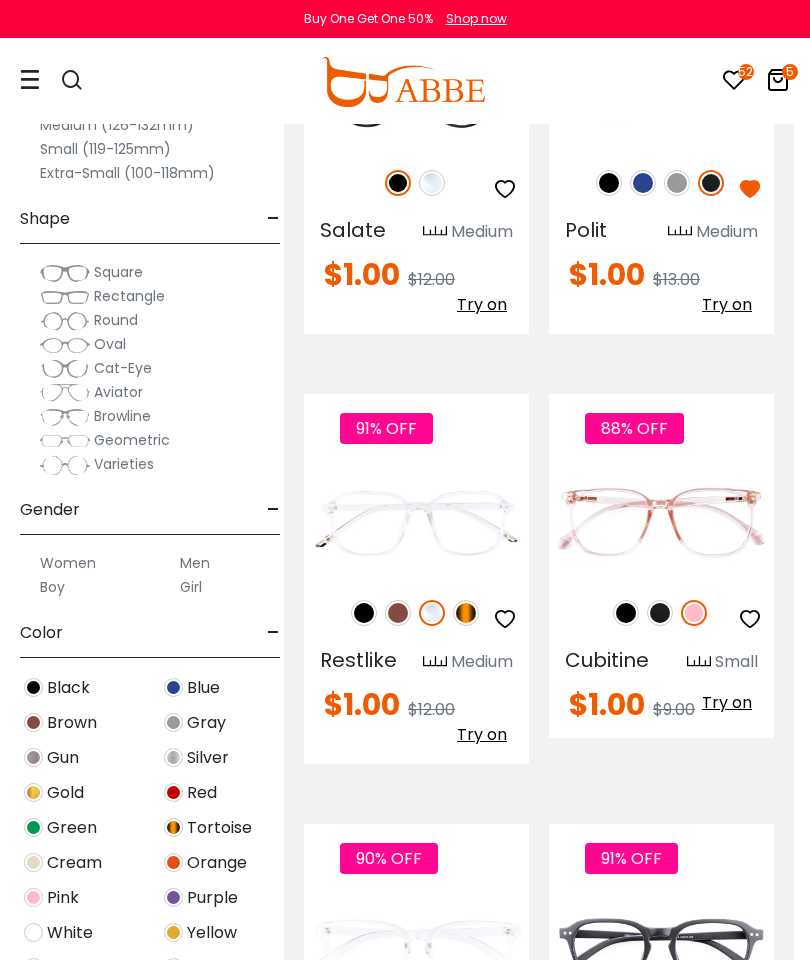 click at bounding box center [466, 613] 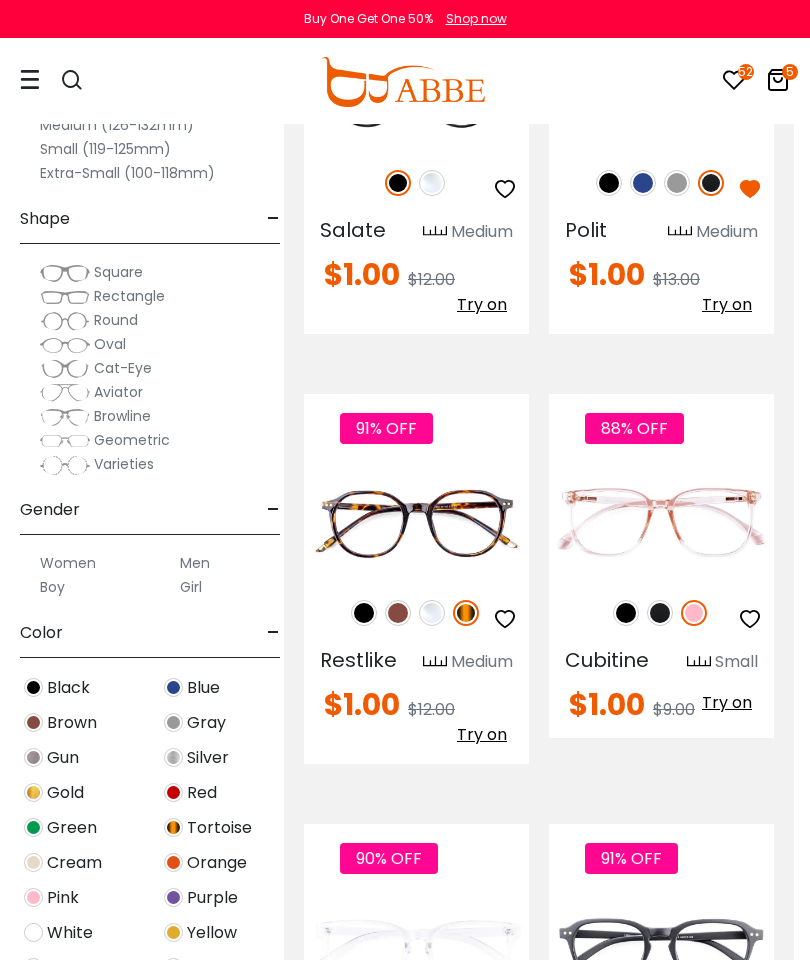 click at bounding box center (505, 619) 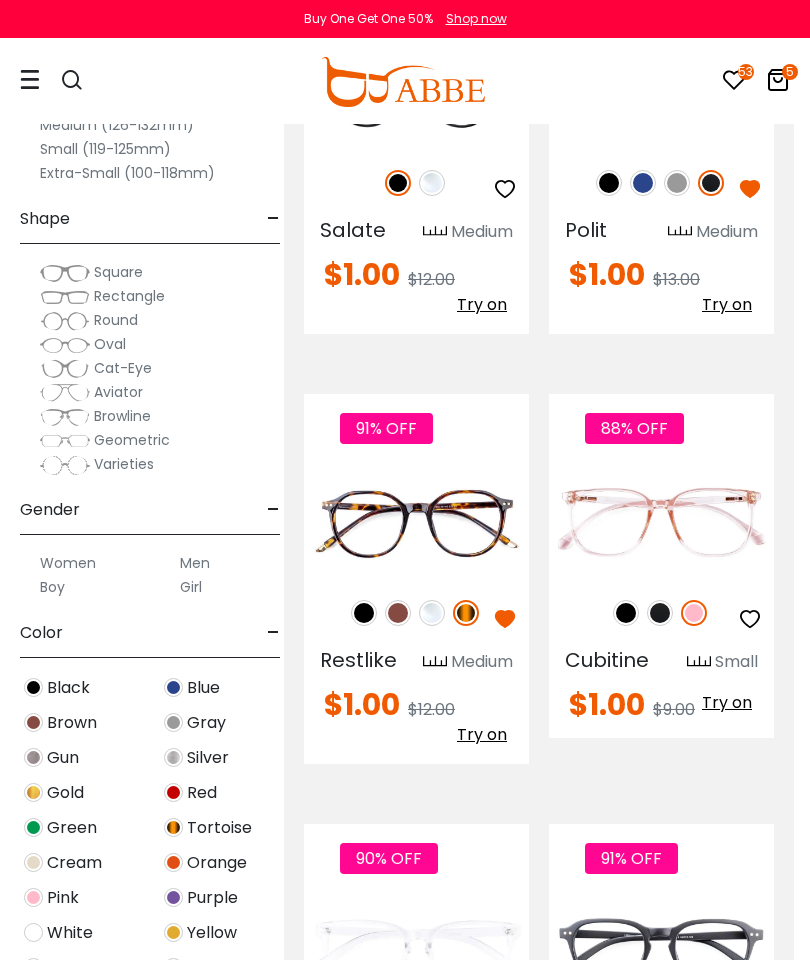click at bounding box center [626, 613] 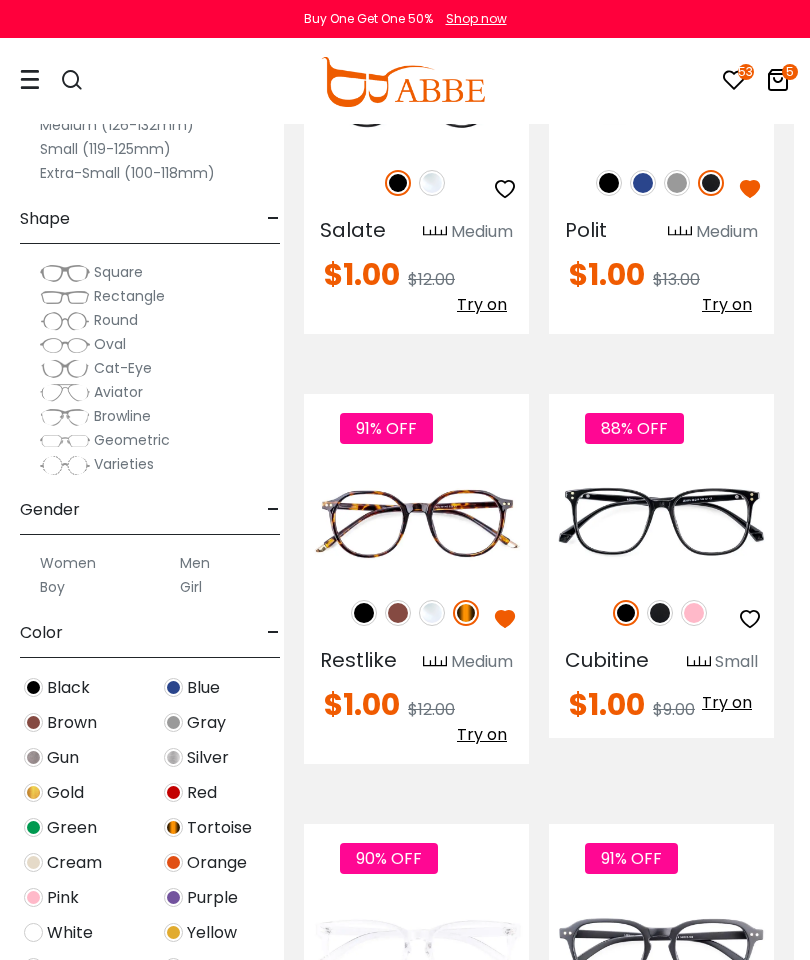 click at bounding box center [660, 613] 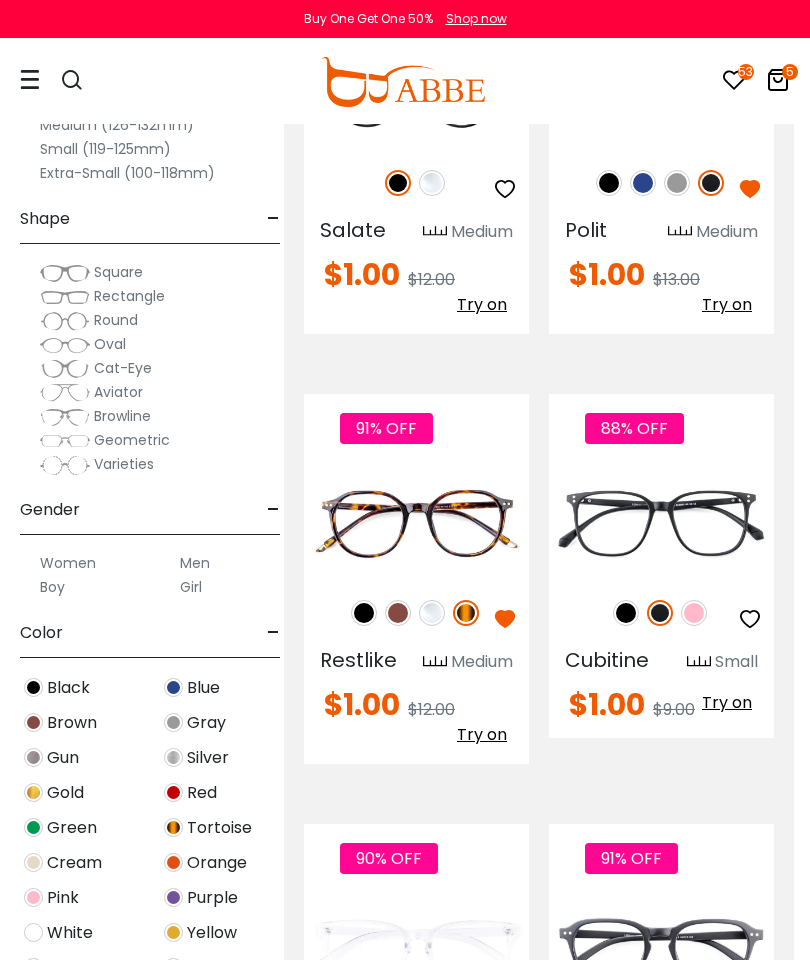 click at bounding box center (694, 613) 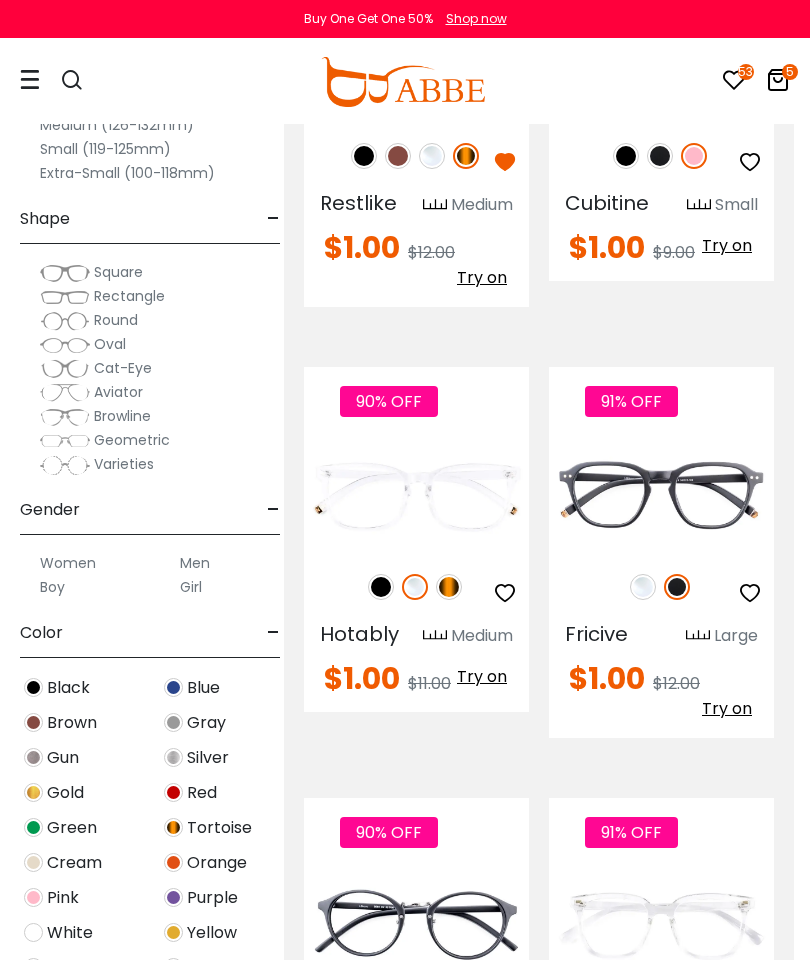 scroll, scrollTop: 5137, scrollLeft: 16, axis: both 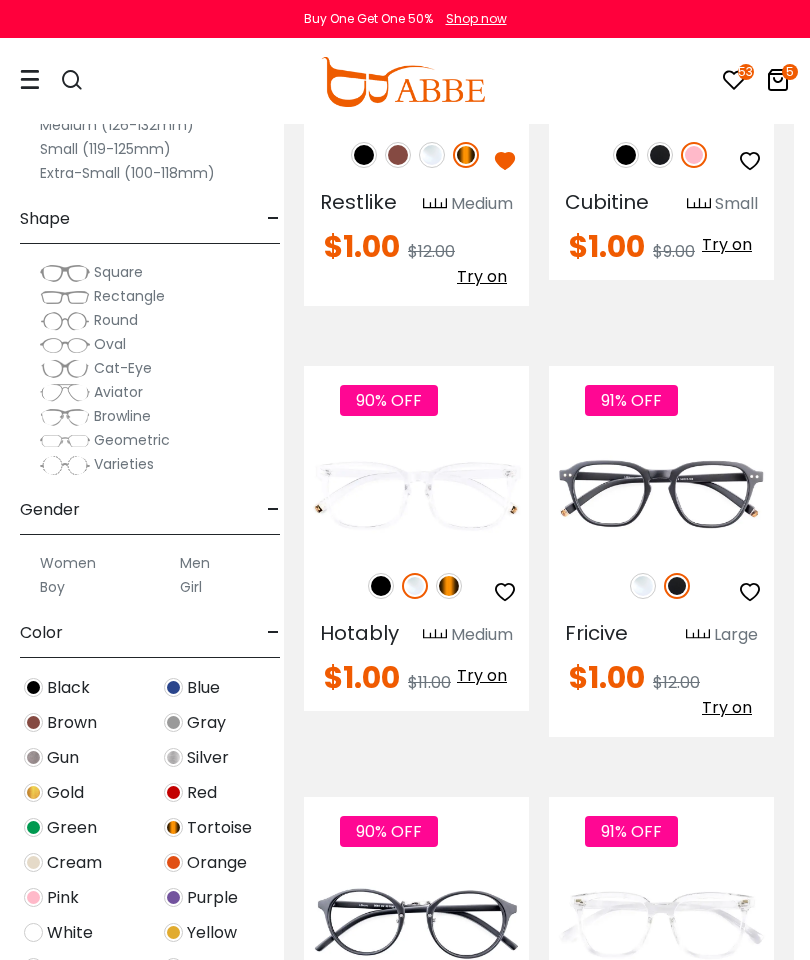 click at bounding box center [381, 586] 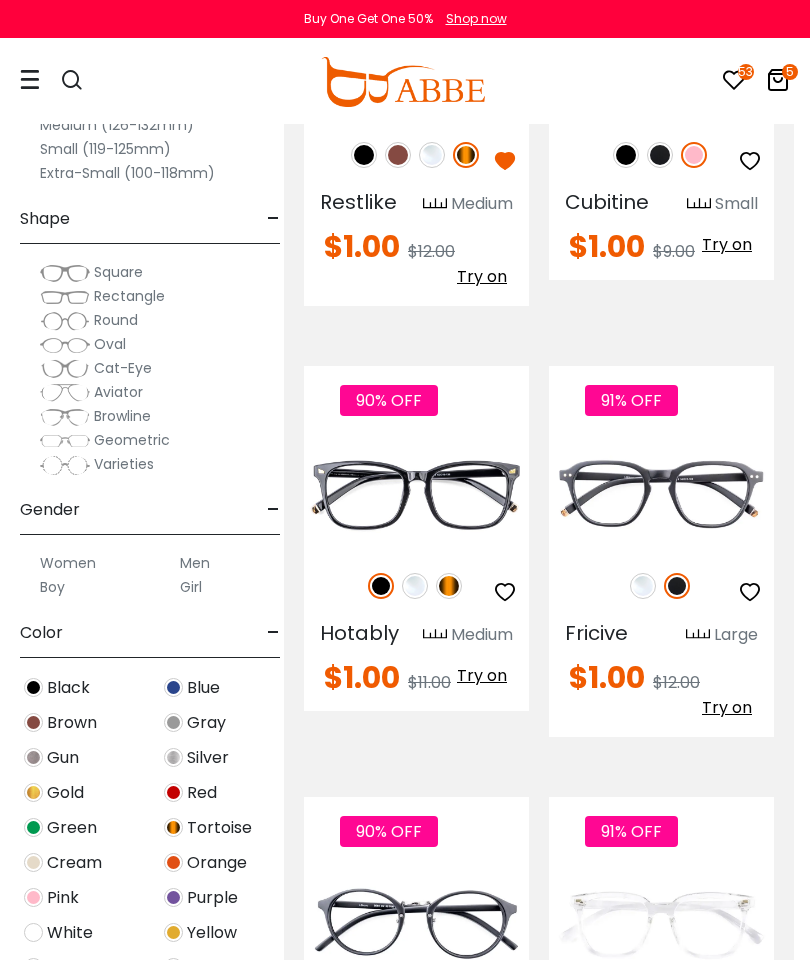 click at bounding box center [505, 592] 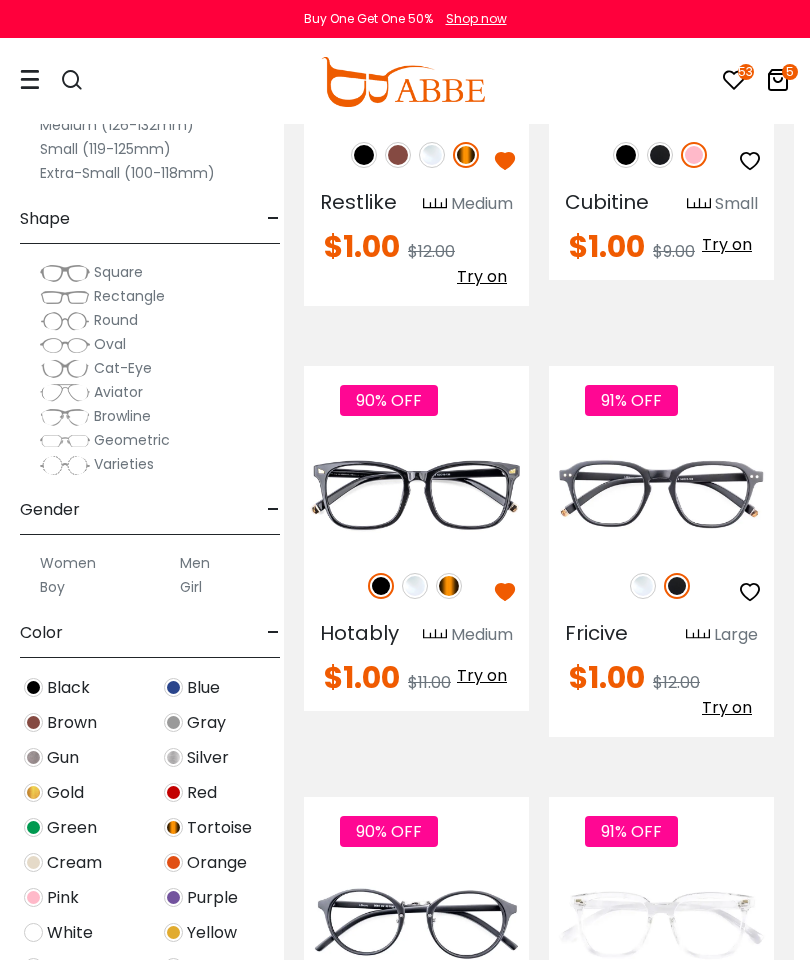 click at bounding box center [415, 586] 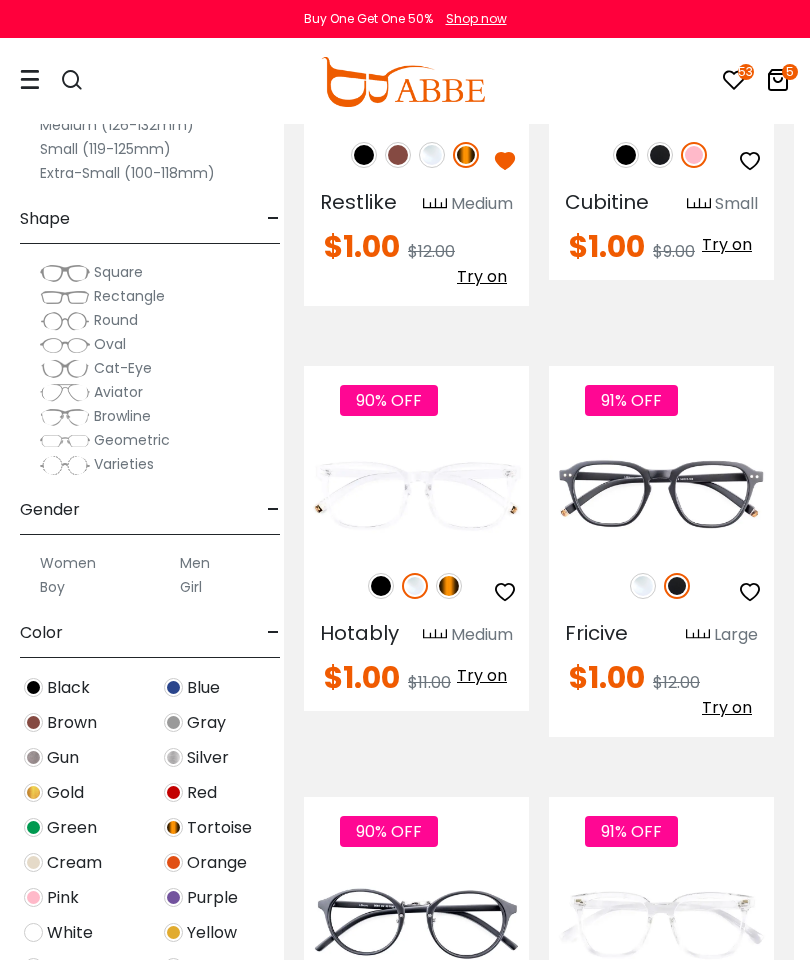 click at bounding box center [505, 592] 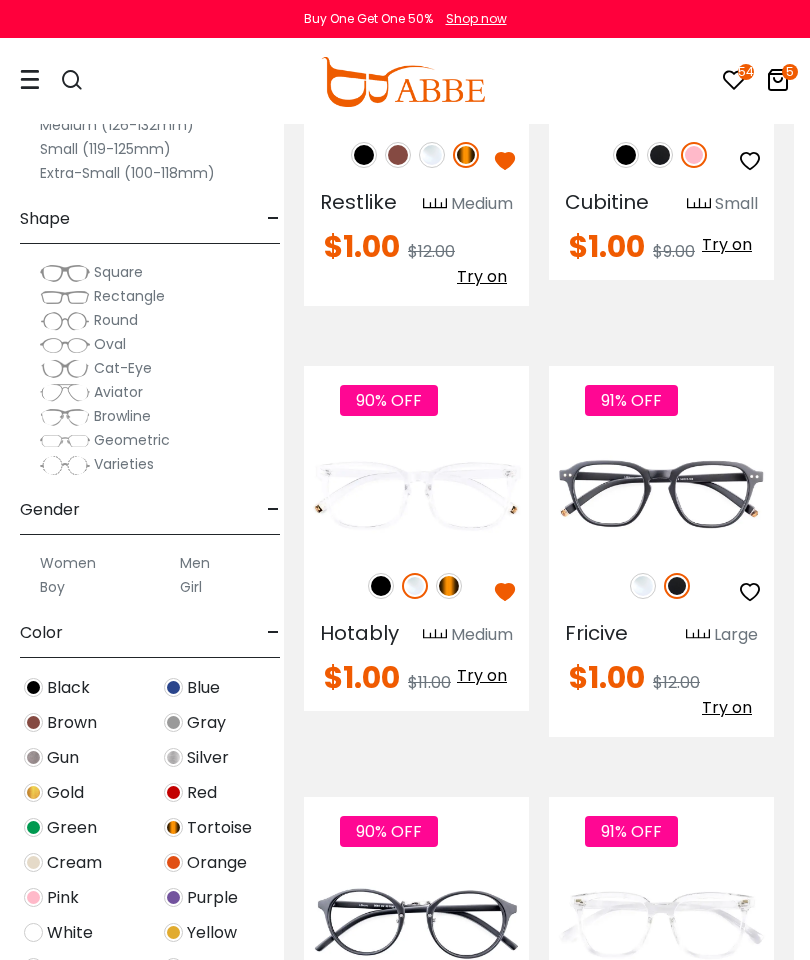 click at bounding box center (449, 586) 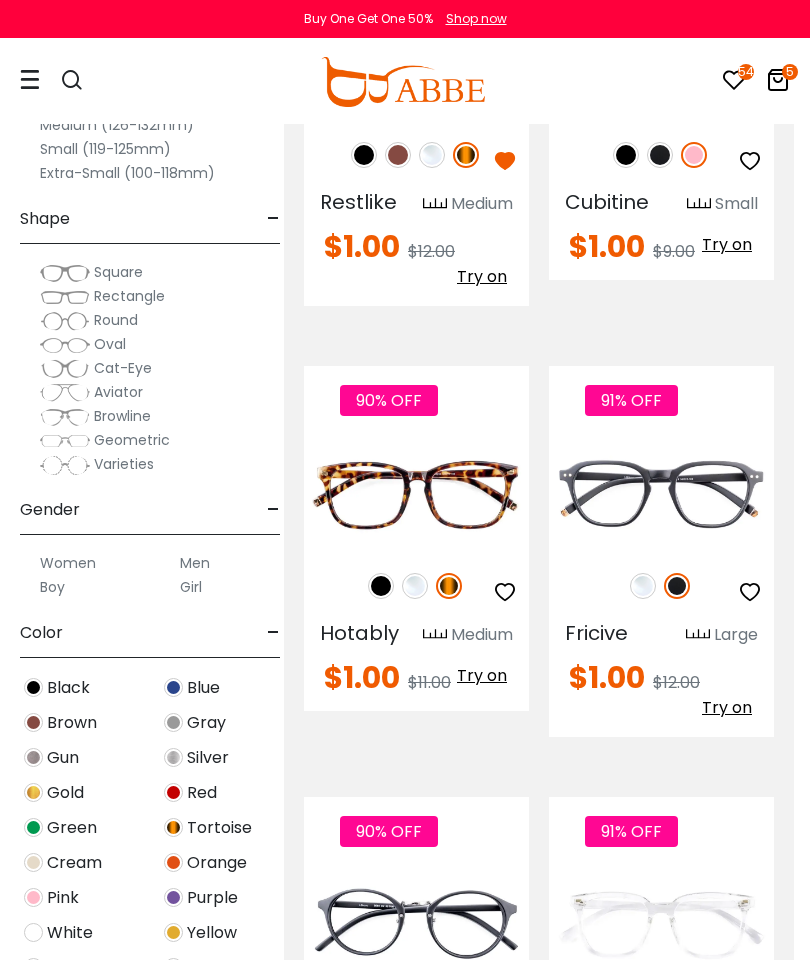 click at bounding box center (505, 592) 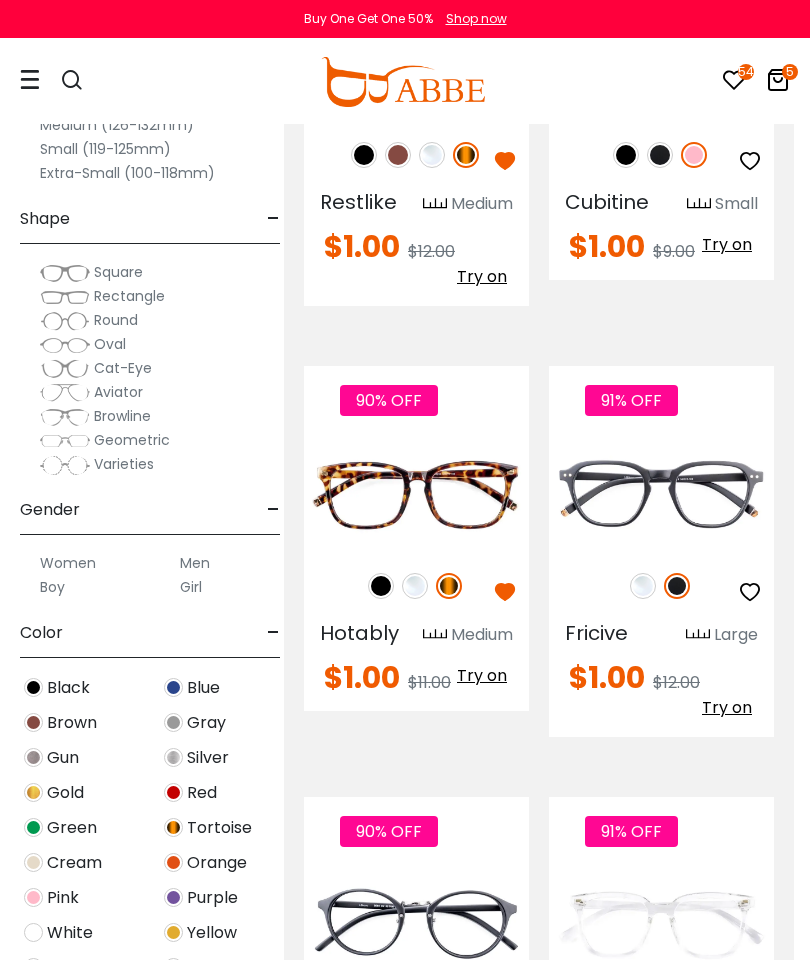 click at bounding box center [643, 586] 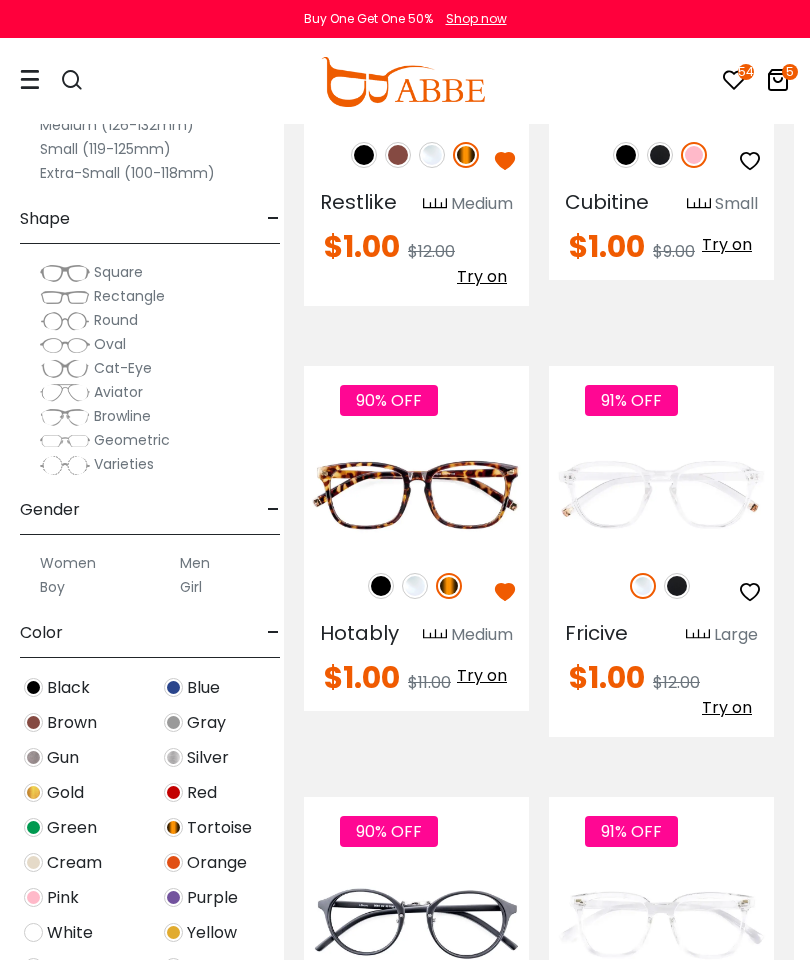 click at bounding box center [677, 586] 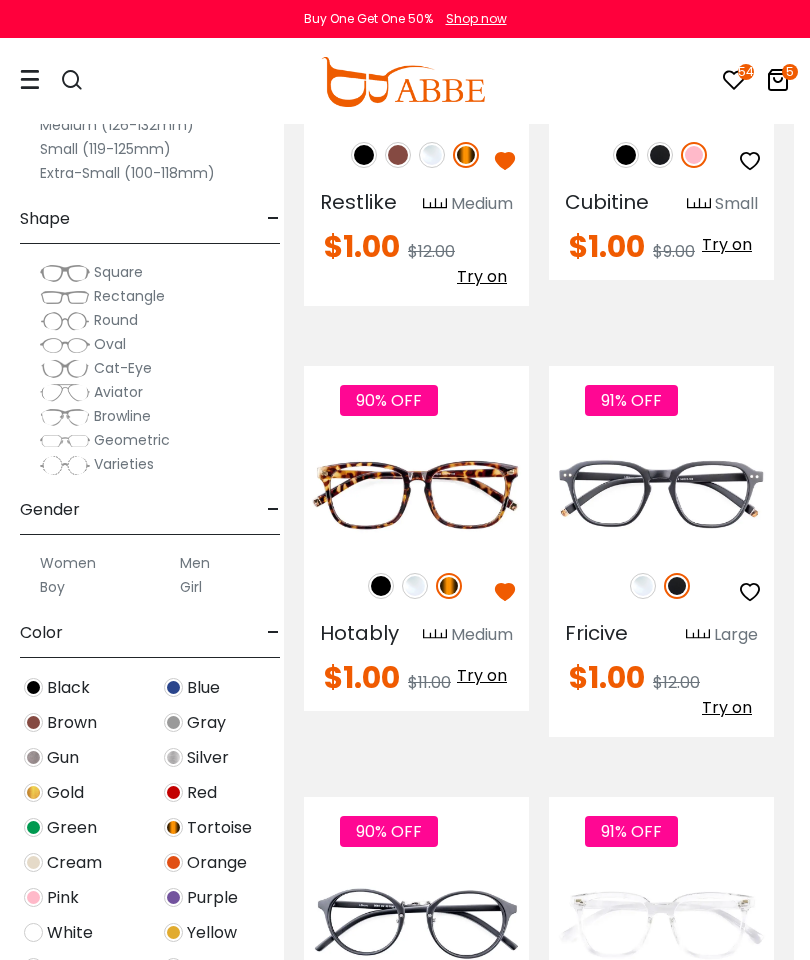 click at bounding box center [750, 592] 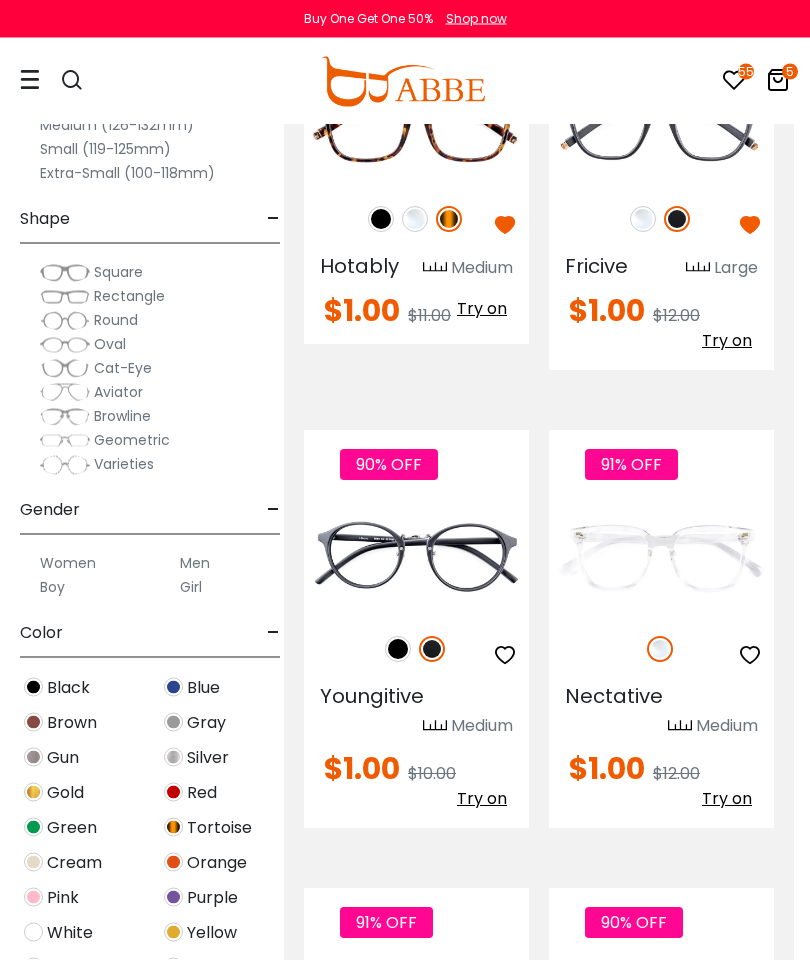scroll, scrollTop: 5504, scrollLeft: 16, axis: both 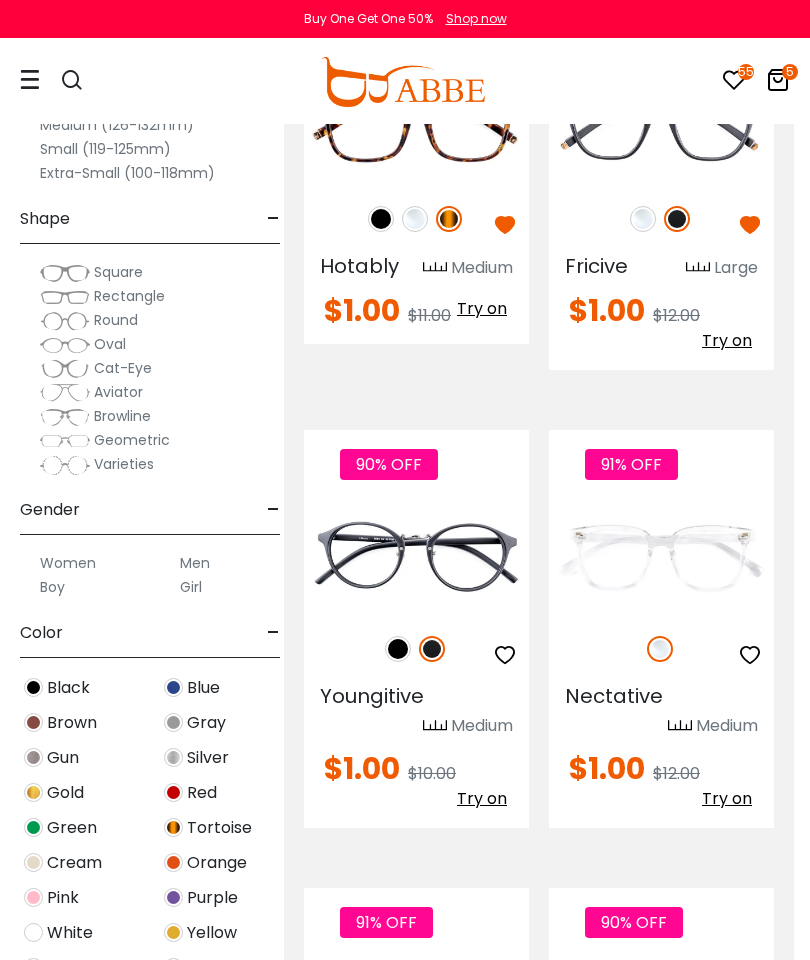 click at bounding box center [398, 649] 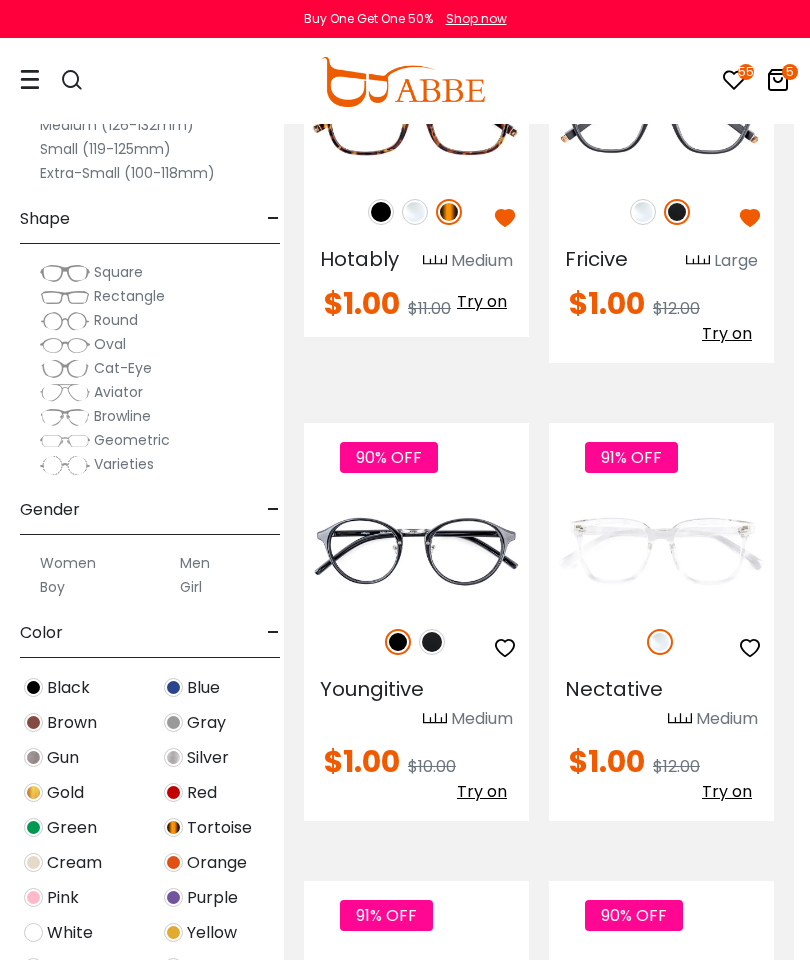 scroll, scrollTop: 5553, scrollLeft: 16, axis: both 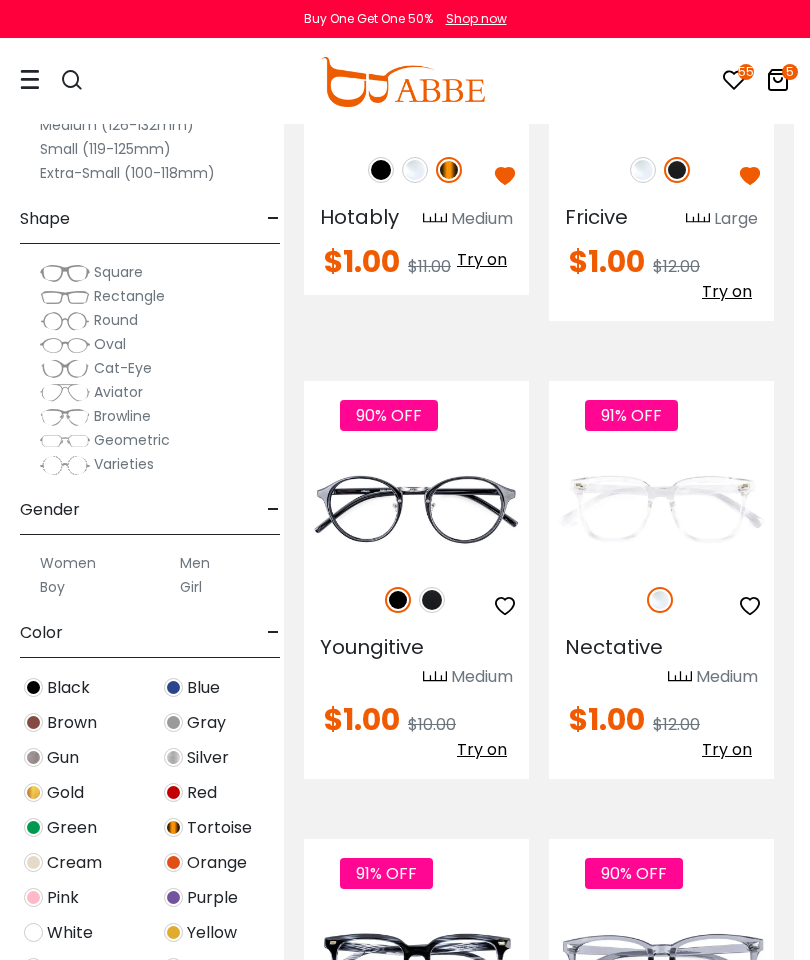 click at bounding box center (750, 606) 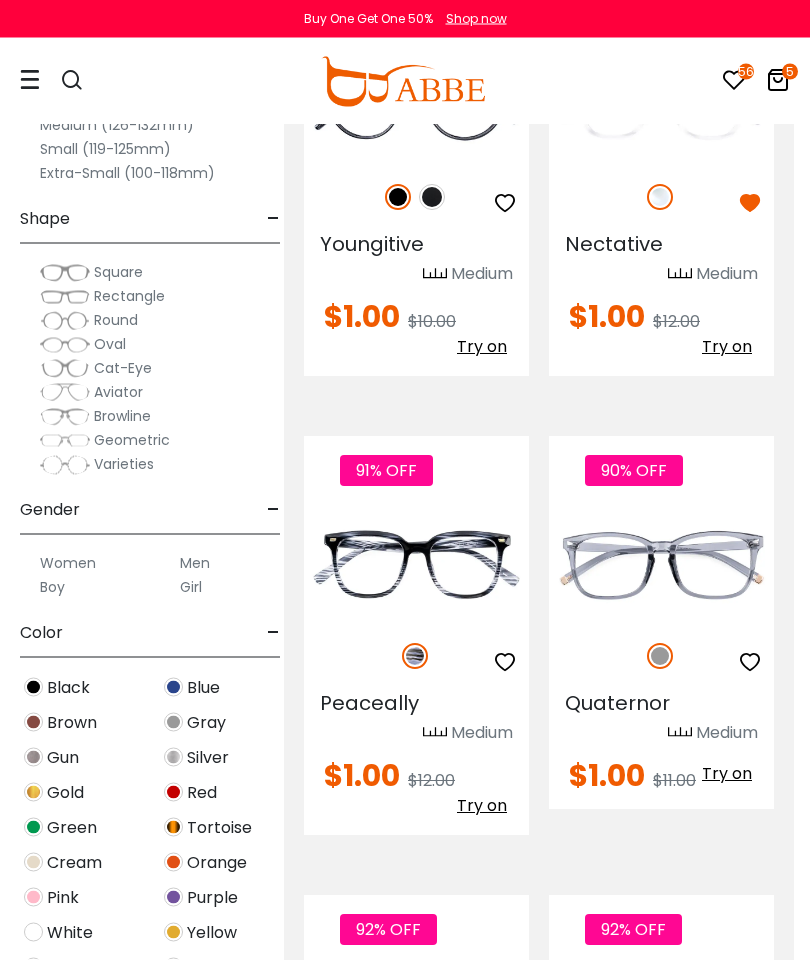 click at bounding box center [750, 663] 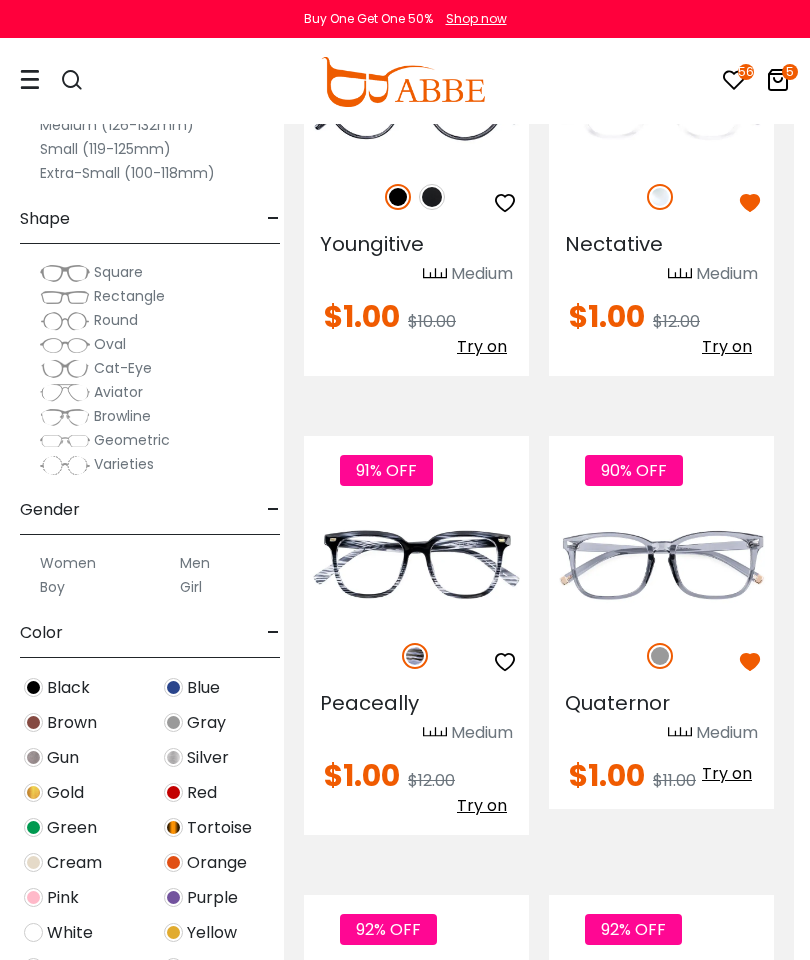 click at bounding box center [505, 662] 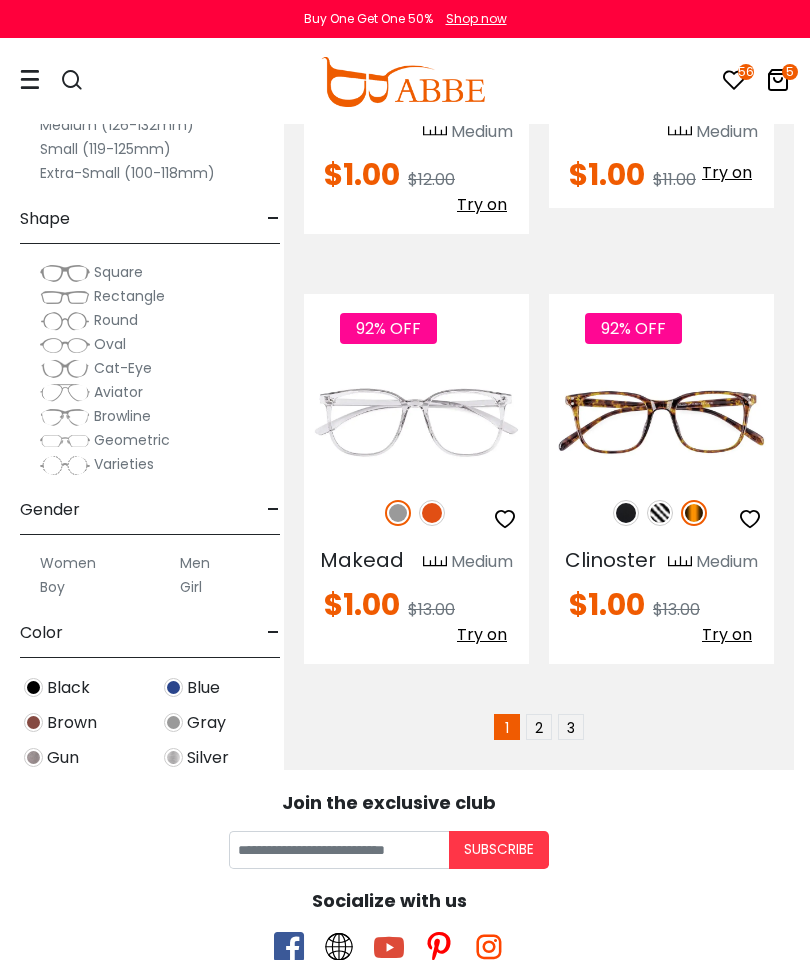 scroll, scrollTop: 6556, scrollLeft: 16, axis: both 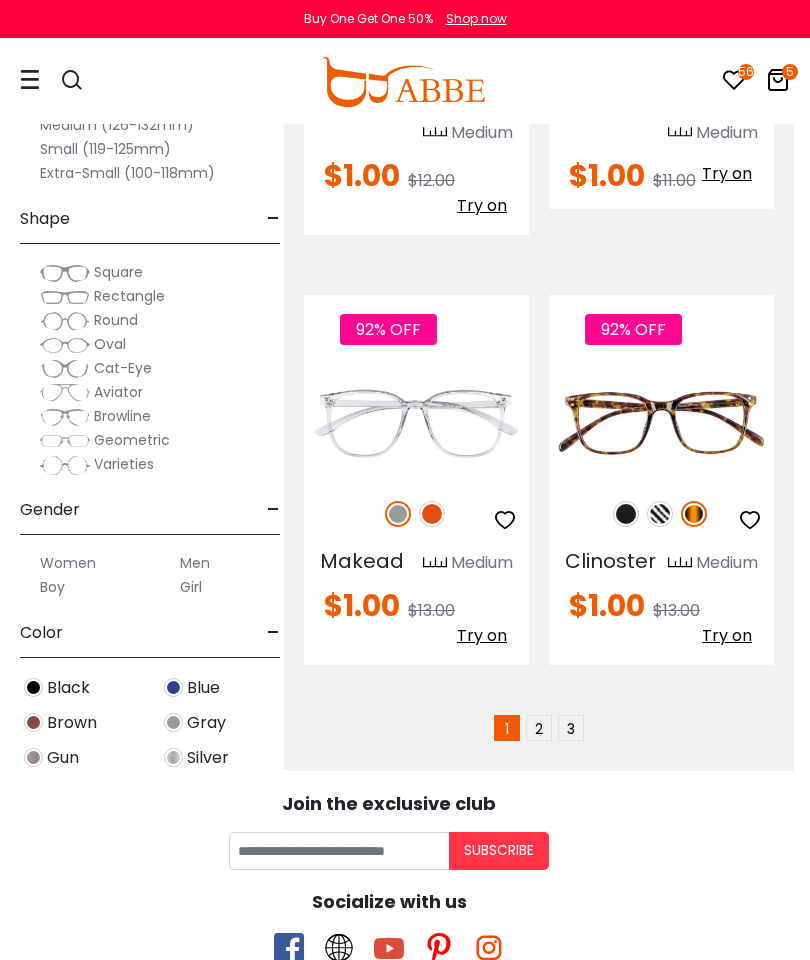 click at bounding box center [398, 514] 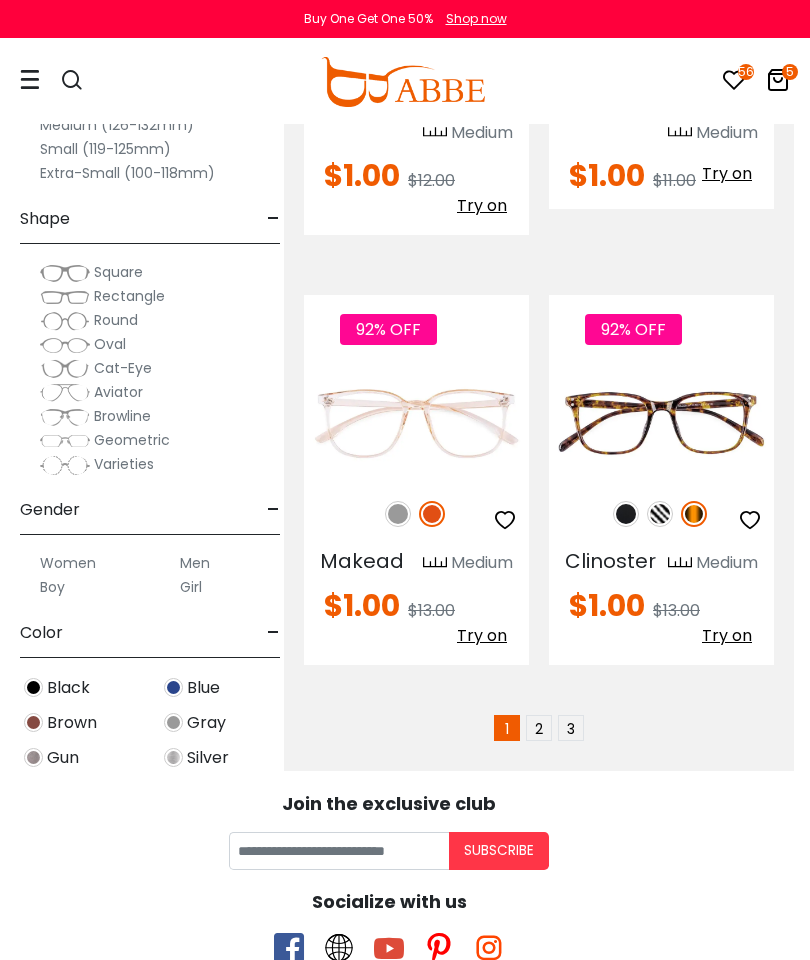 click at bounding box center [398, 514] 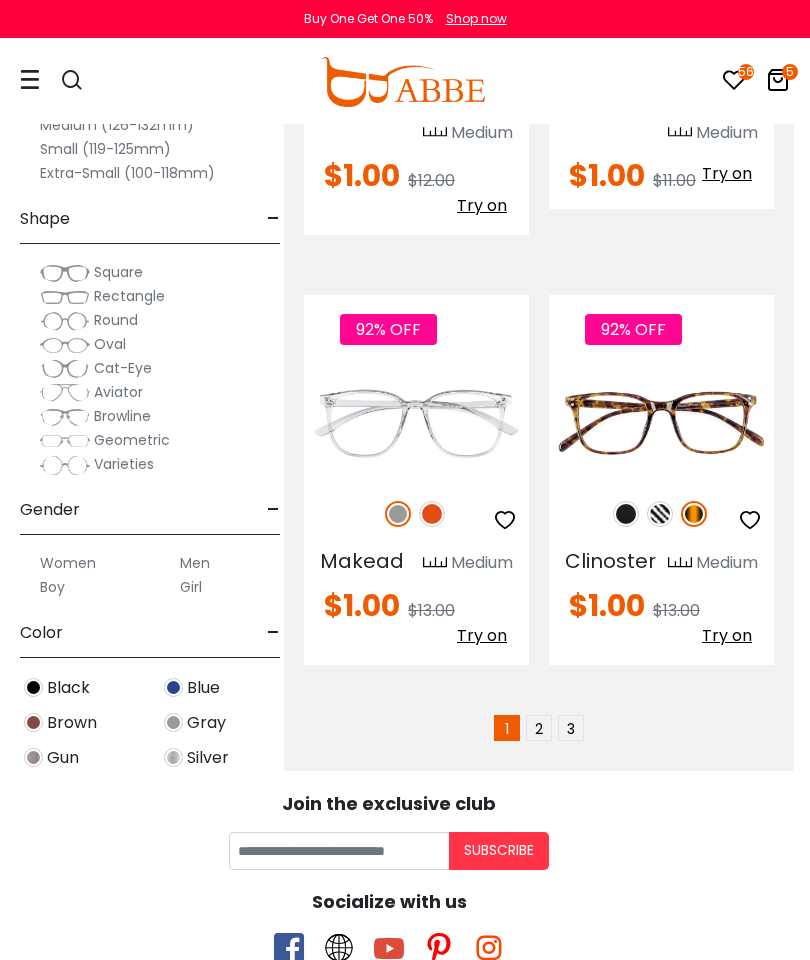 click at bounding box center (432, 514) 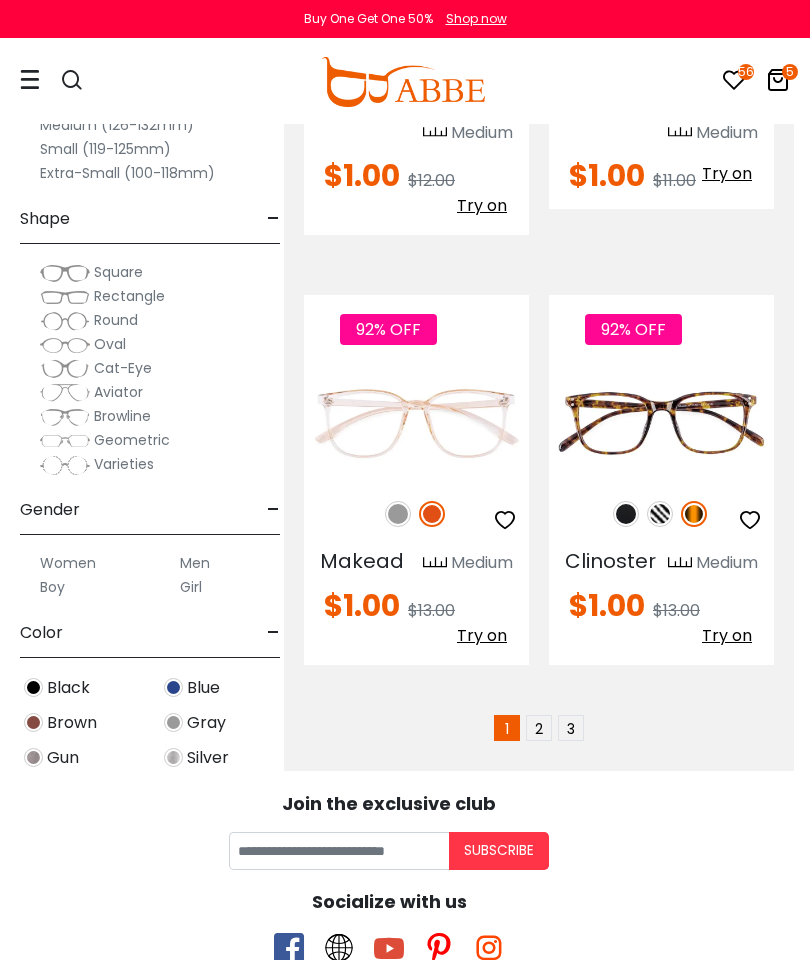 click at bounding box center (505, 520) 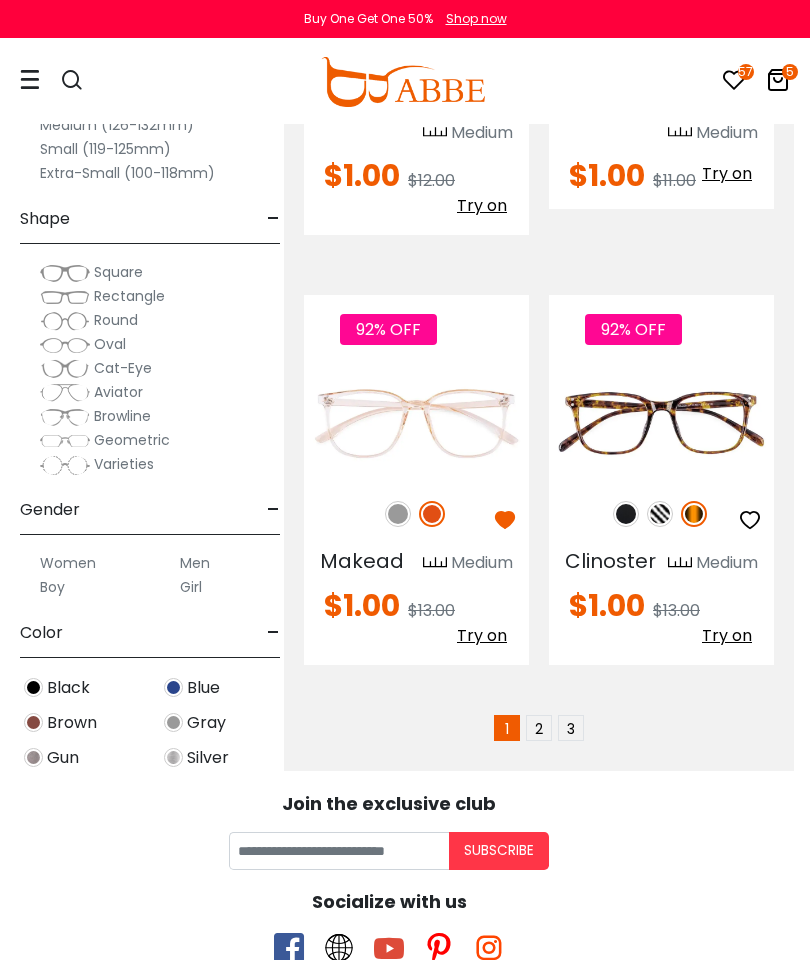 click at bounding box center (750, 520) 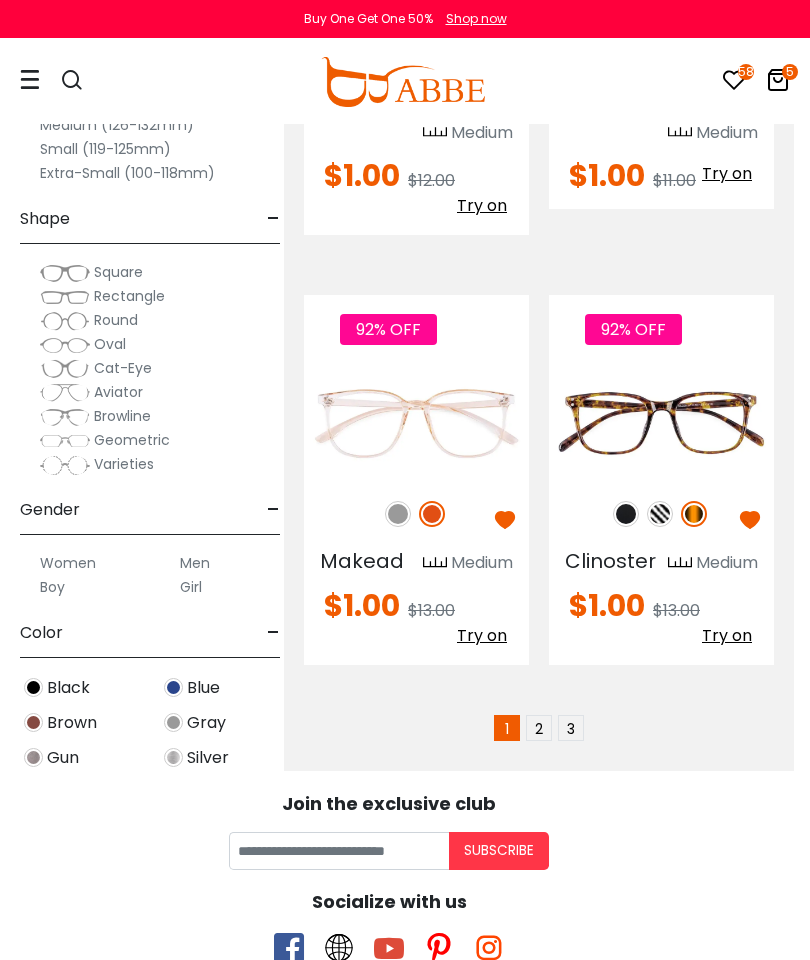 click at bounding box center (660, 514) 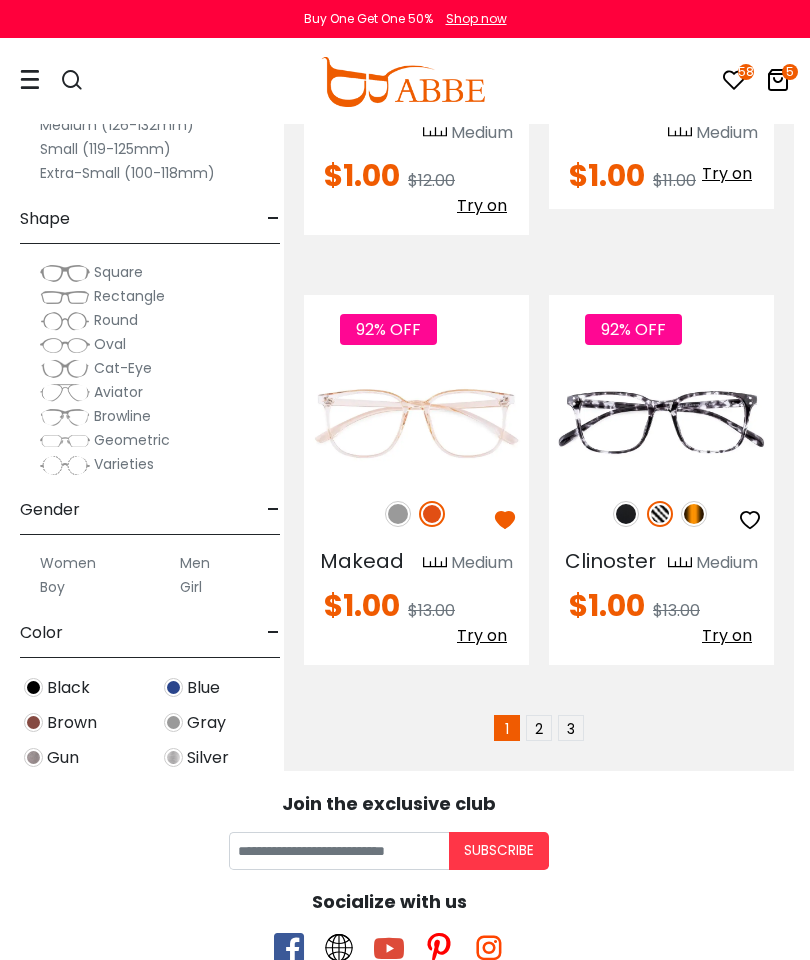 click at bounding box center (750, 520) 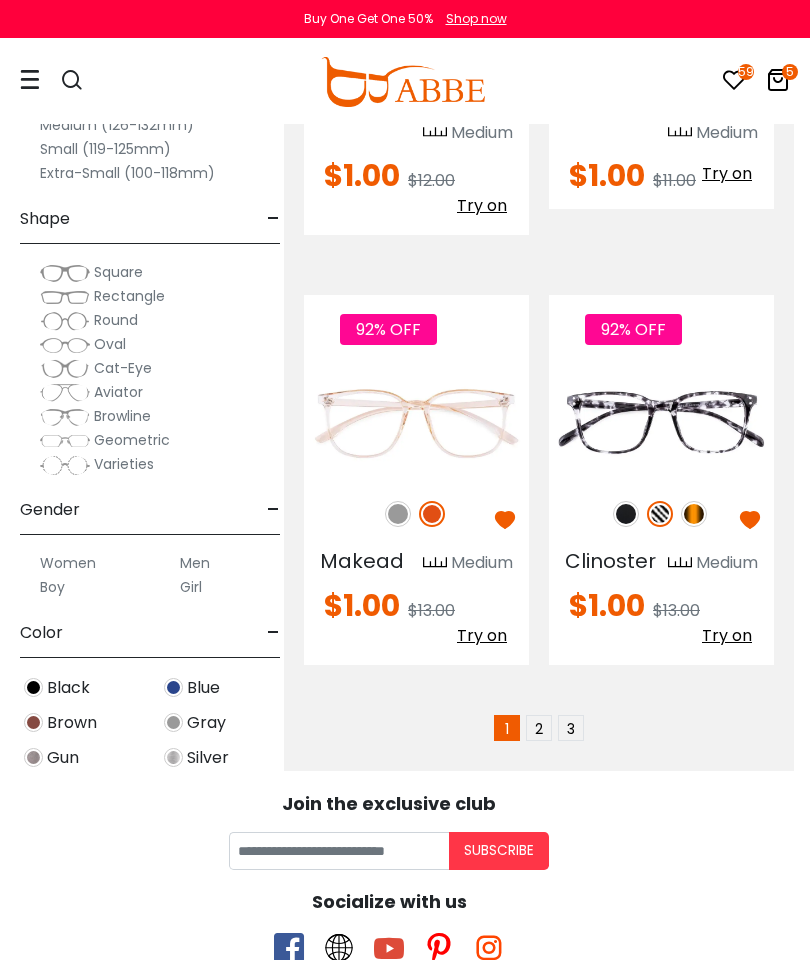 click at bounding box center [626, 514] 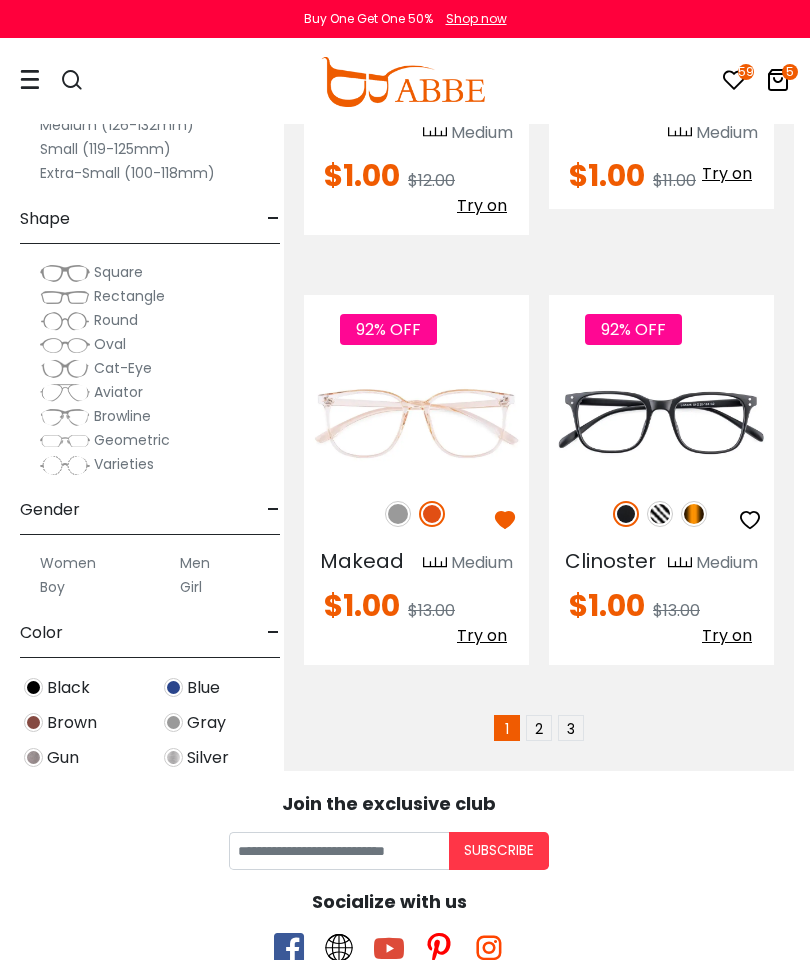 click at bounding box center [750, 520] 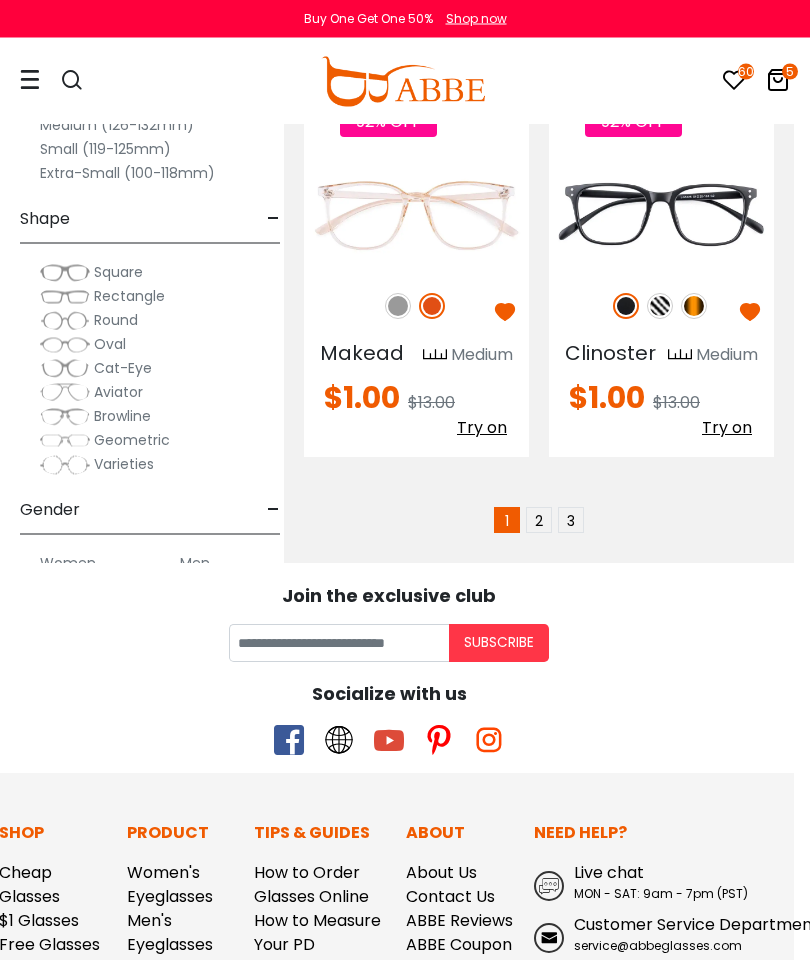 scroll, scrollTop: 6860, scrollLeft: 16, axis: both 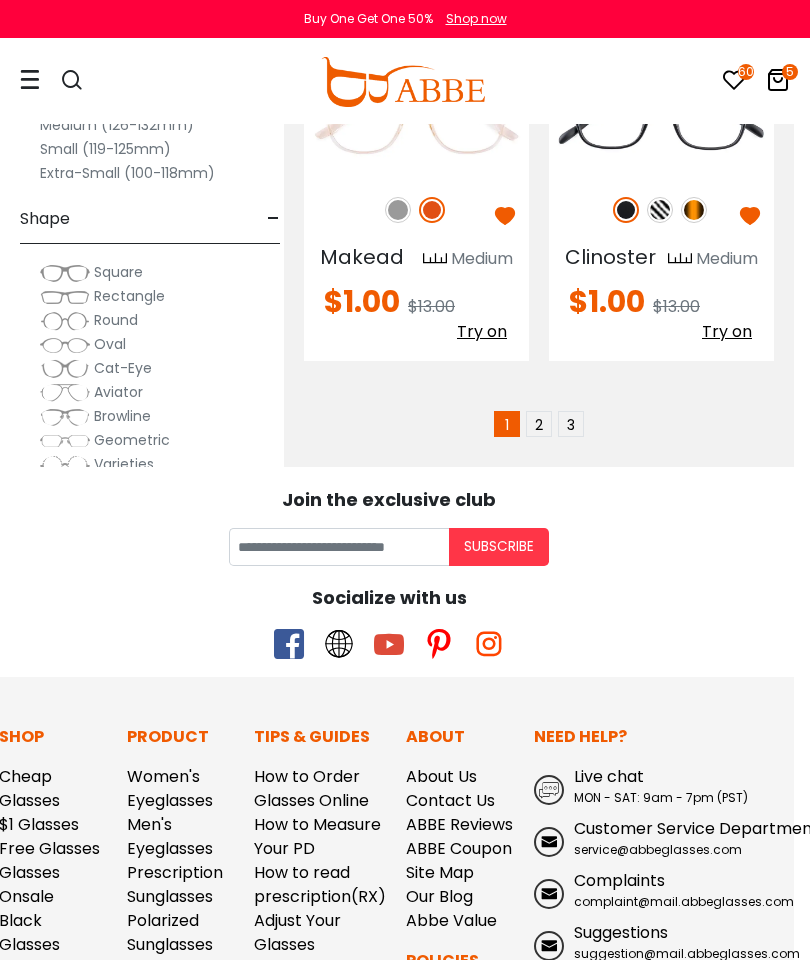 click on "Sort by:
Prices Low To High
Relevance
New Arrivals
Best Sellers" at bounding box center (539, -2907) 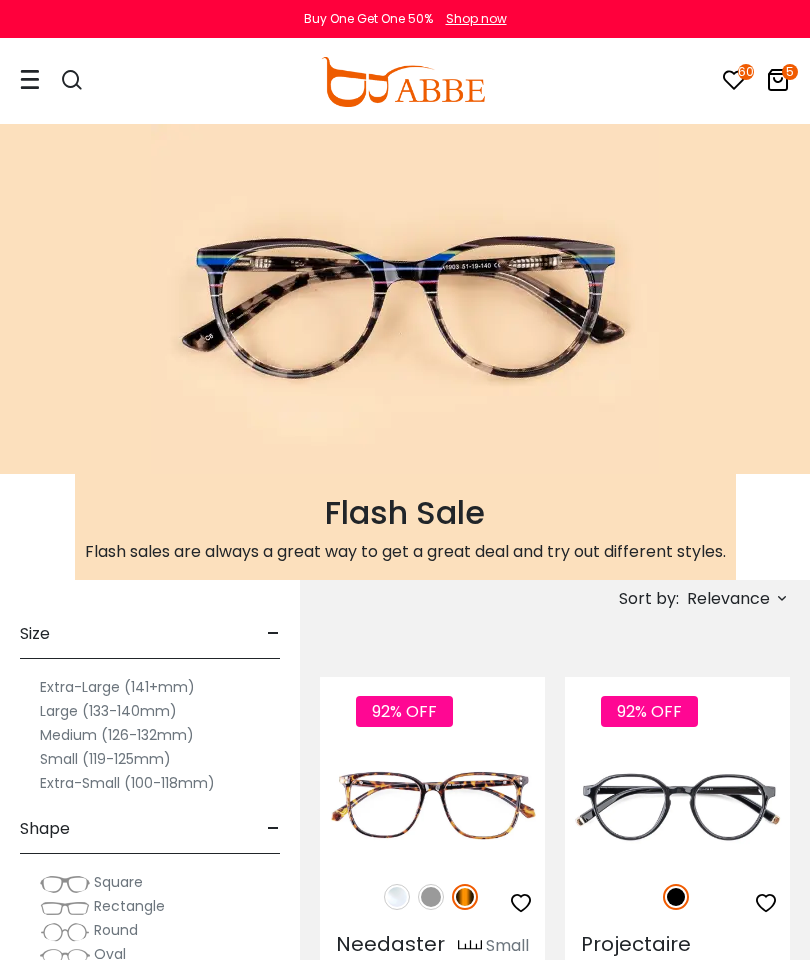scroll, scrollTop: 0, scrollLeft: 0, axis: both 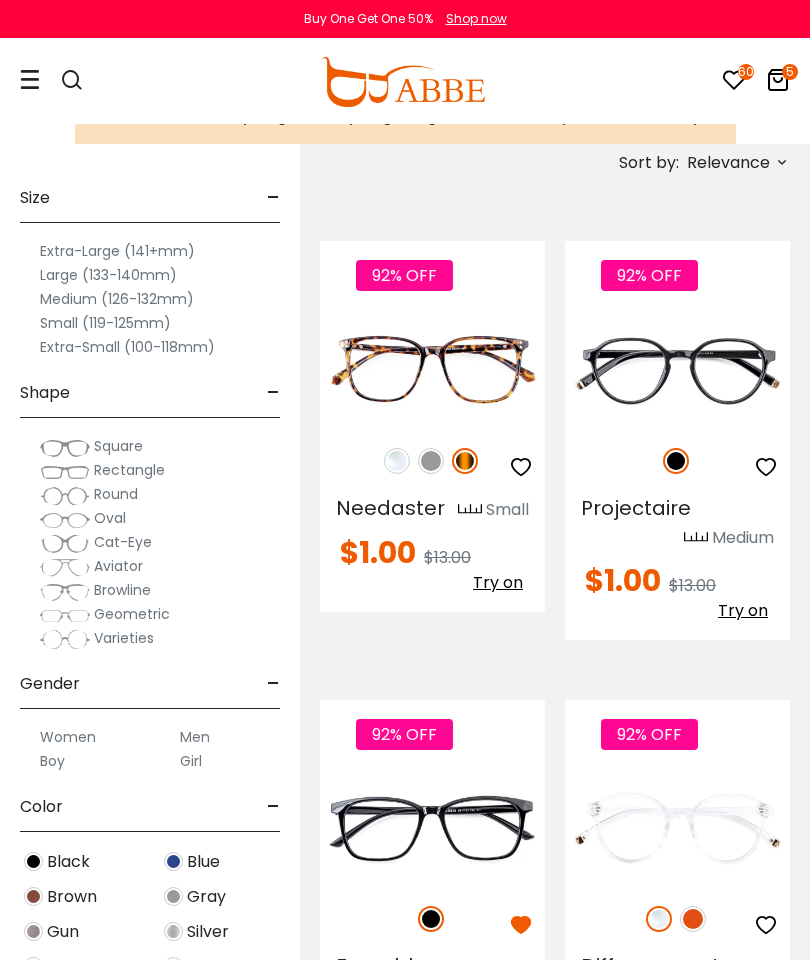 click at bounding box center (431, 461) 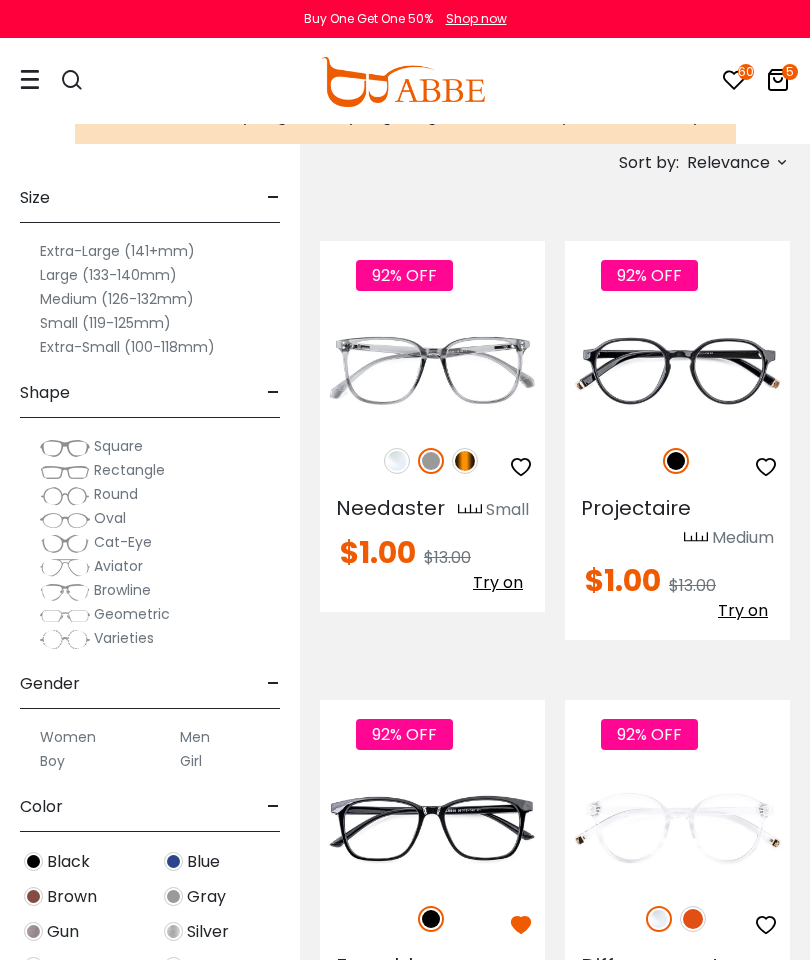 click at bounding box center (397, 461) 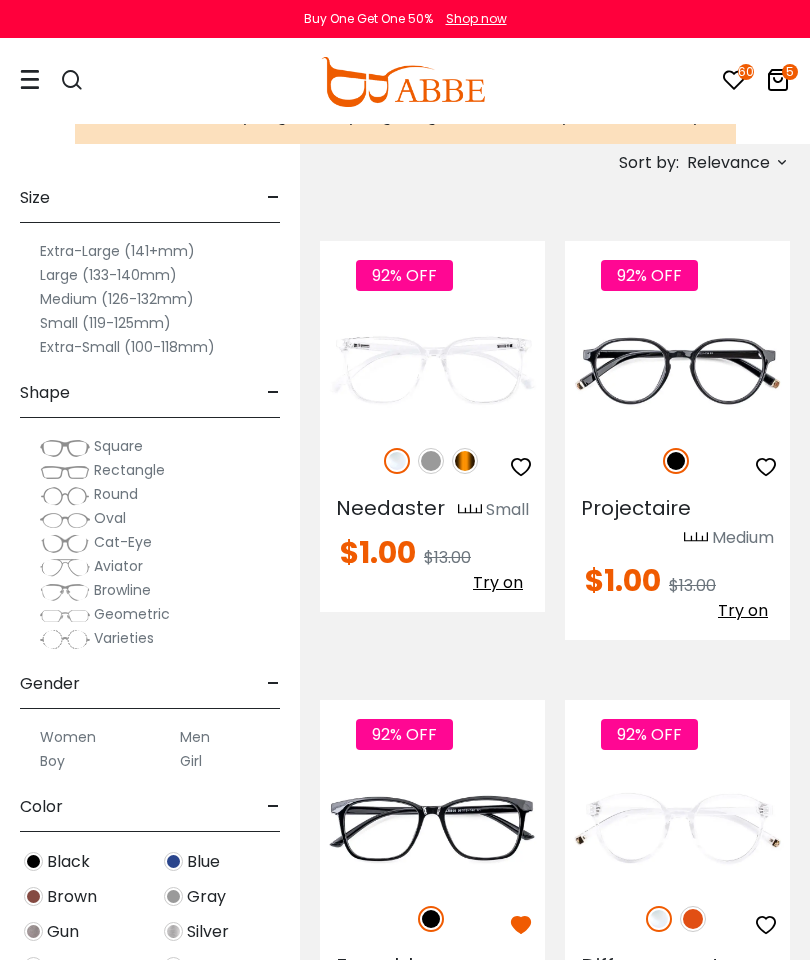click at bounding box center (521, 467) 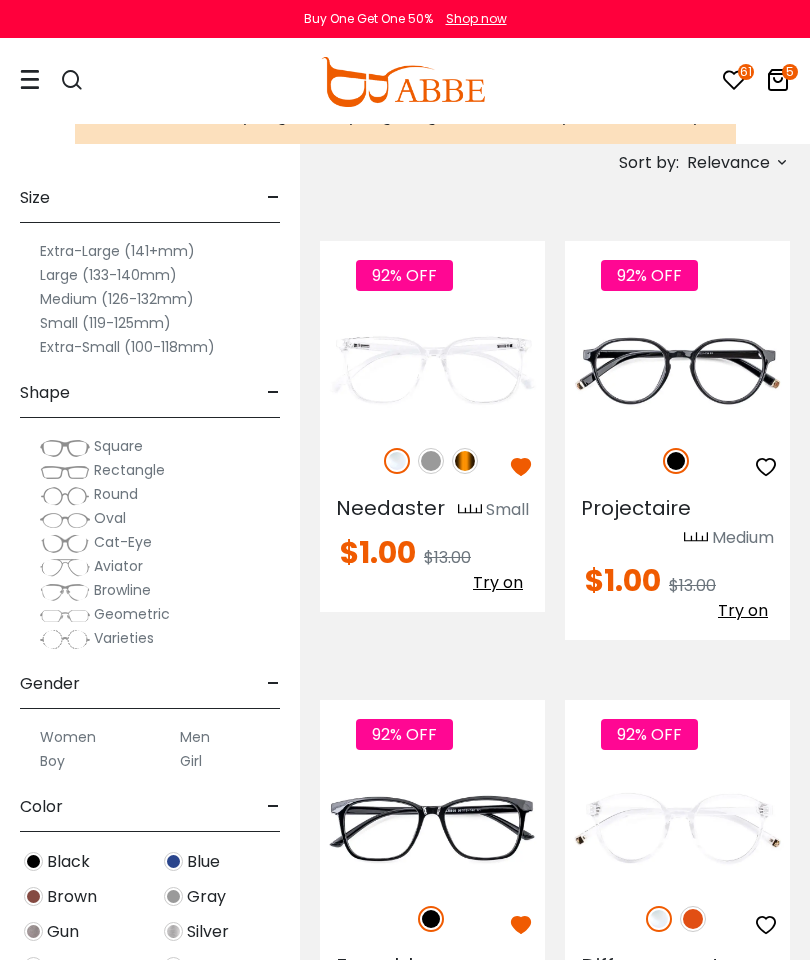 click at bounding box center (431, 461) 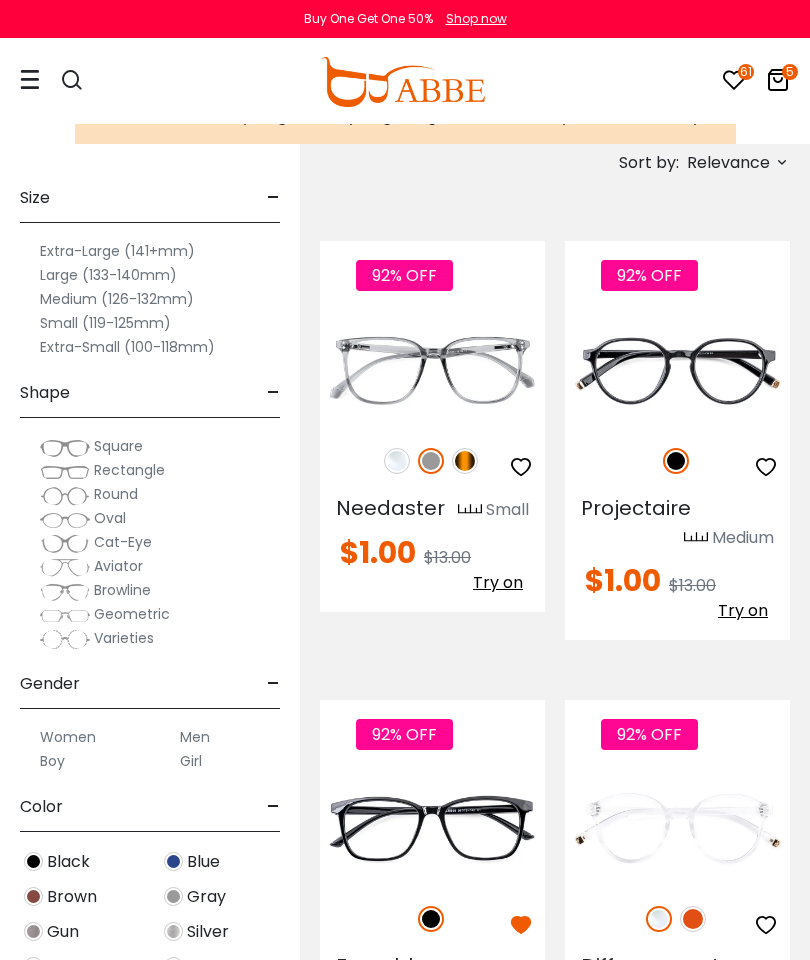 click at bounding box center (521, 467) 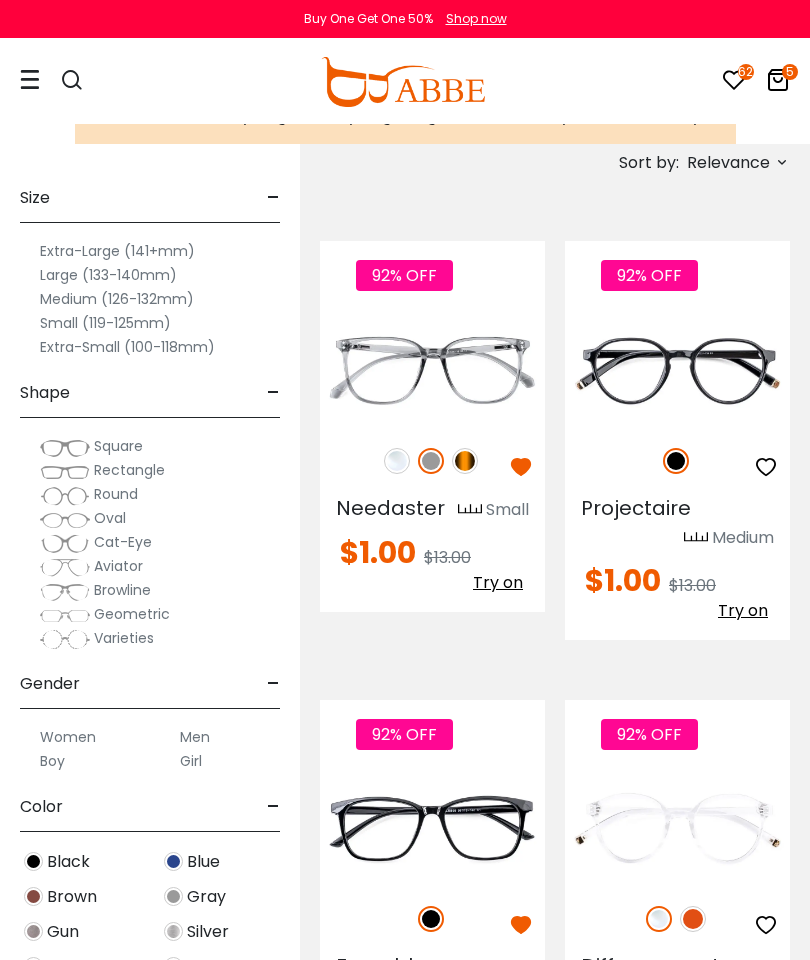click at bounding box center (465, 461) 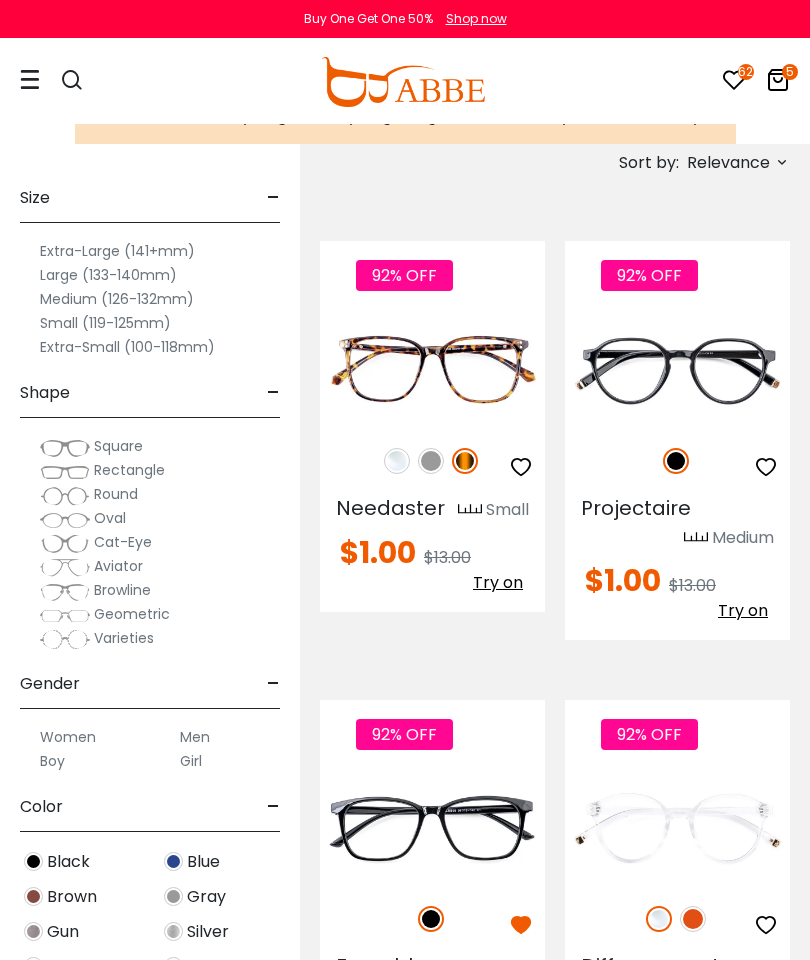 click at bounding box center [521, 467] 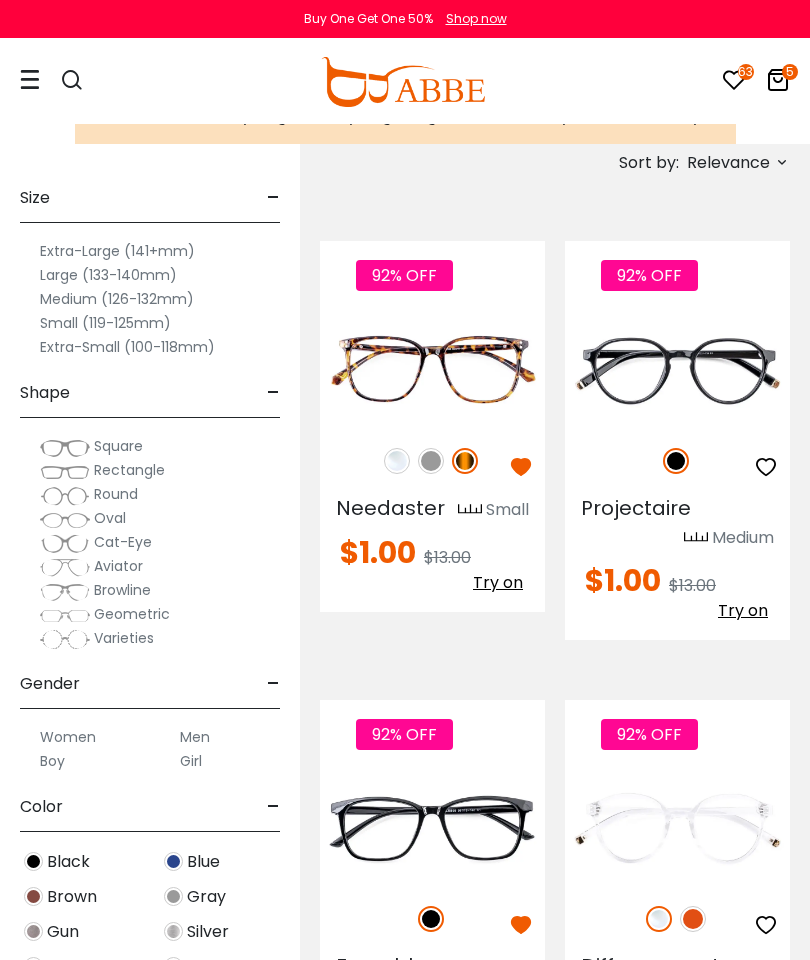 click at bounding box center (766, 467) 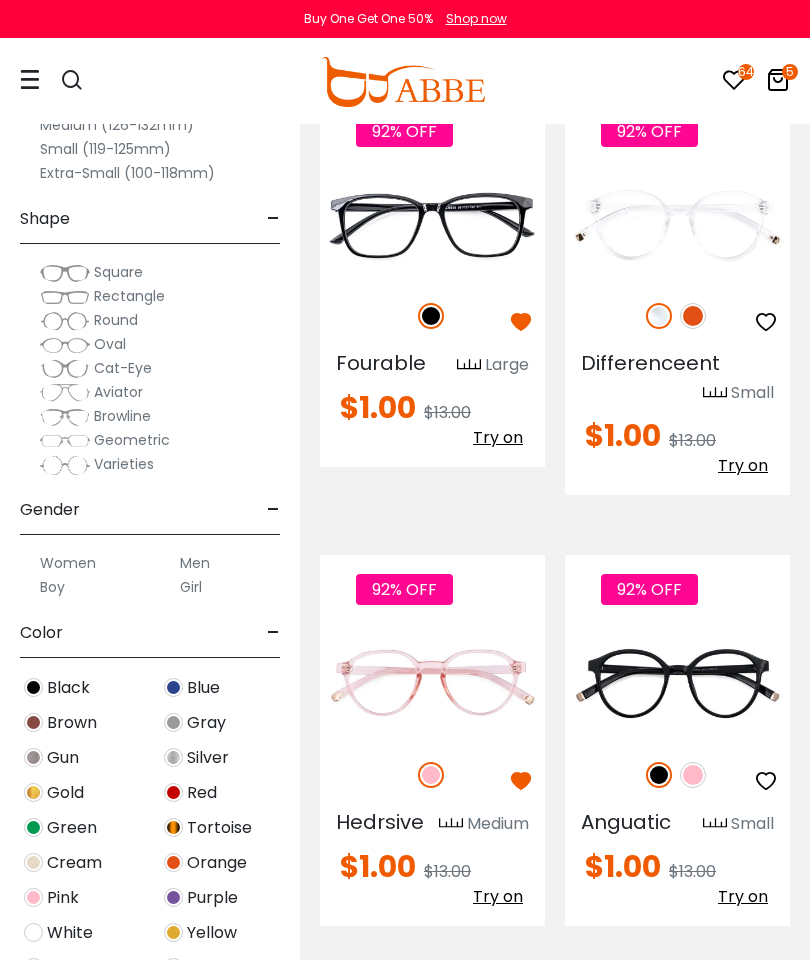 scroll, scrollTop: 1041, scrollLeft: 0, axis: vertical 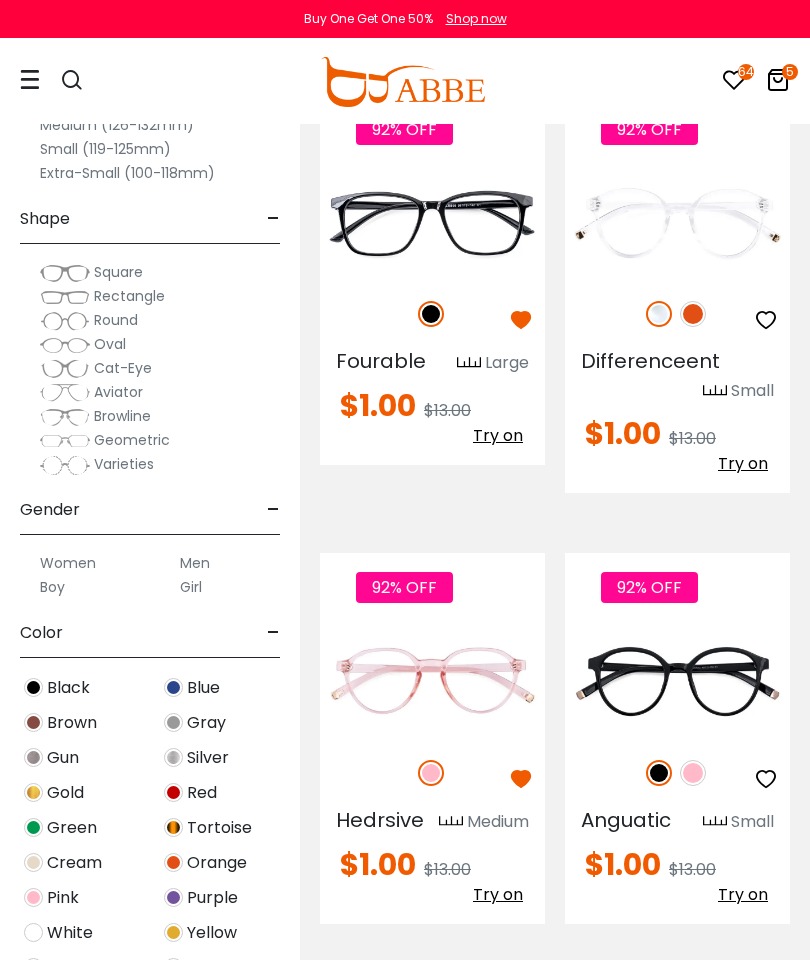 click at bounding box center [659, 314] 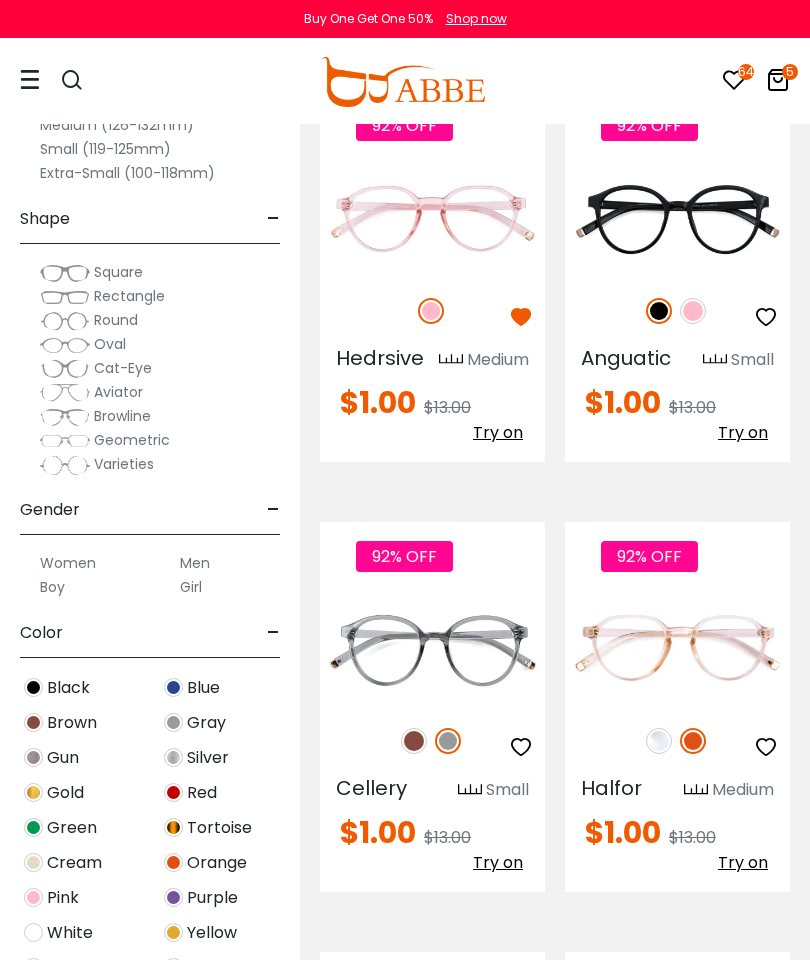 scroll, scrollTop: 1500, scrollLeft: 0, axis: vertical 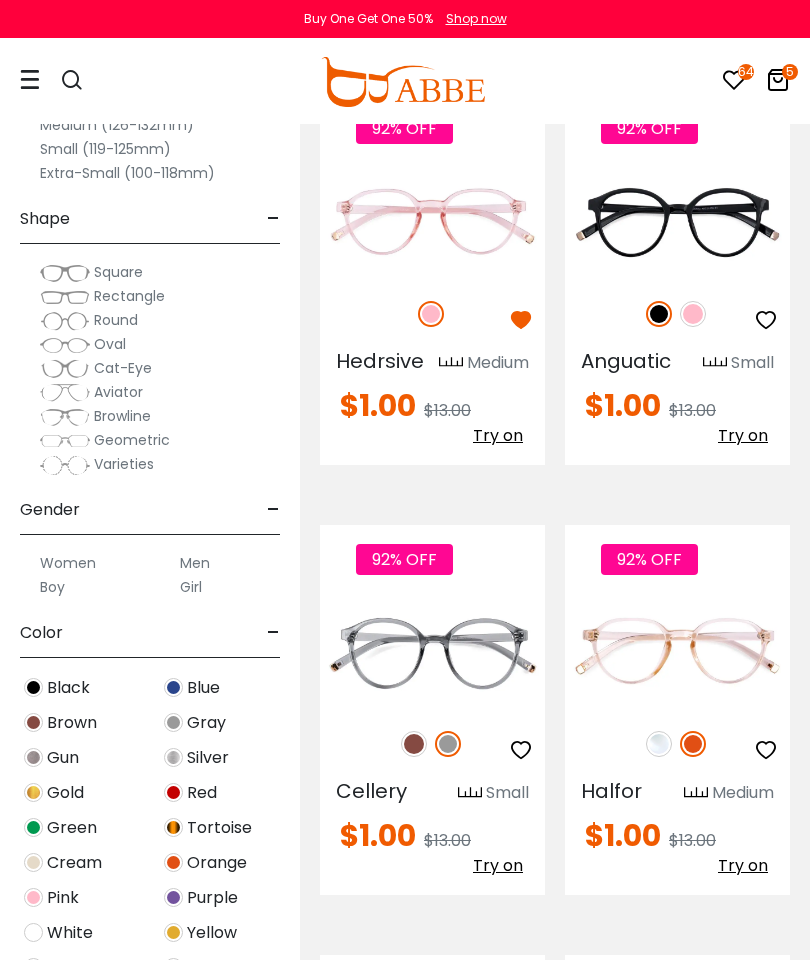 click at bounding box center (693, 314) 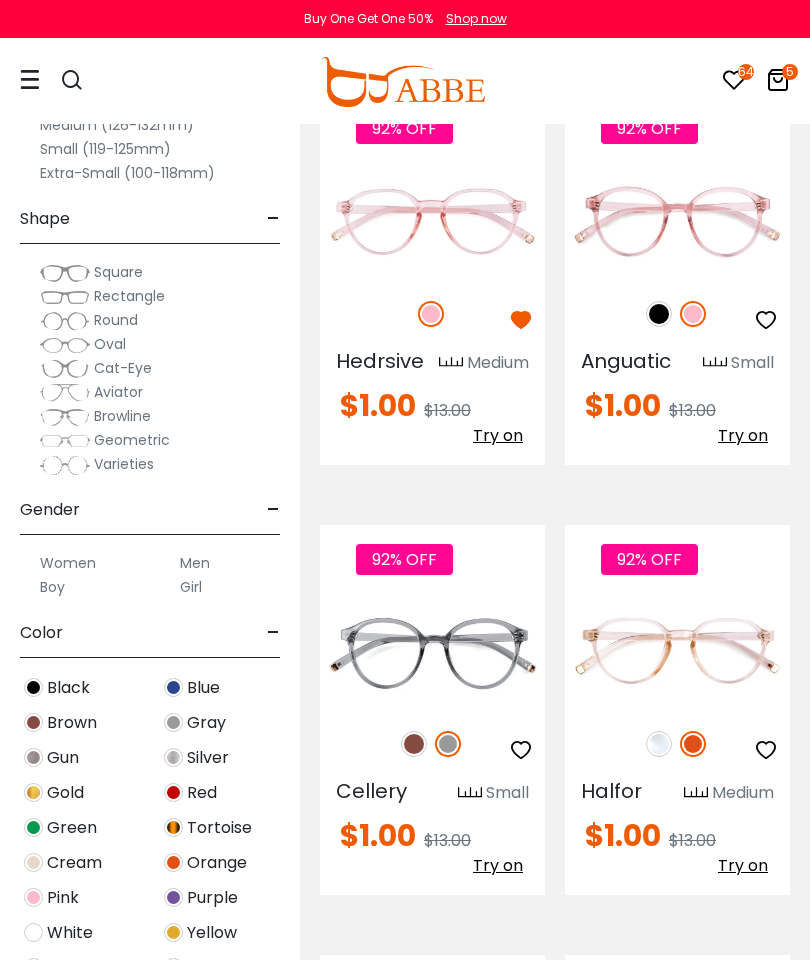 click at bounding box center [659, 314] 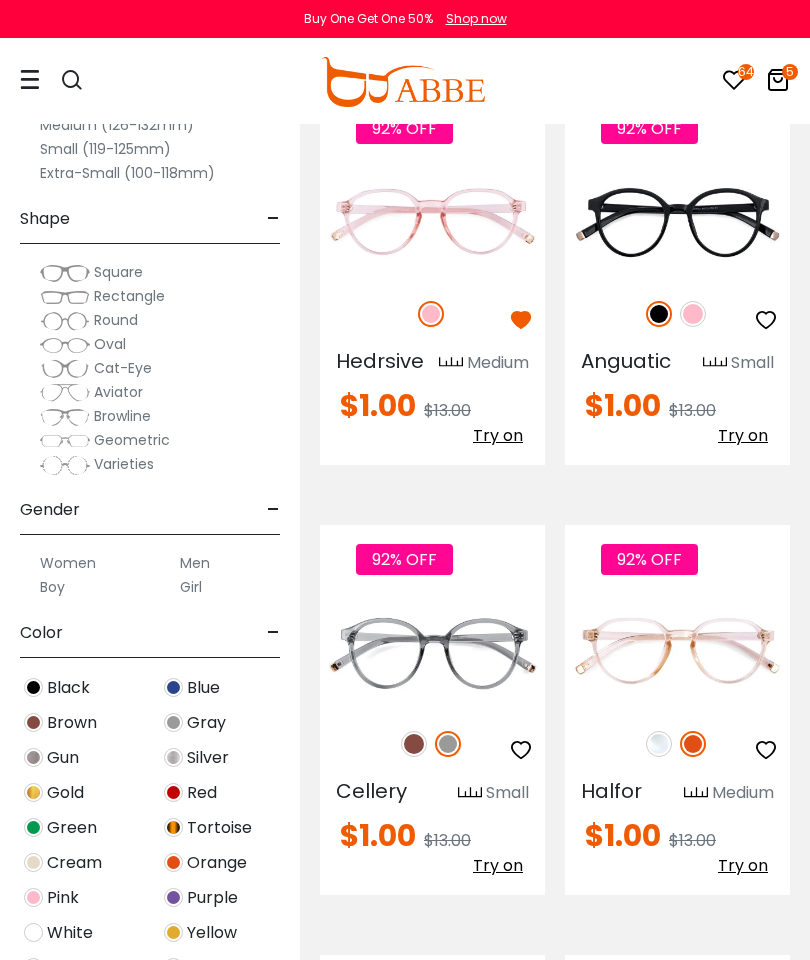 click at bounding box center [766, 320] 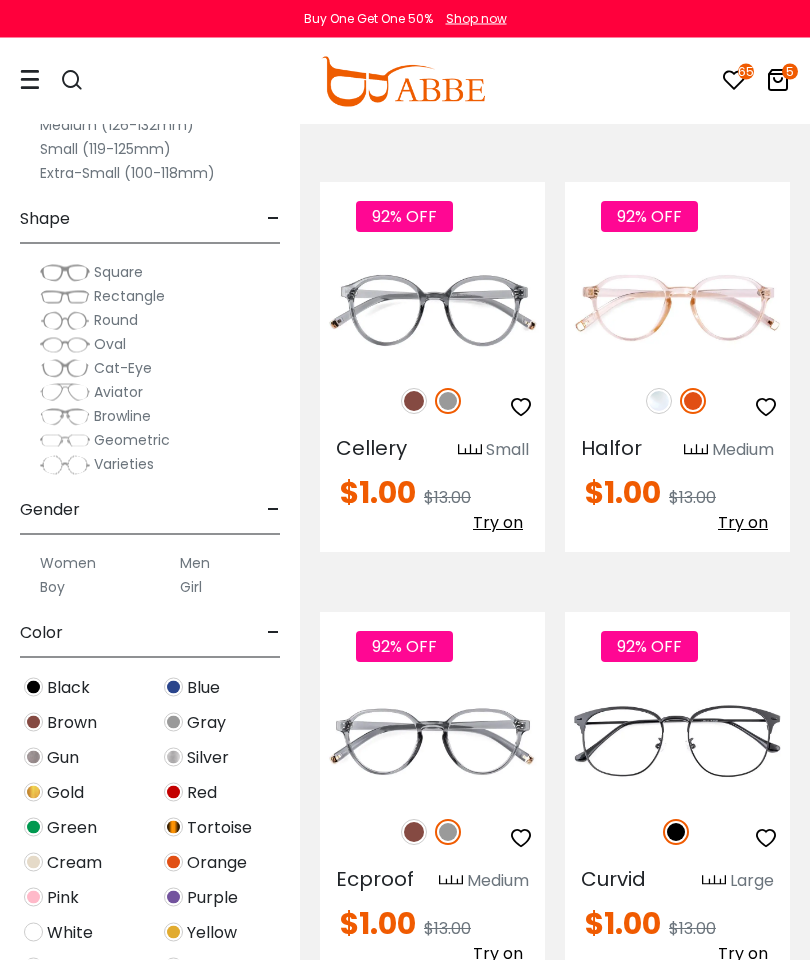 scroll, scrollTop: 1858, scrollLeft: 0, axis: vertical 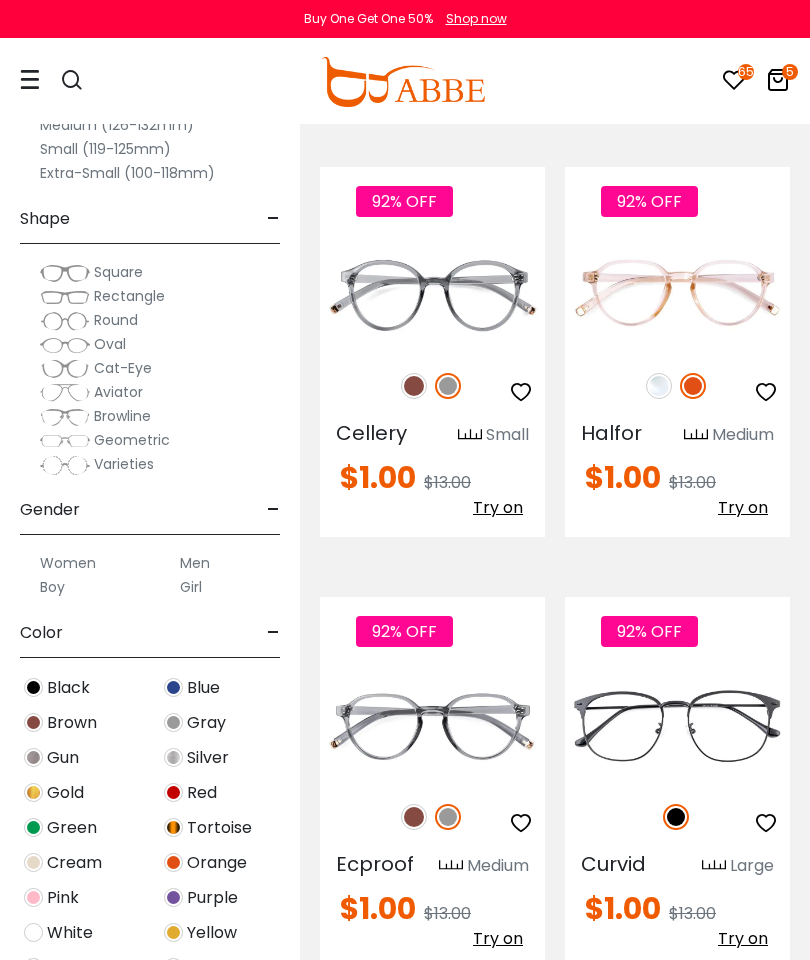 click at bounding box center (659, 386) 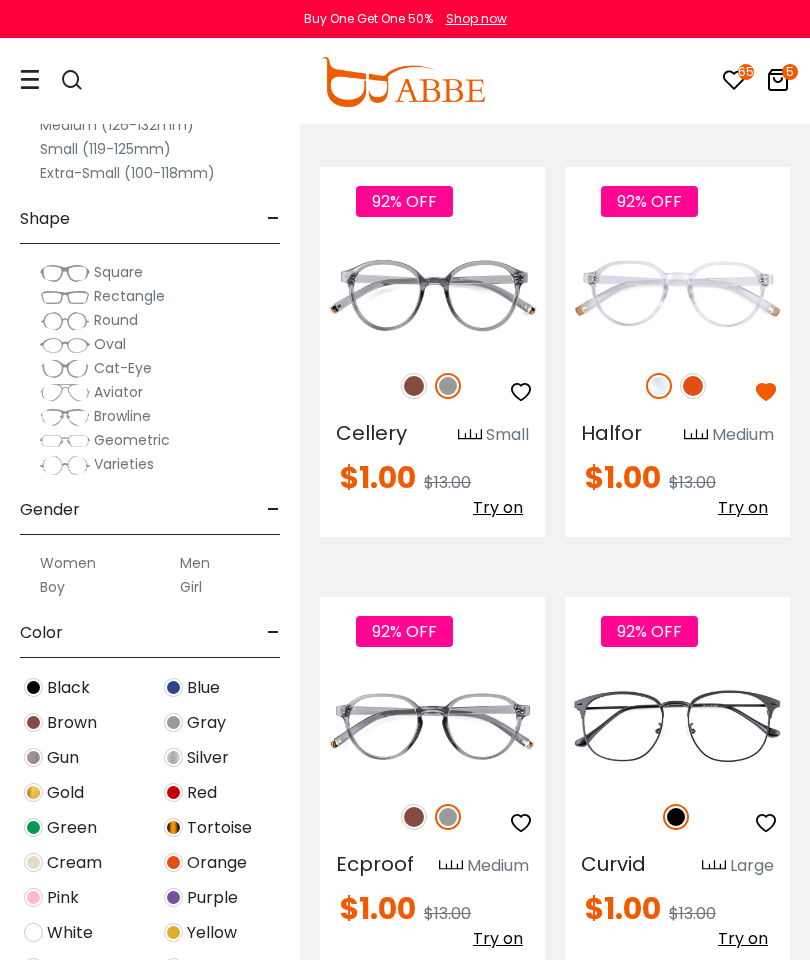 click at bounding box center (448, 386) 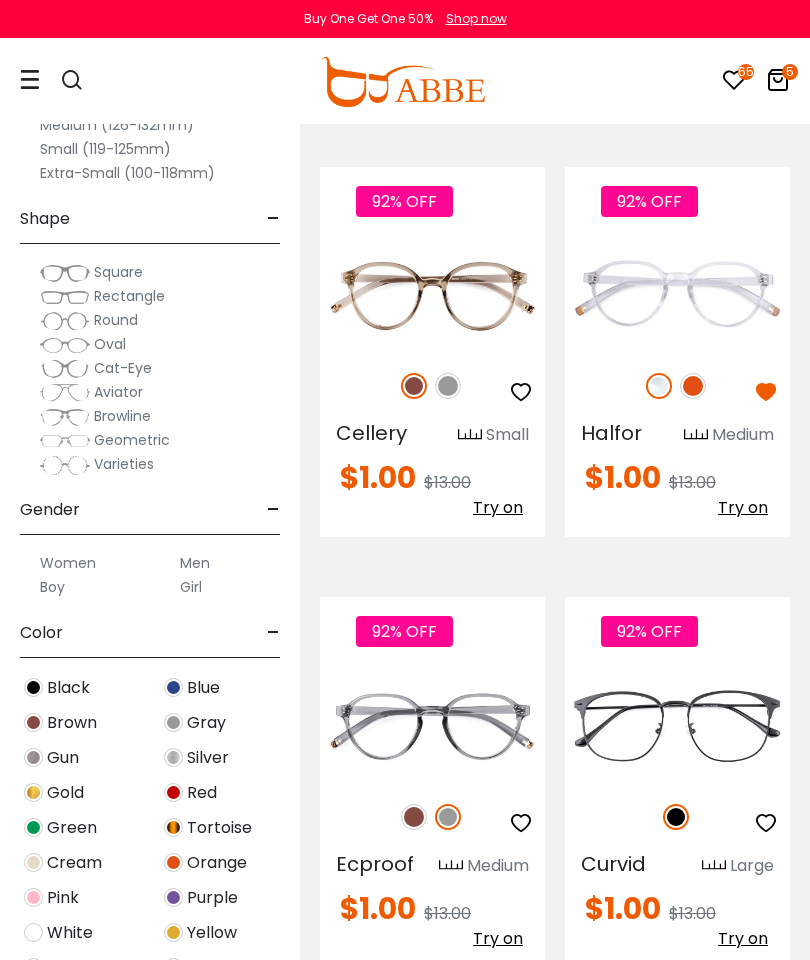 click at bounding box center [448, 386] 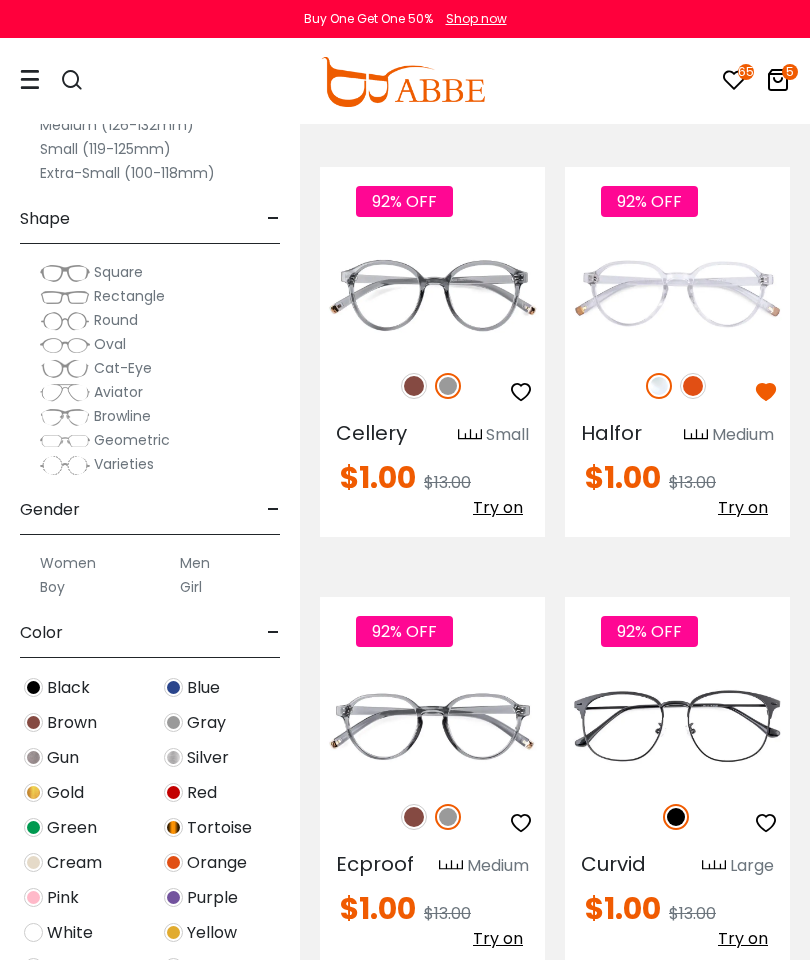 click at bounding box center (521, 392) 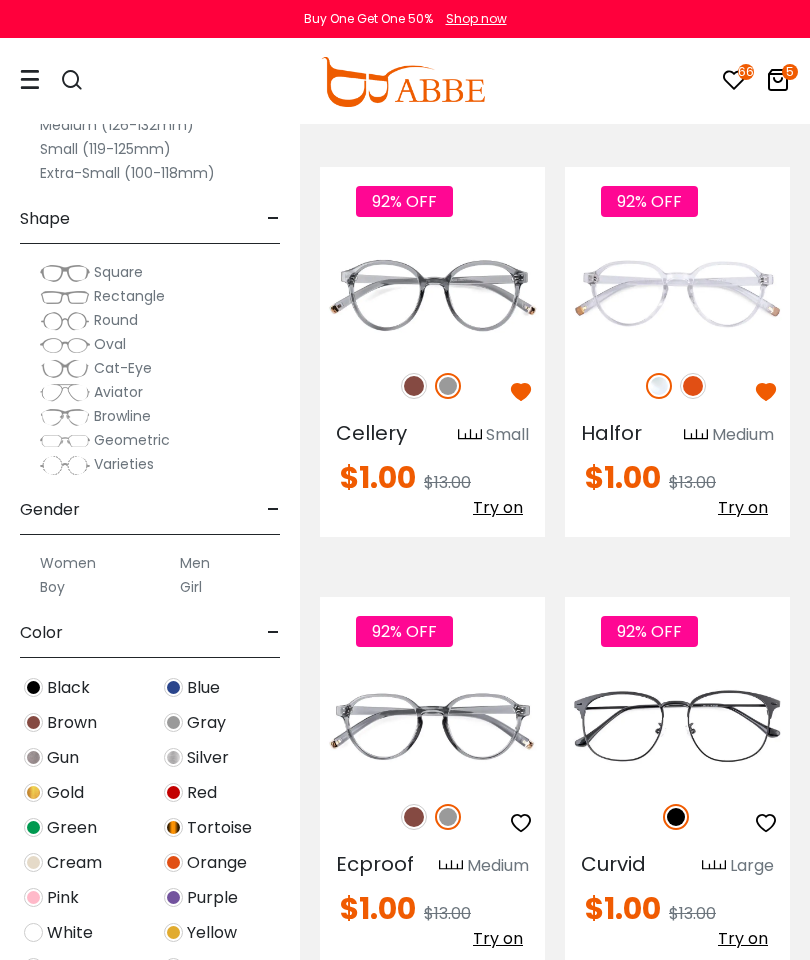 click at bounding box center [414, 386] 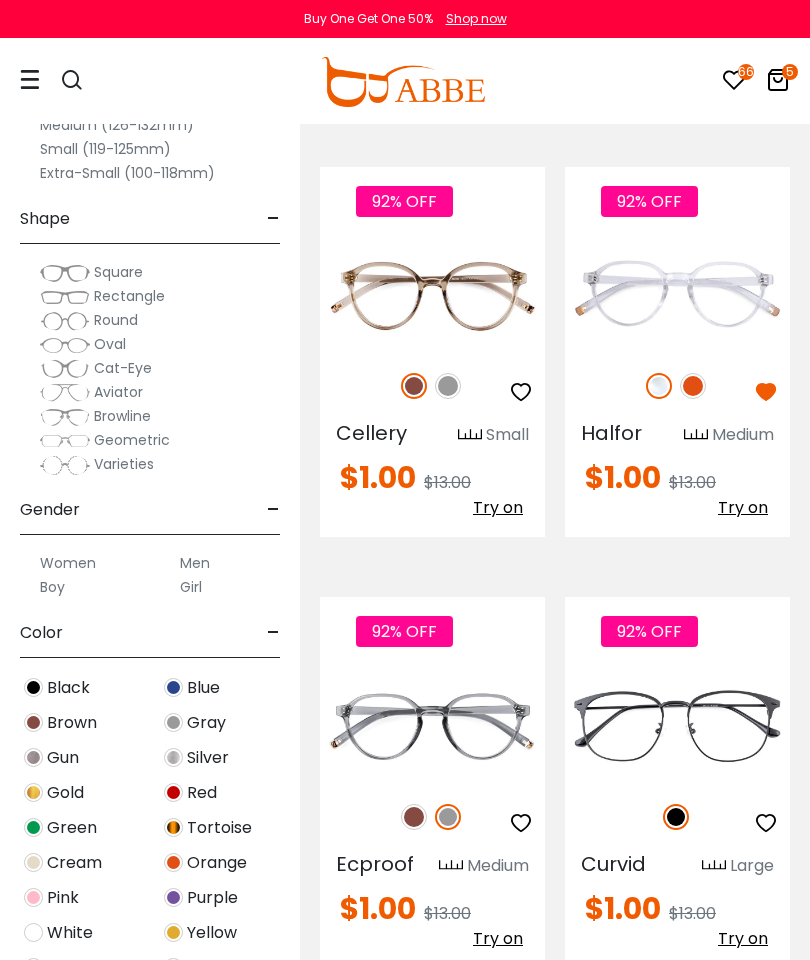 click at bounding box center (521, 392) 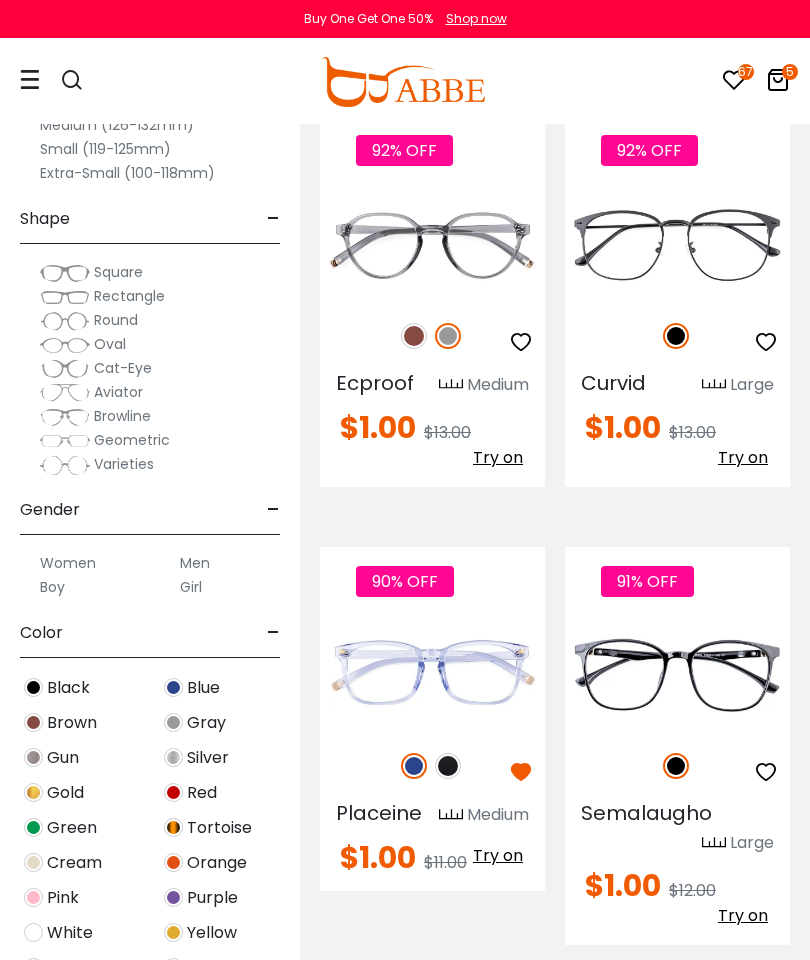 scroll, scrollTop: 2341, scrollLeft: 0, axis: vertical 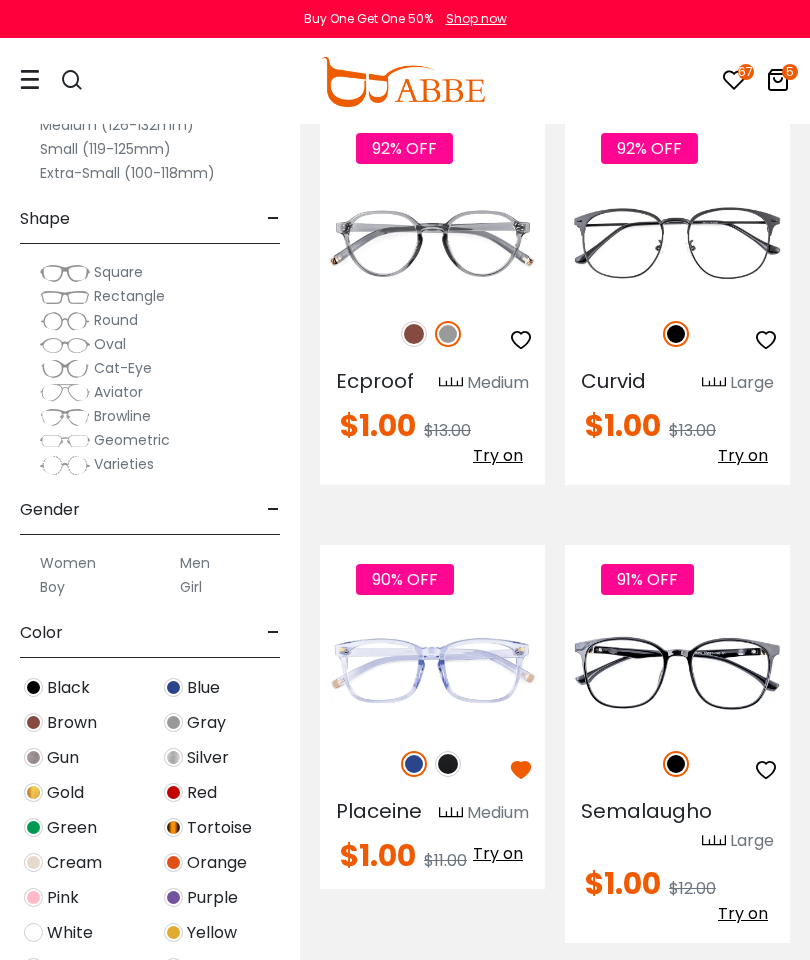 click at bounding box center (414, 334) 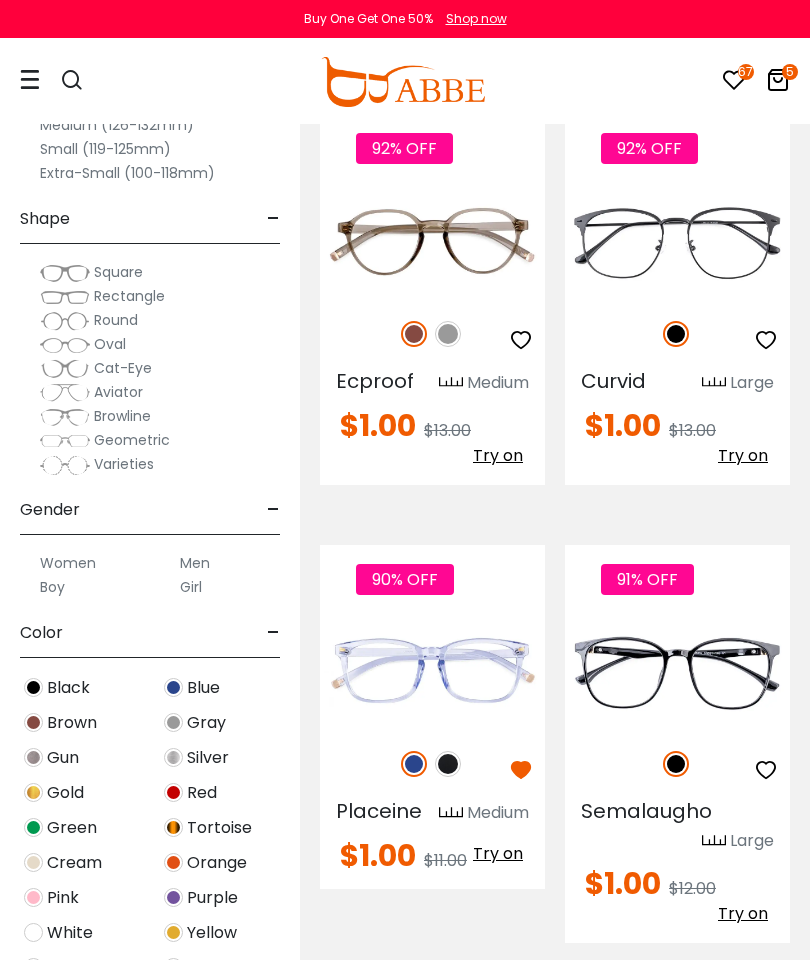 click at bounding box center (448, 334) 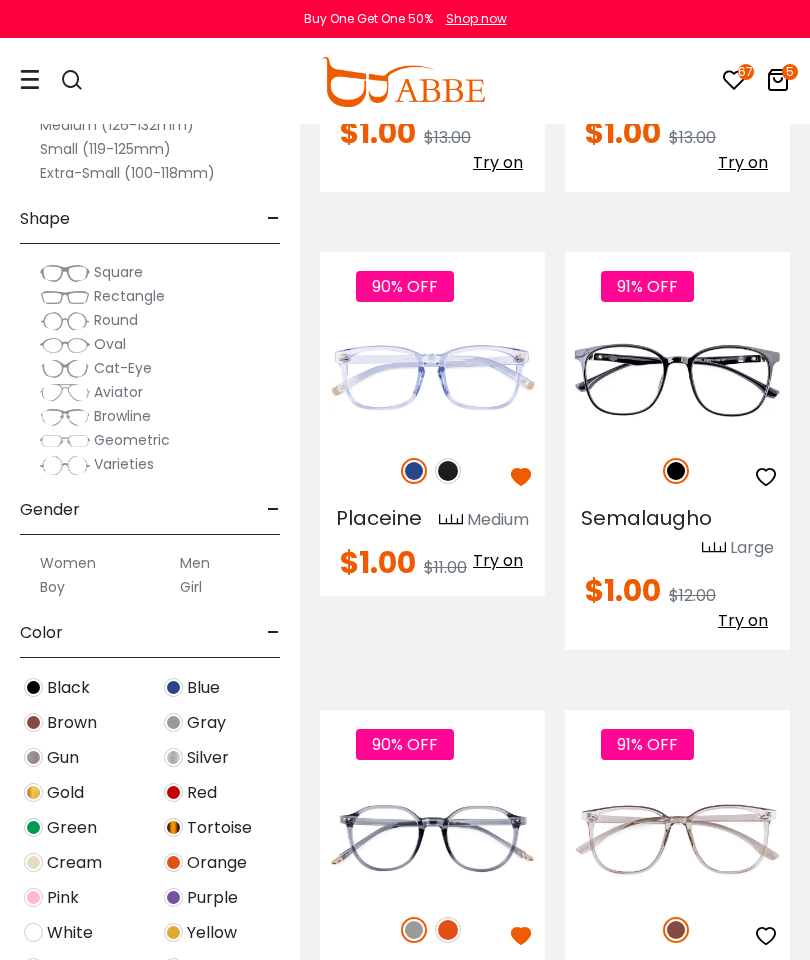 scroll, scrollTop: 2642, scrollLeft: 0, axis: vertical 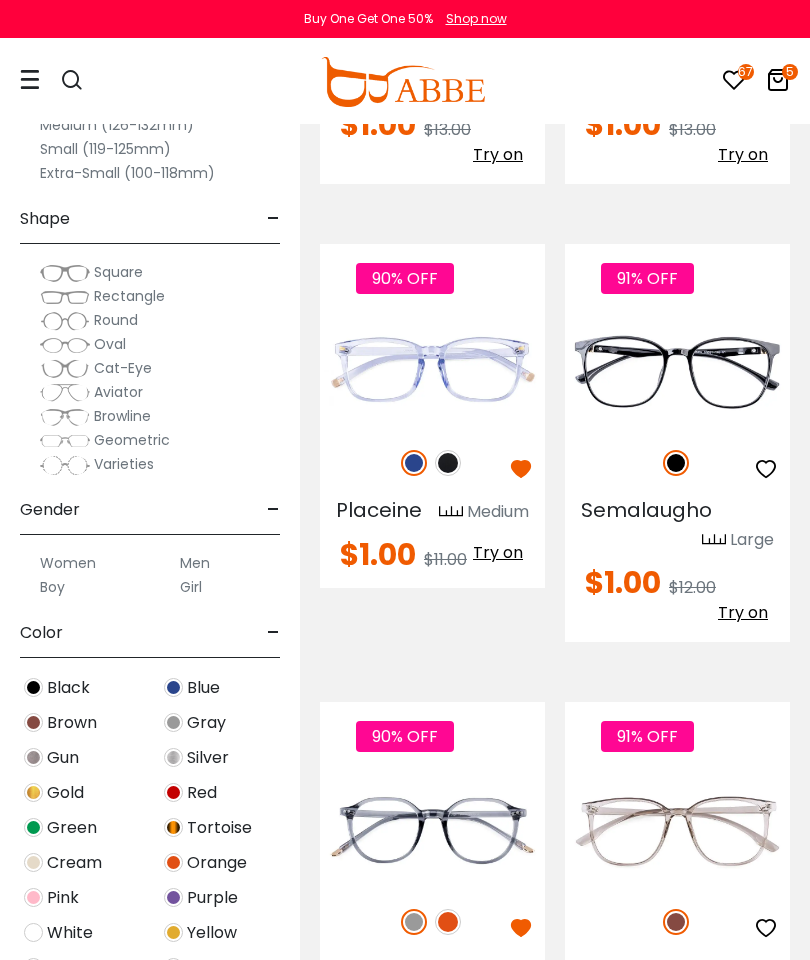 click at bounding box center [448, 463] 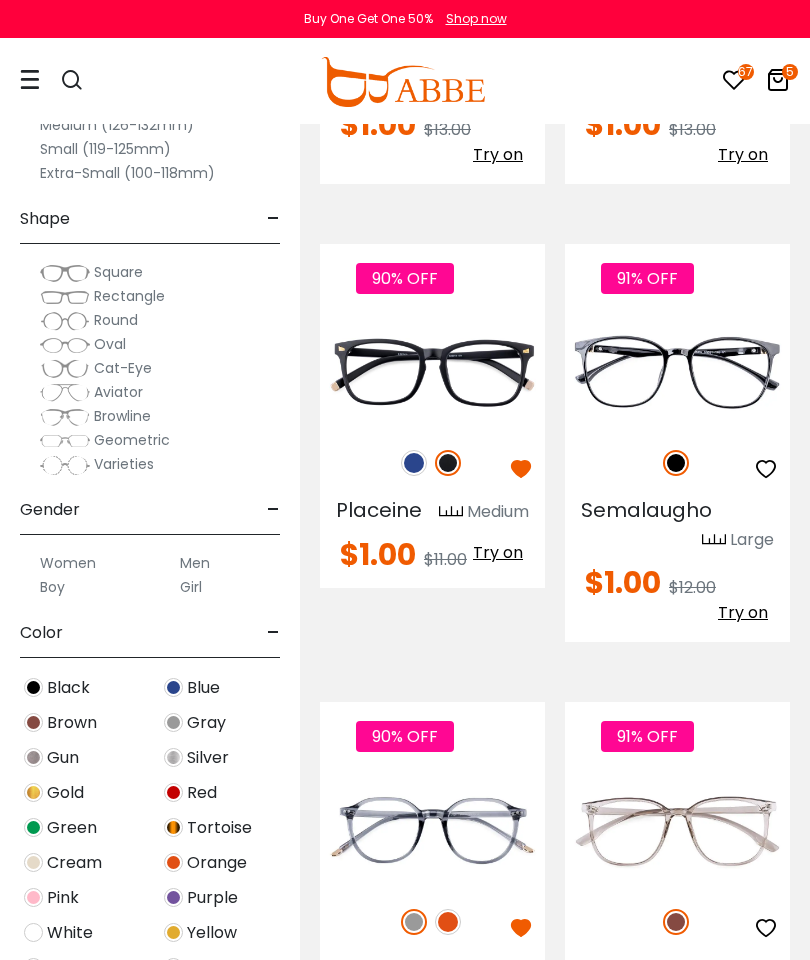 click at bounding box center (521, 469) 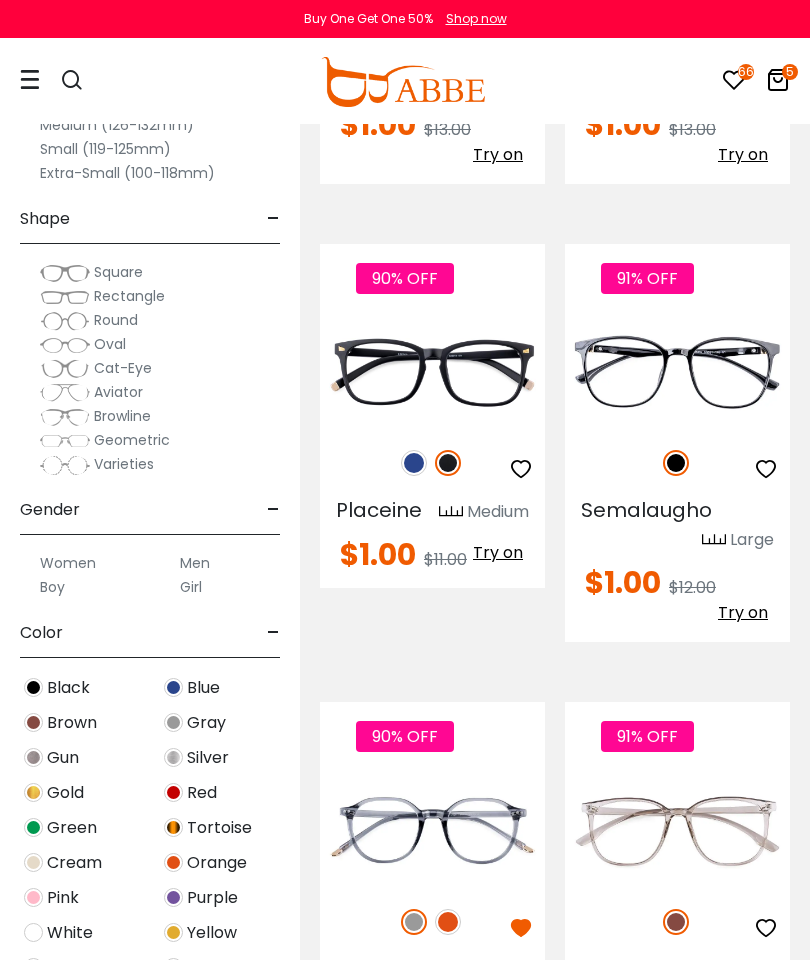 click at bounding box center [521, 469] 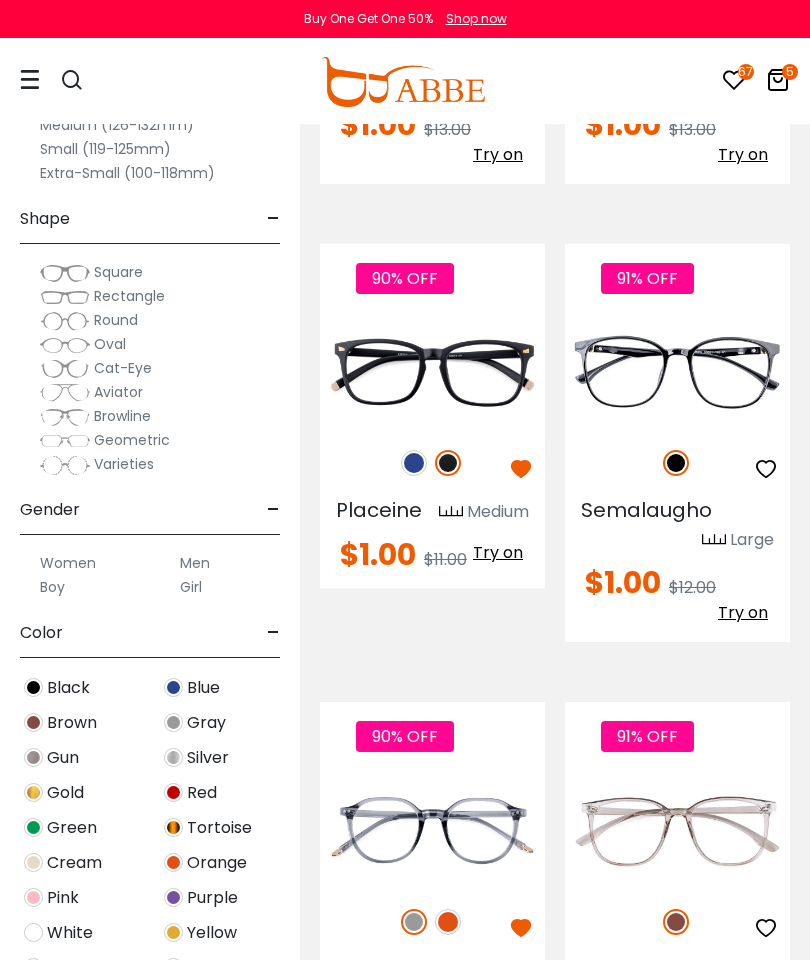 click at bounding box center (414, 463) 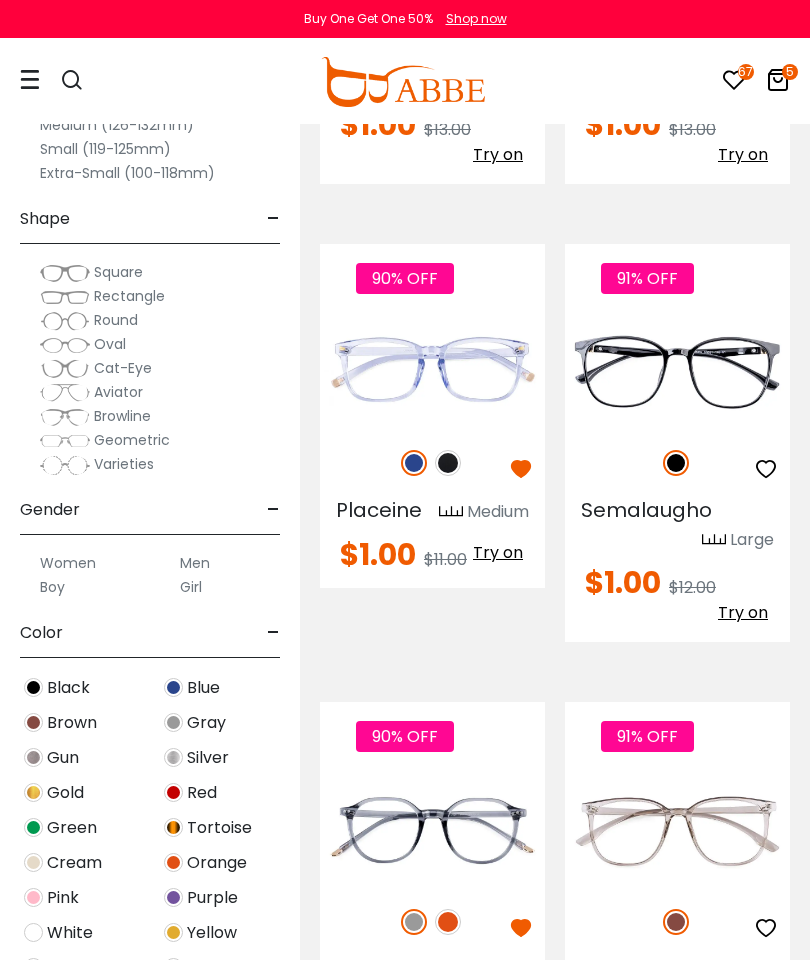 click at bounding box center (521, 469) 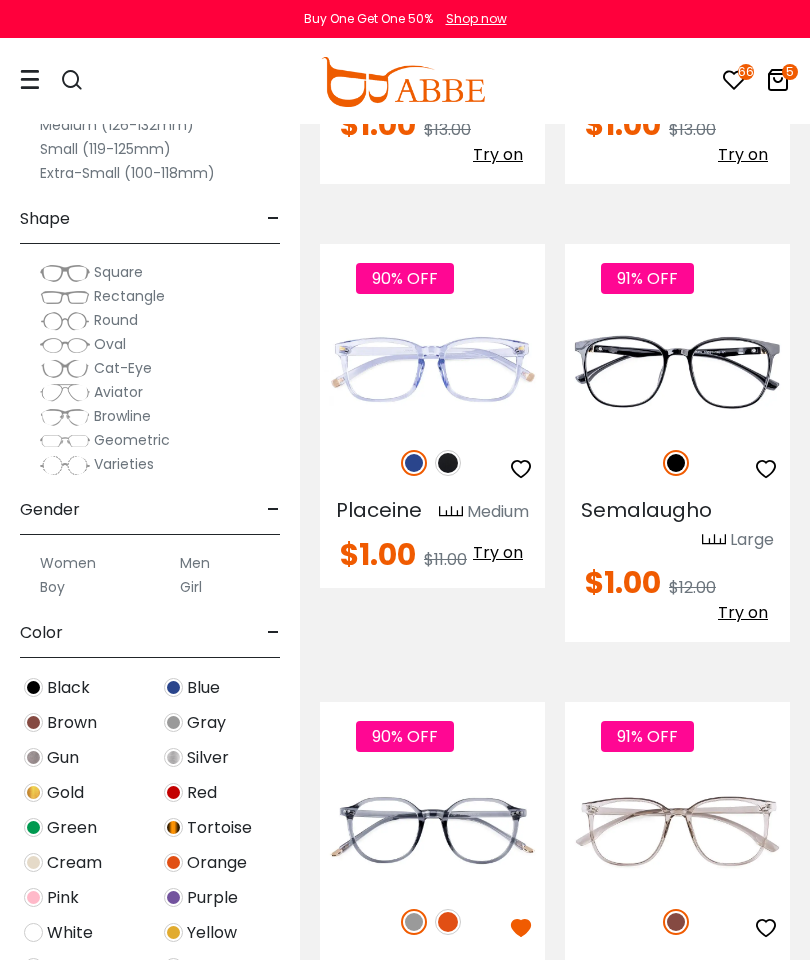 click at bounding box center [521, 469] 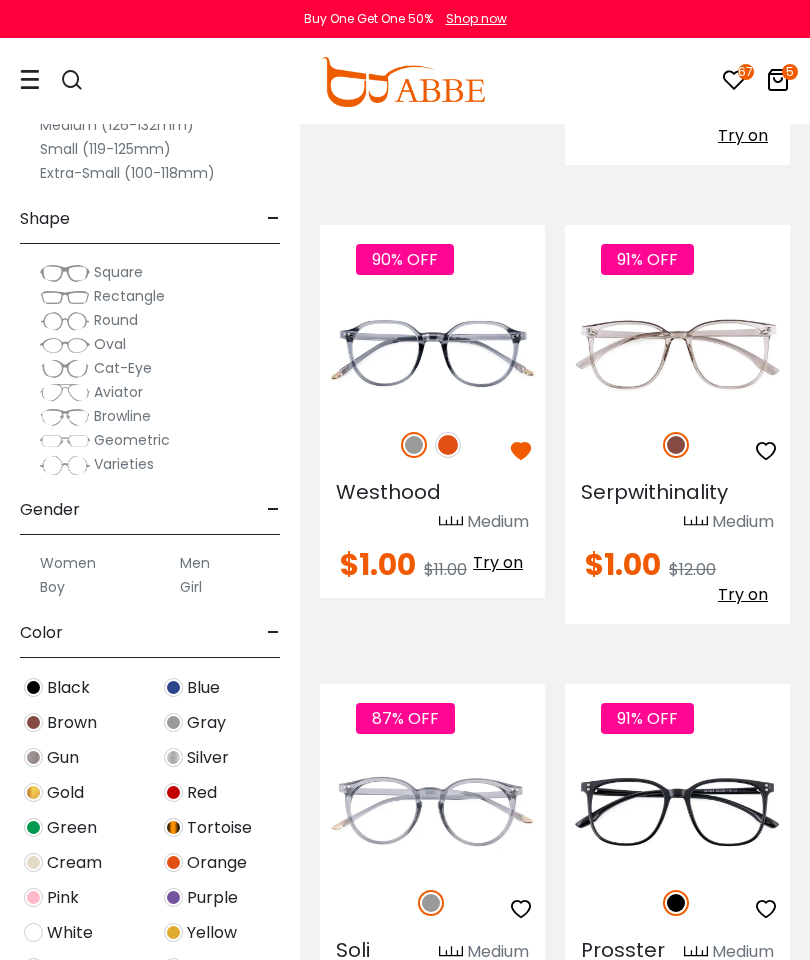 scroll, scrollTop: 3120, scrollLeft: 0, axis: vertical 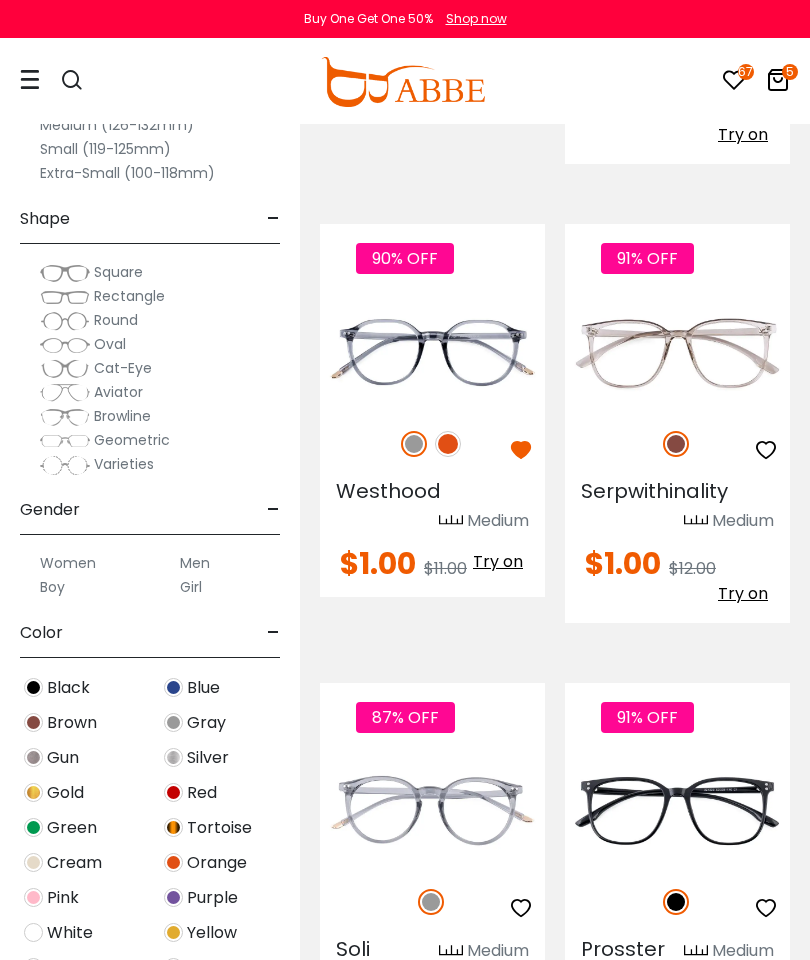 click at bounding box center (448, 444) 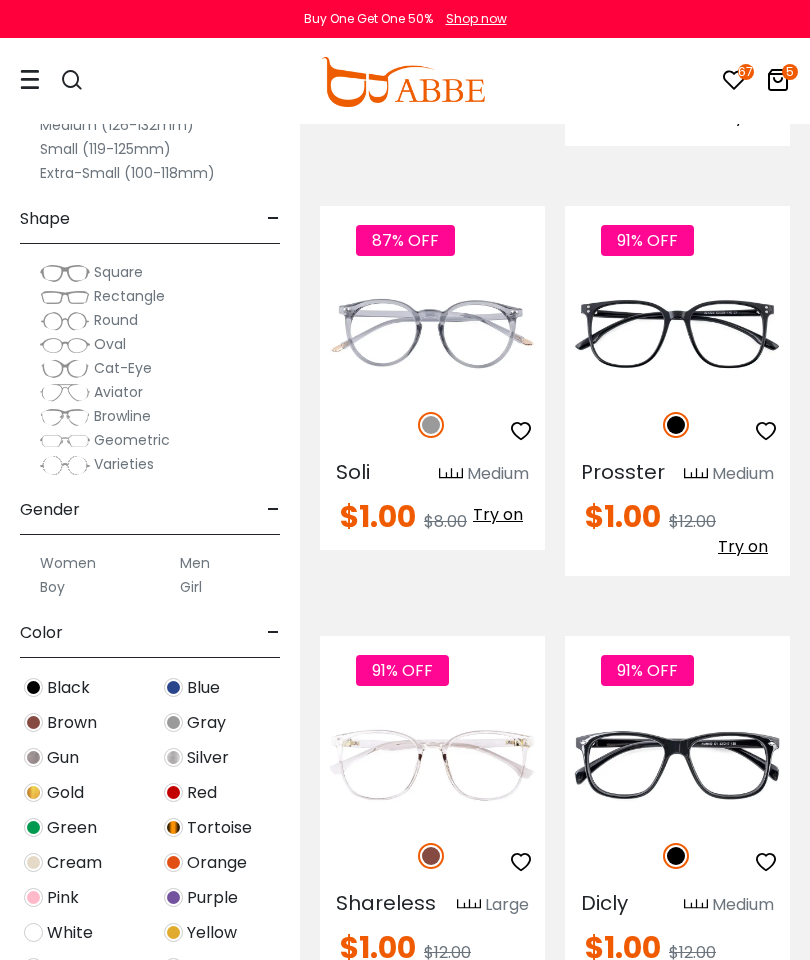 scroll, scrollTop: 3598, scrollLeft: 0, axis: vertical 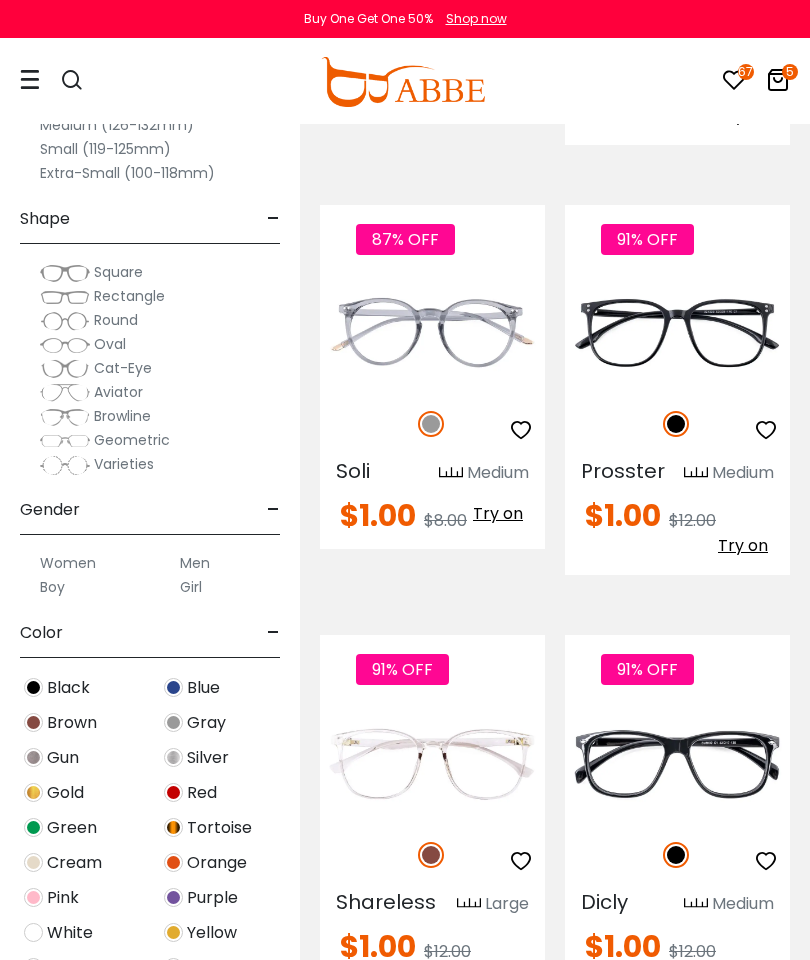 click at bounding box center (521, 430) 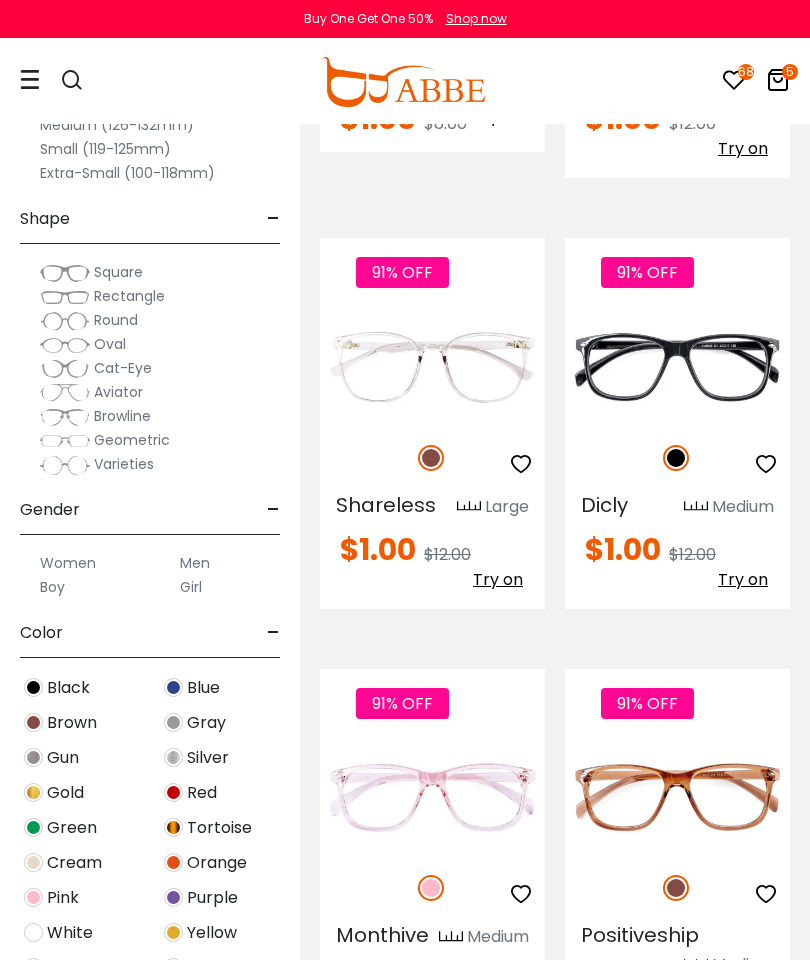 scroll, scrollTop: 3996, scrollLeft: 0, axis: vertical 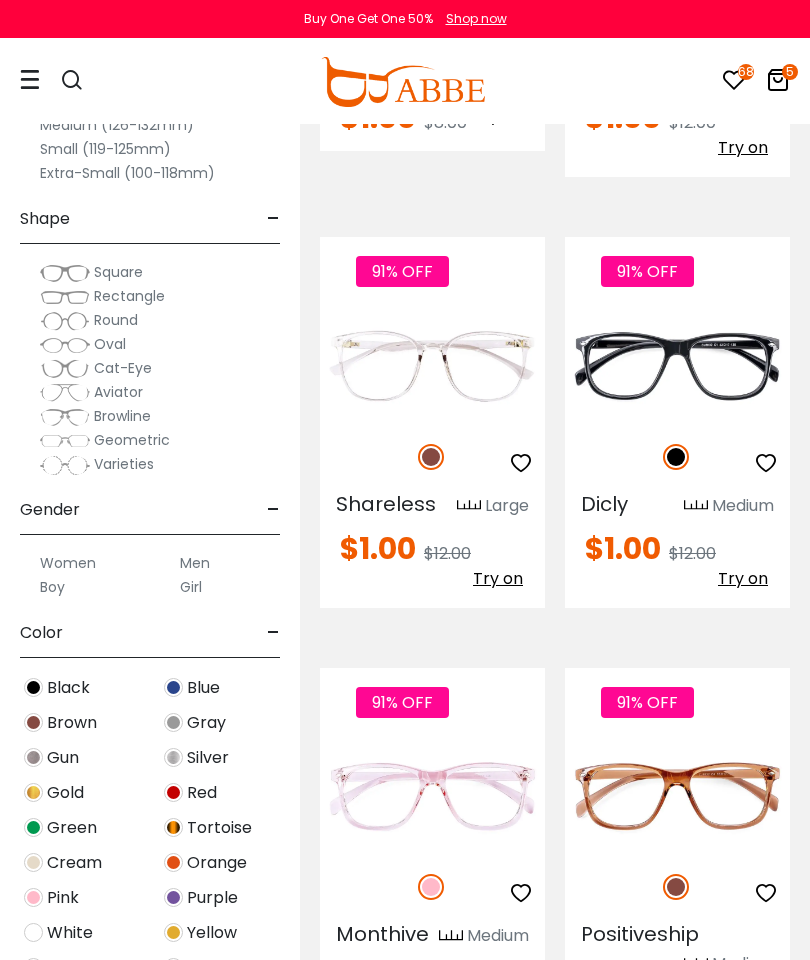 click at bounding box center (521, 463) 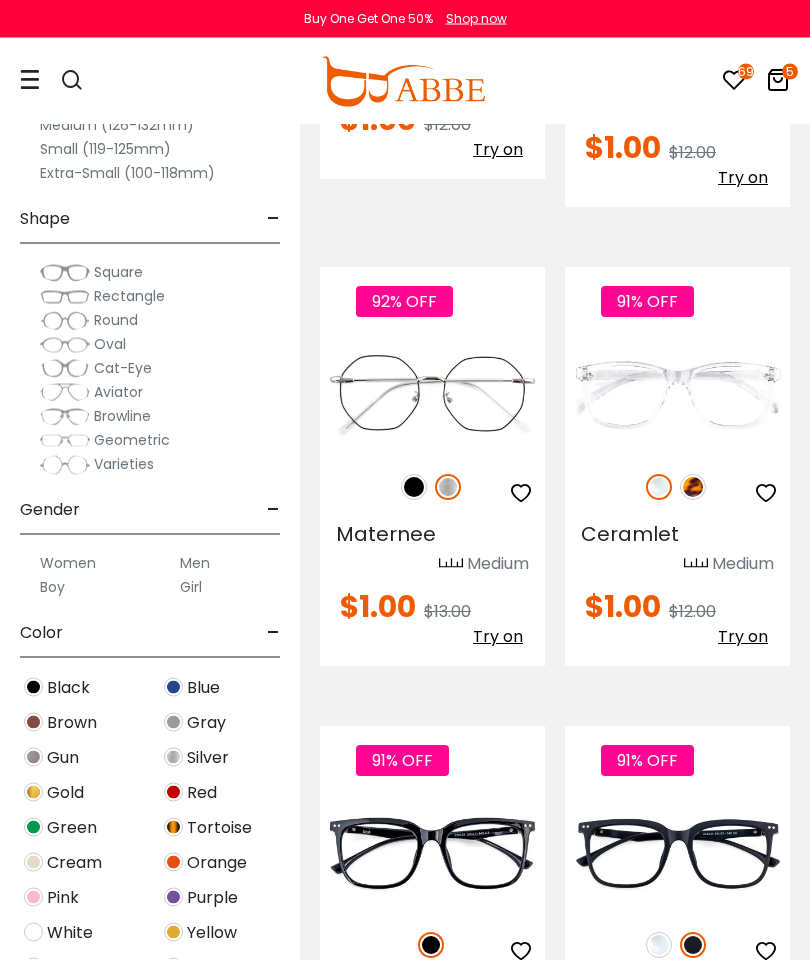 scroll, scrollTop: 4855, scrollLeft: 0, axis: vertical 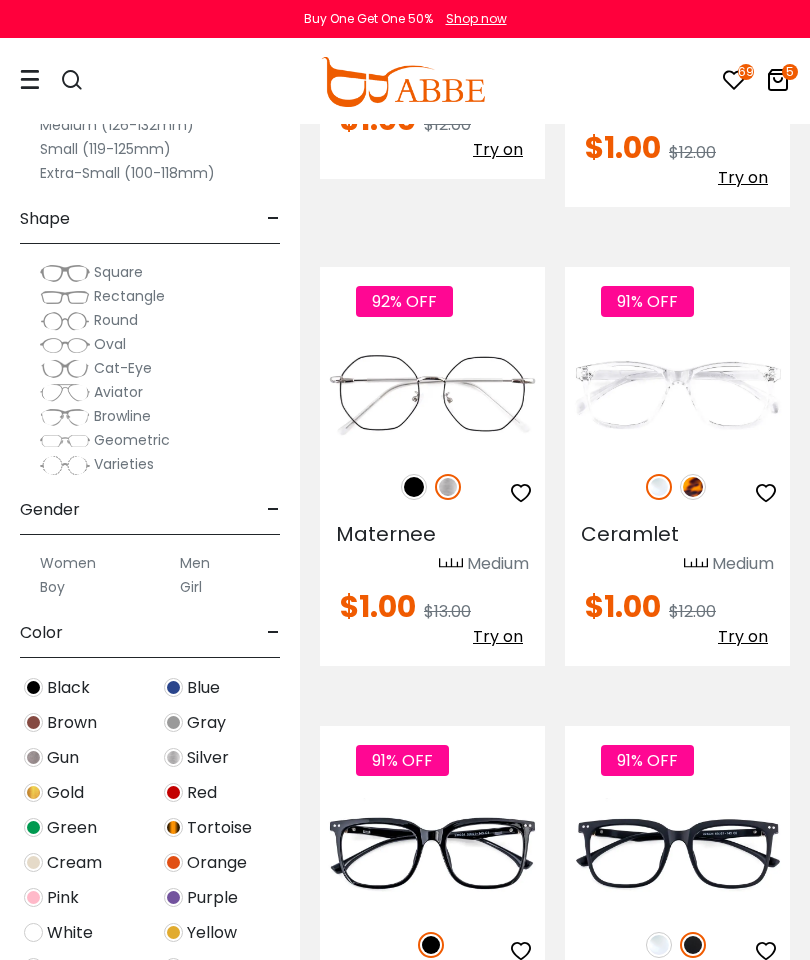 click at bounding box center (693, 487) 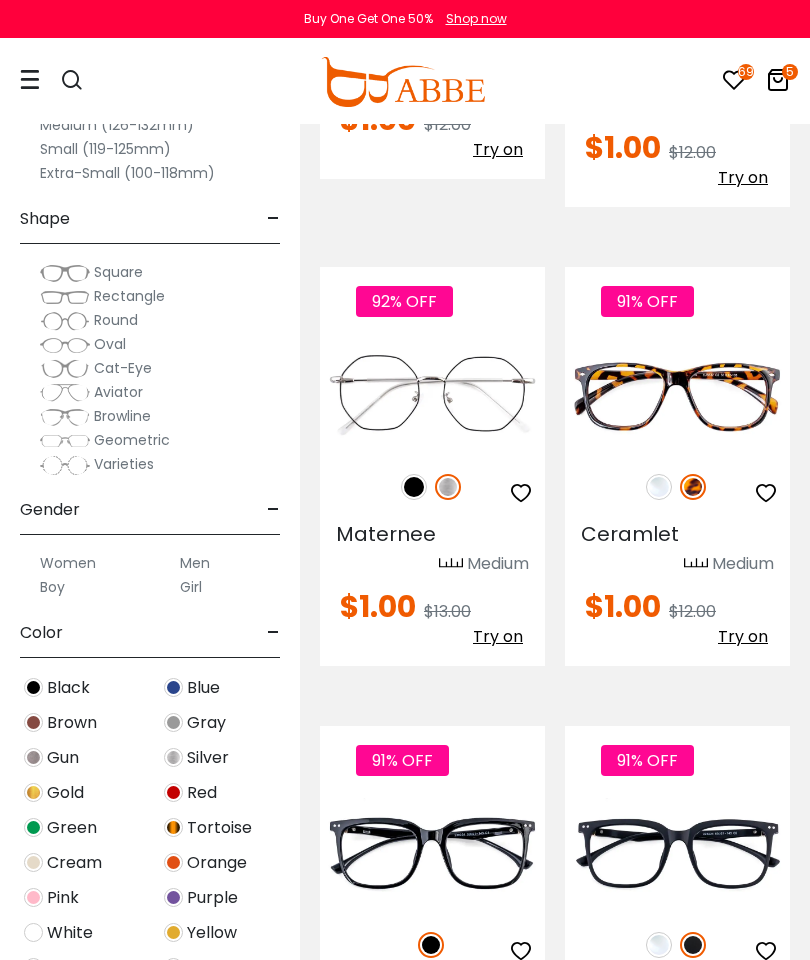 click at bounding box center (659, 487) 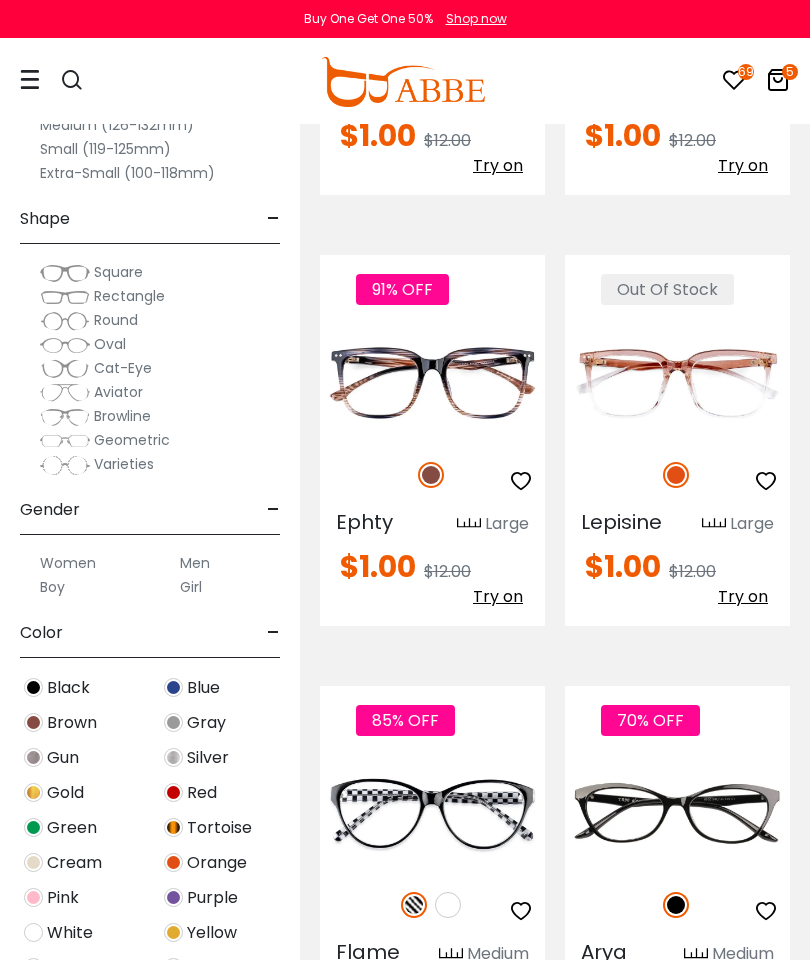 scroll, scrollTop: 5758, scrollLeft: 0, axis: vertical 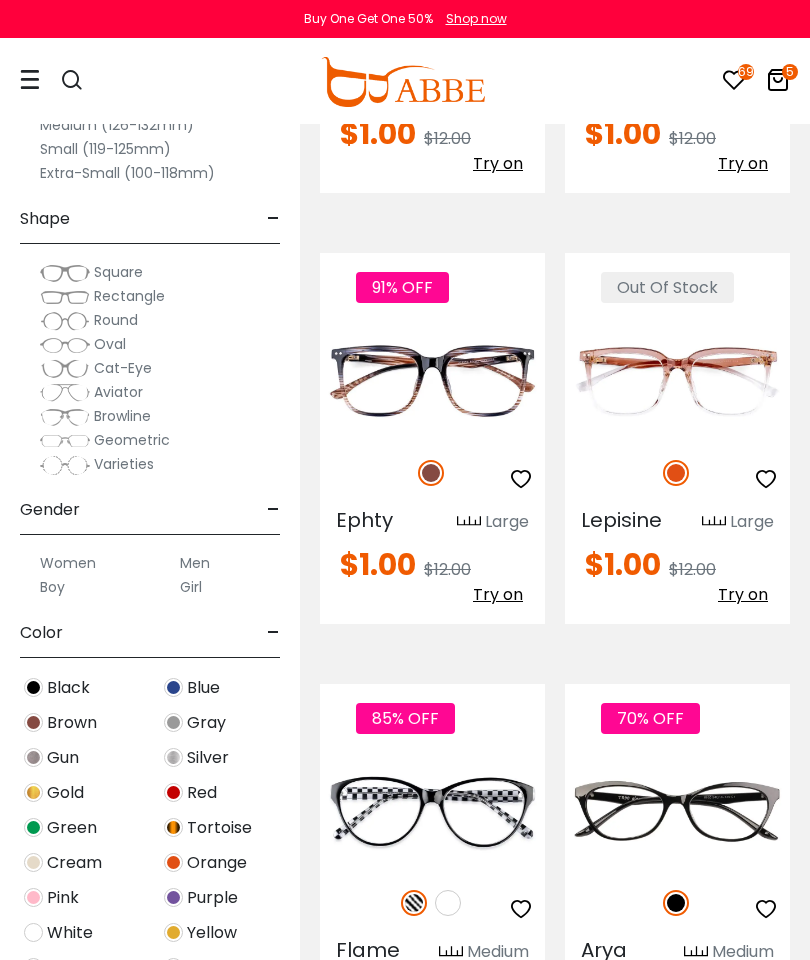 click at bounding box center (521, 479) 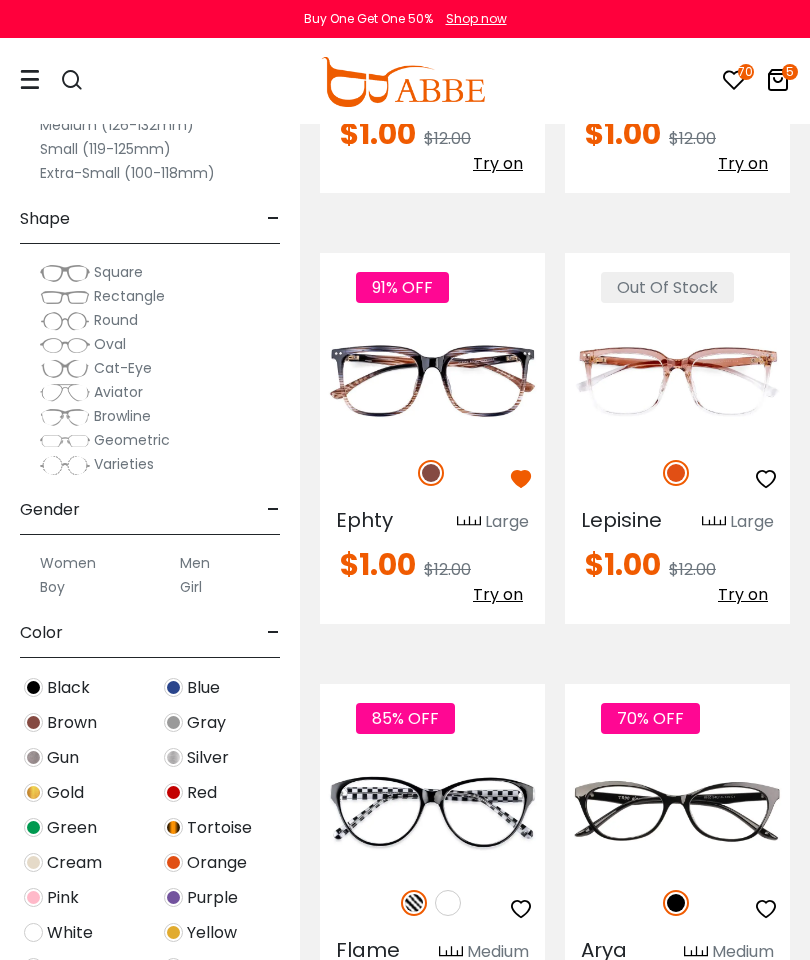 click at bounding box center [766, 479] 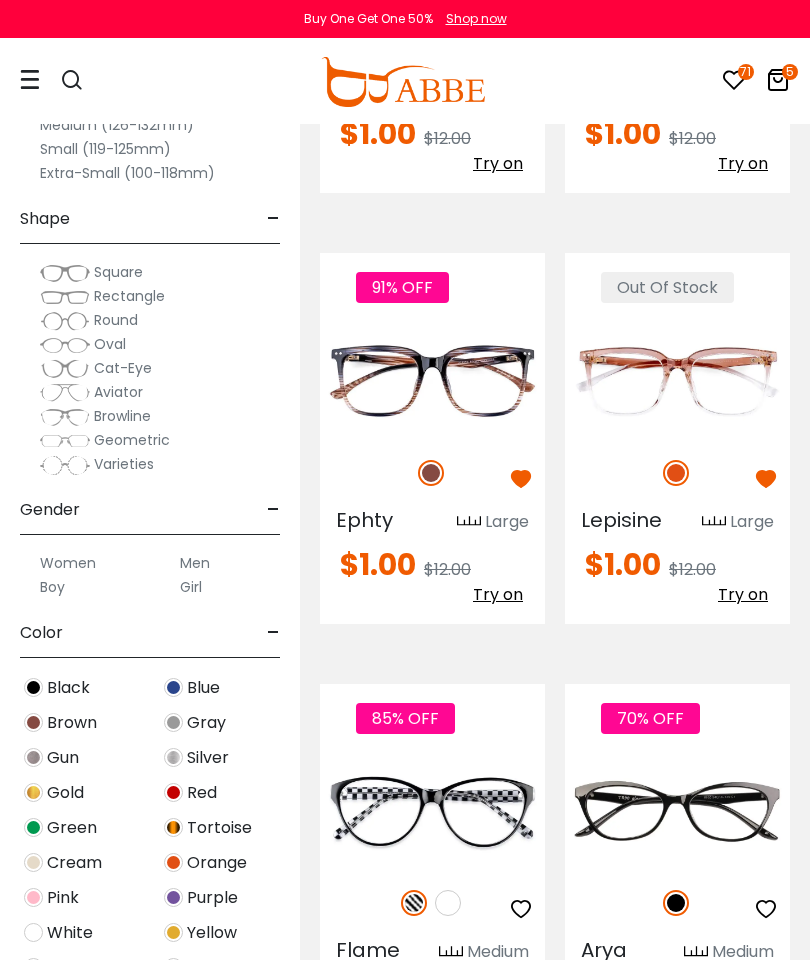 click at bounding box center (766, 479) 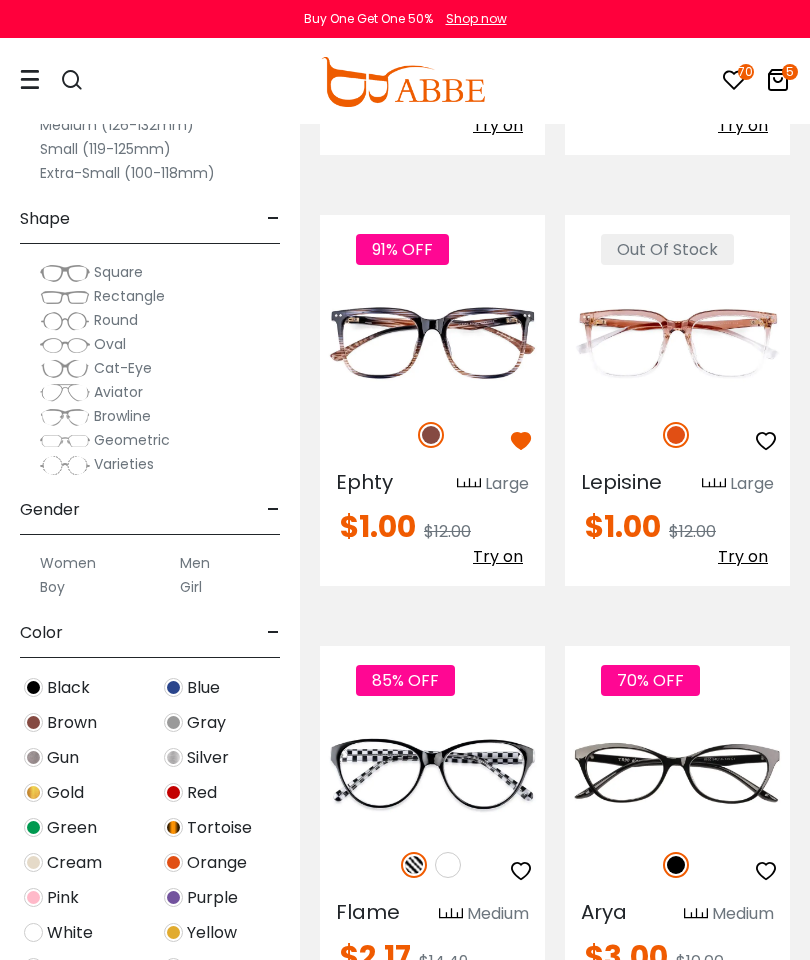 click at bounding box center (766, 441) 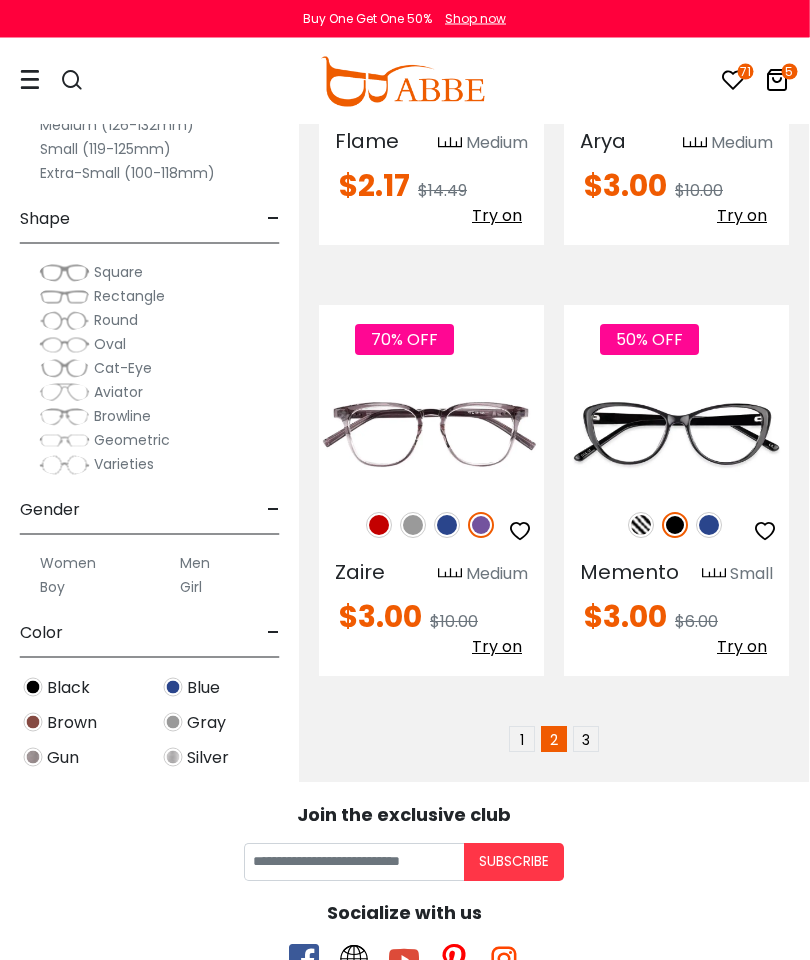 scroll, scrollTop: 6567, scrollLeft: 1, axis: both 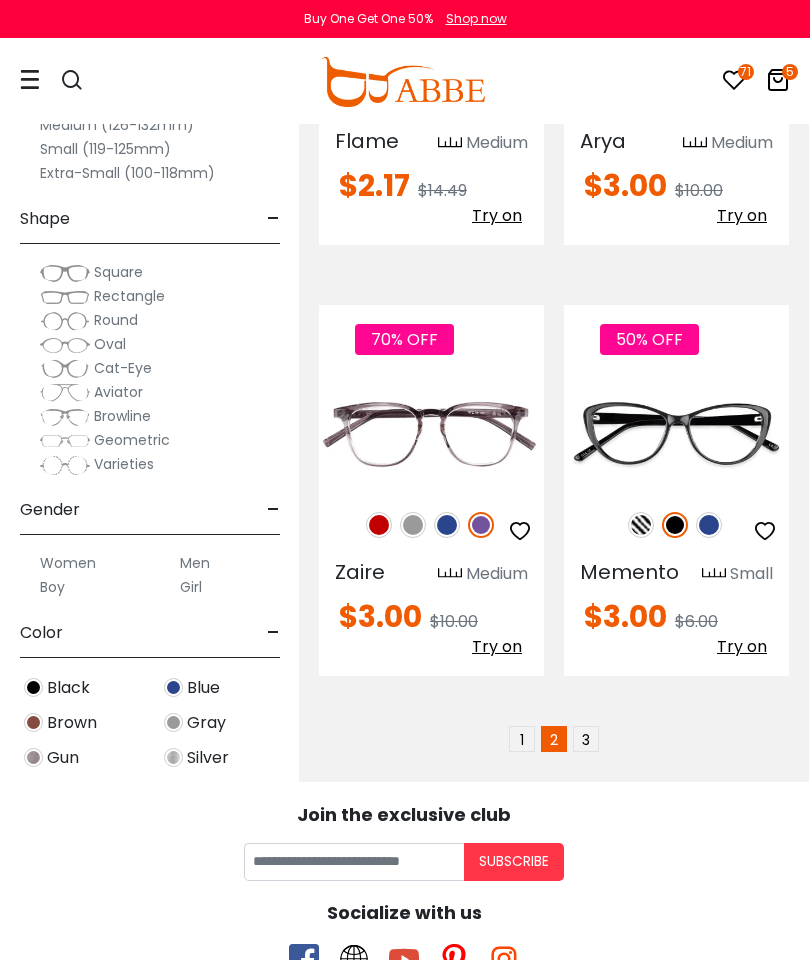click at bounding box center [379, 525] 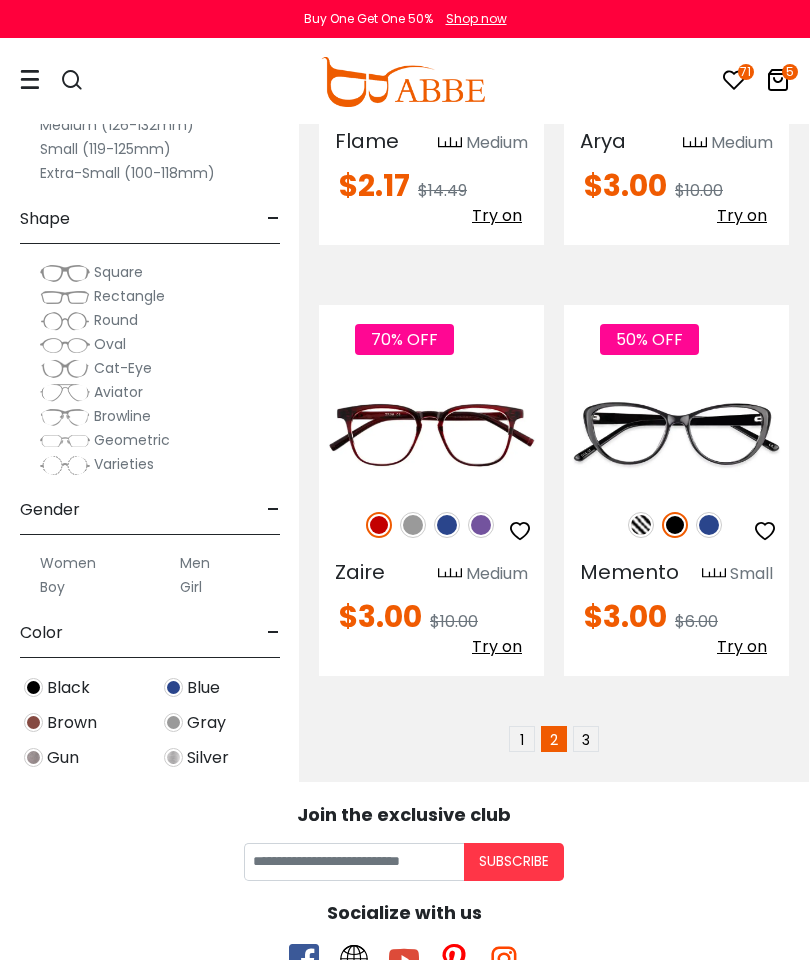 click at bounding box center (413, 525) 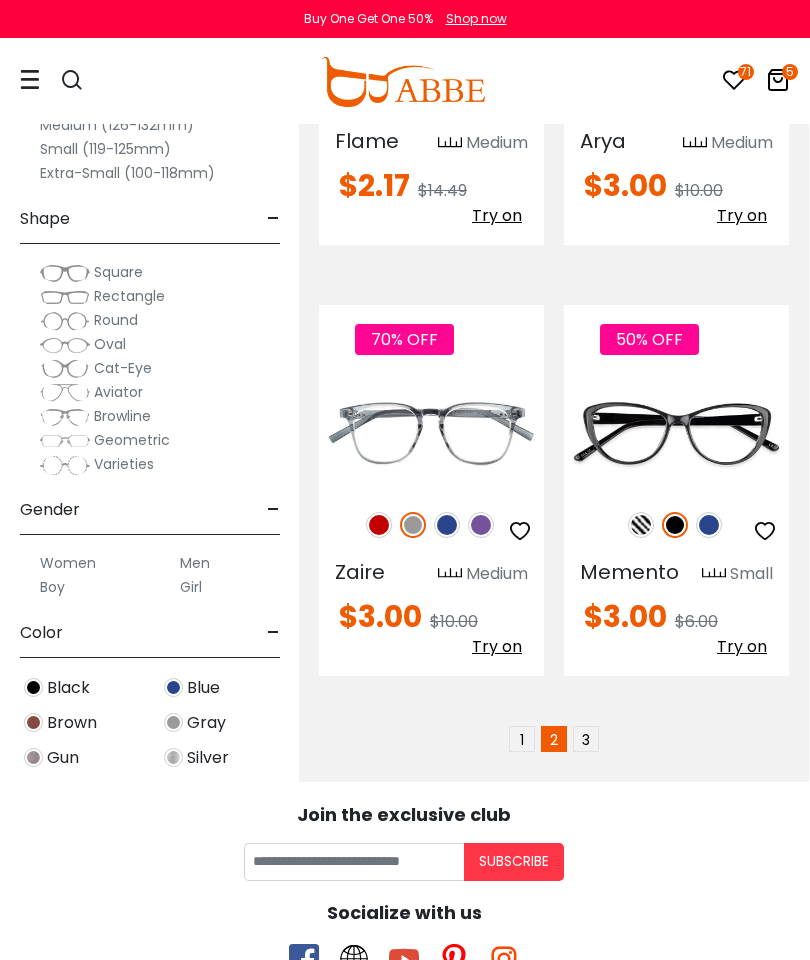 click at bounding box center [447, 525] 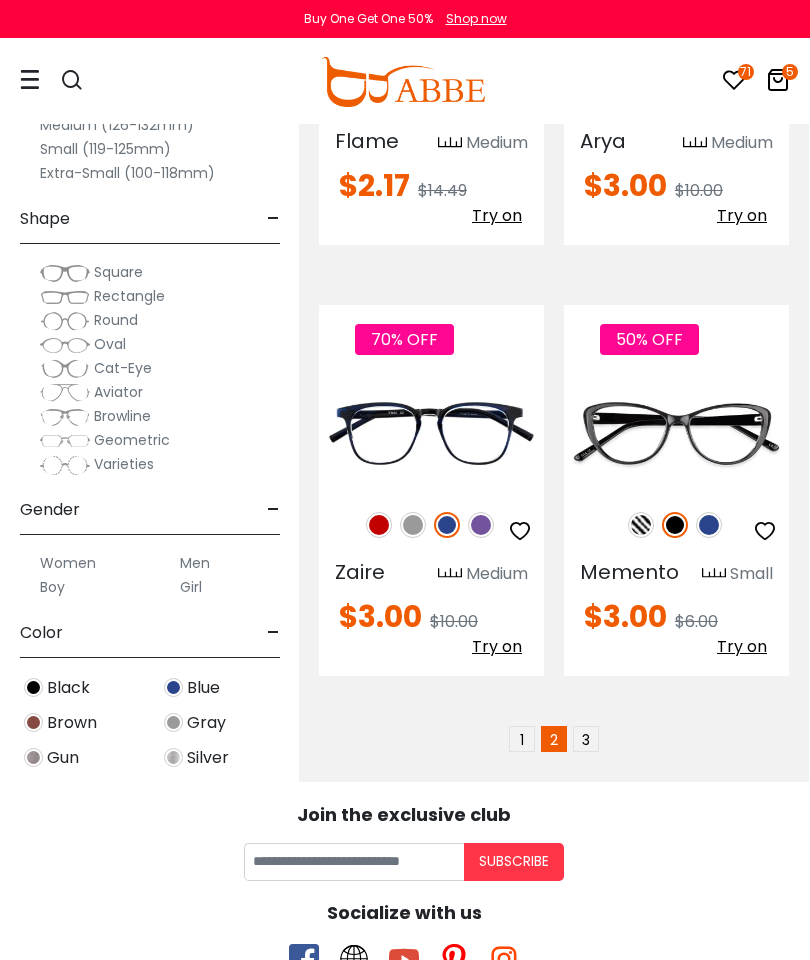 click at bounding box center [520, 531] 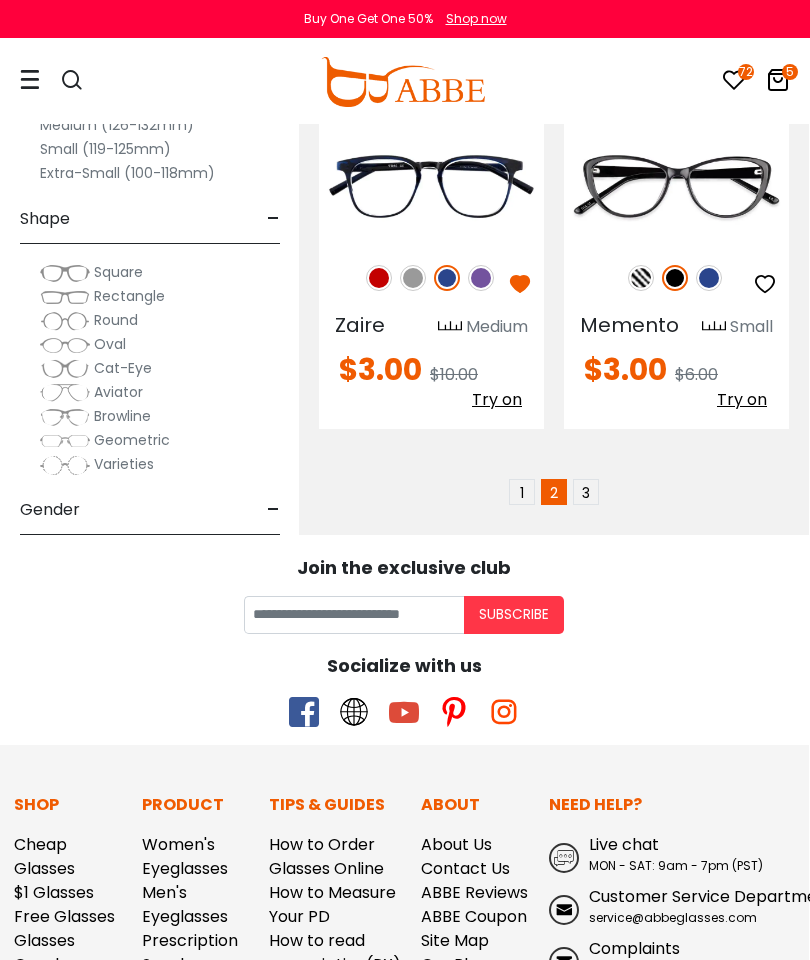 scroll, scrollTop: 6814, scrollLeft: 0, axis: vertical 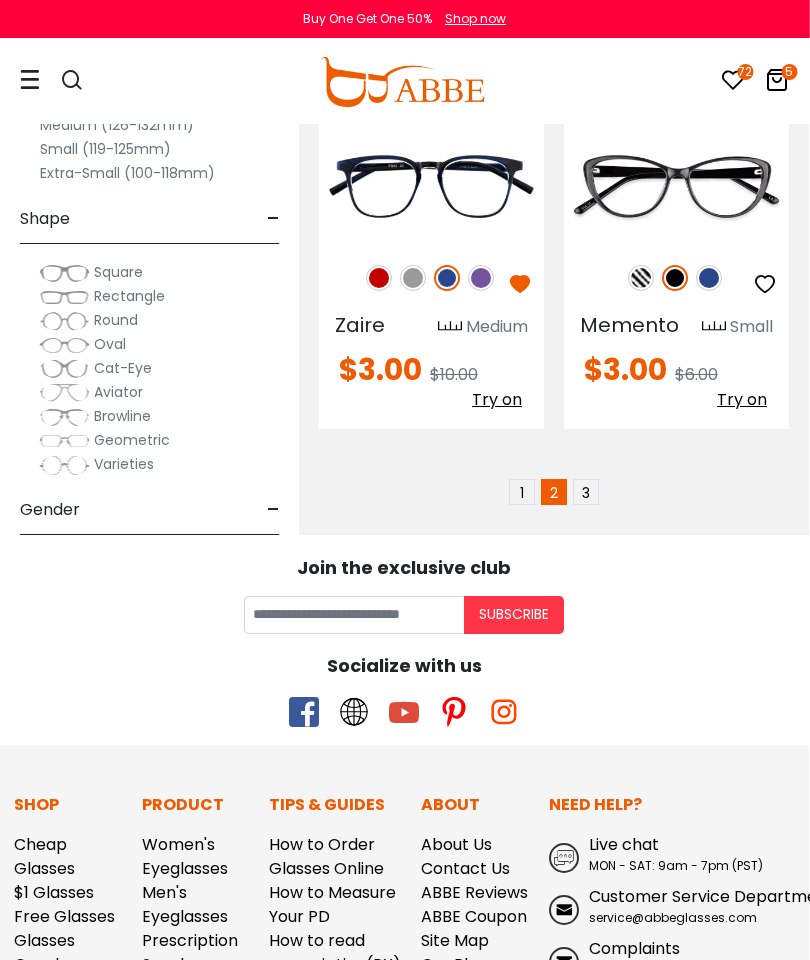click on "3" at bounding box center (587, 492) 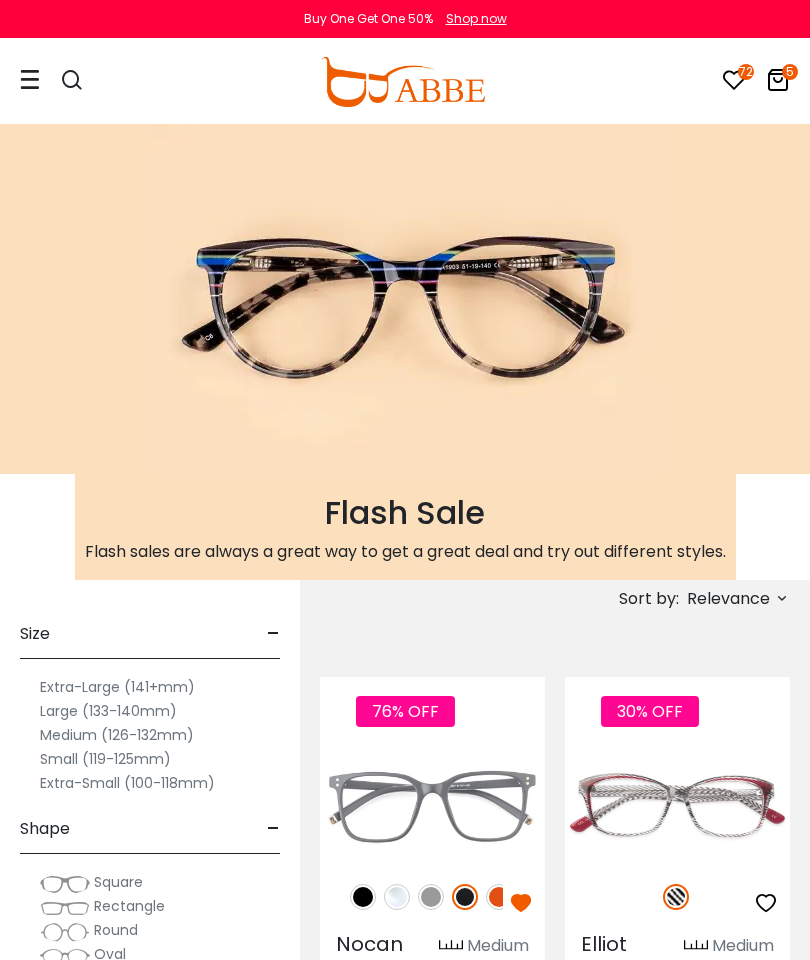 scroll, scrollTop: 0, scrollLeft: 0, axis: both 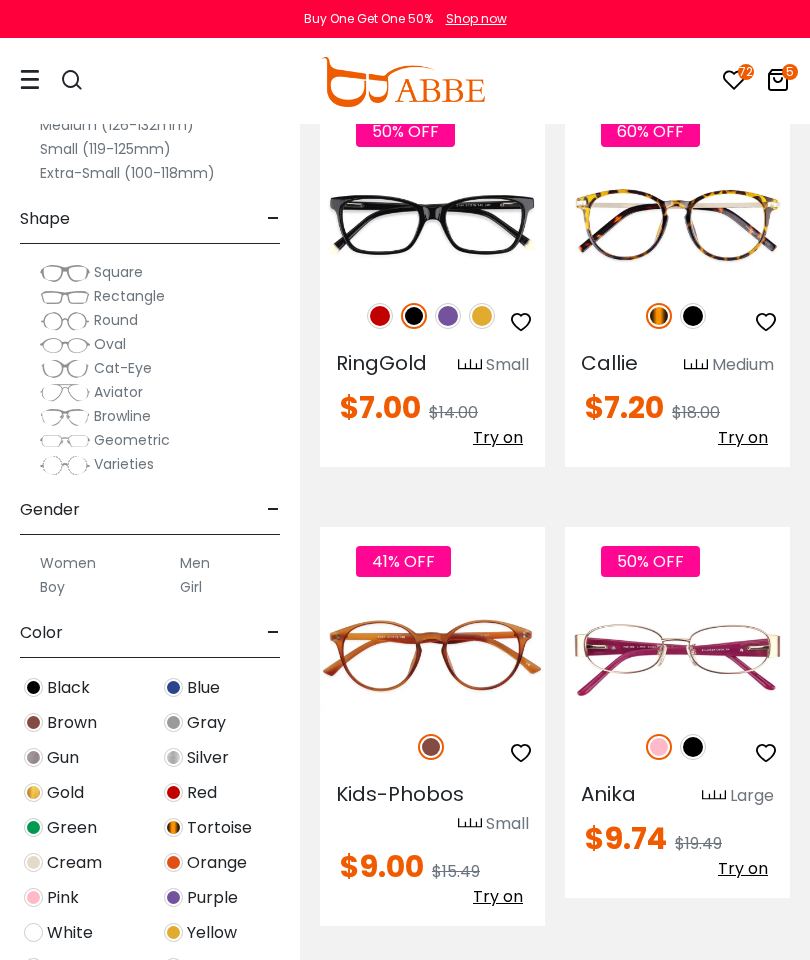 click on "76% OFF
[CITY]
Medium
$3.00 Try on" at bounding box center [555, -350] 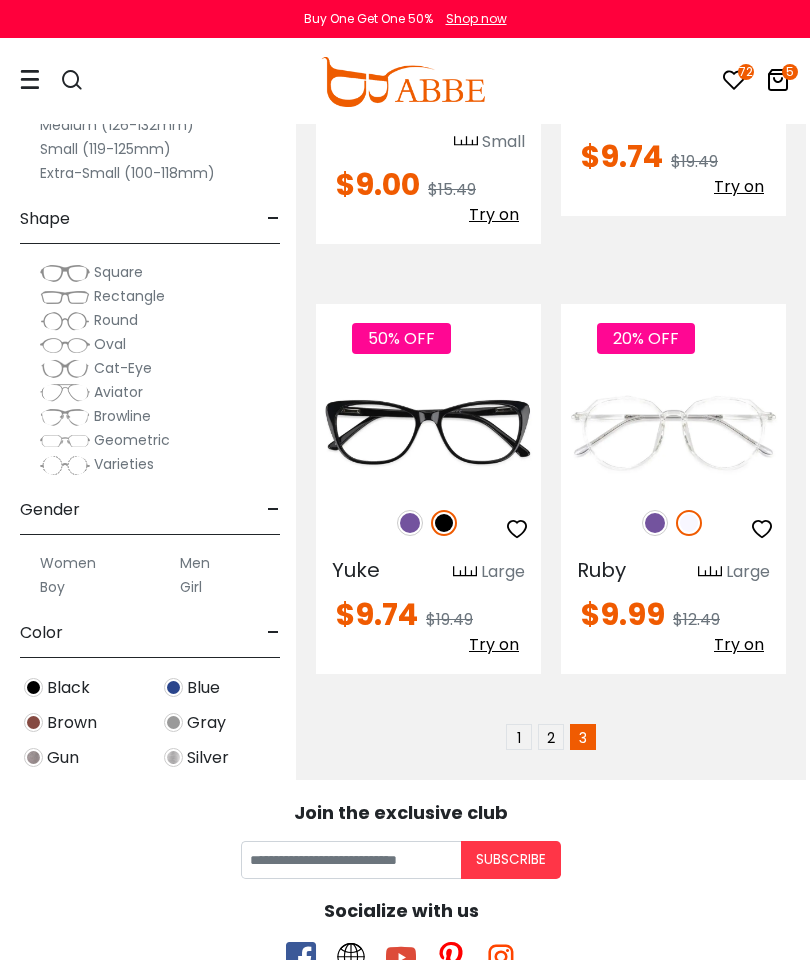 scroll, scrollTop: 3416, scrollLeft: 4, axis: both 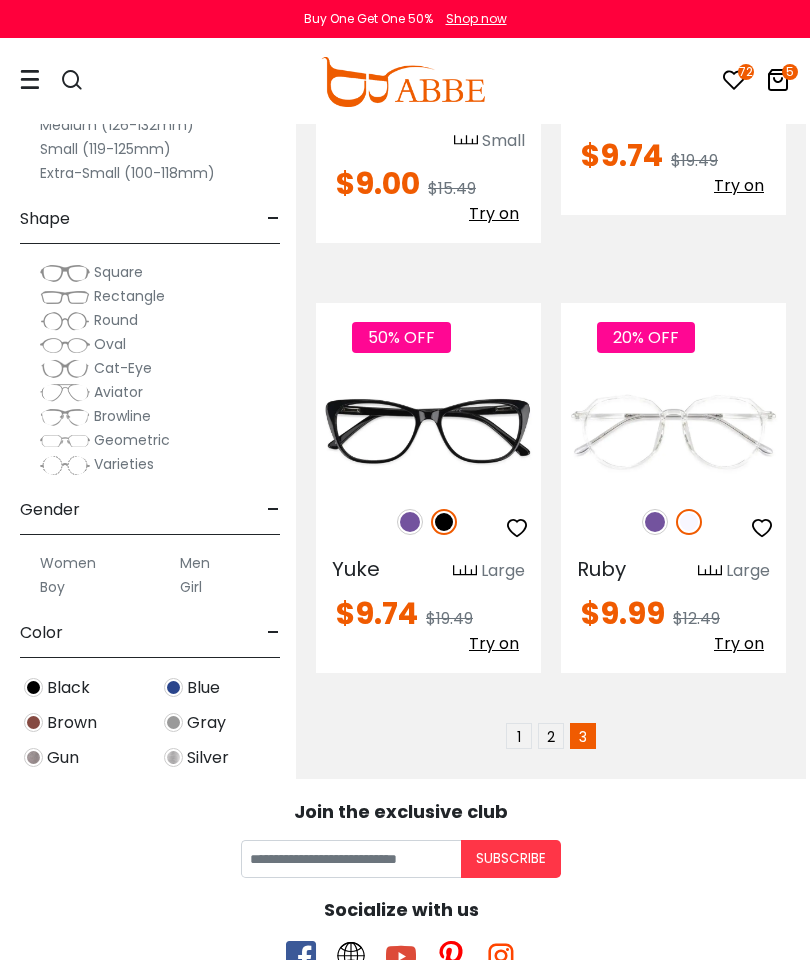 click at bounding box center [655, 522] 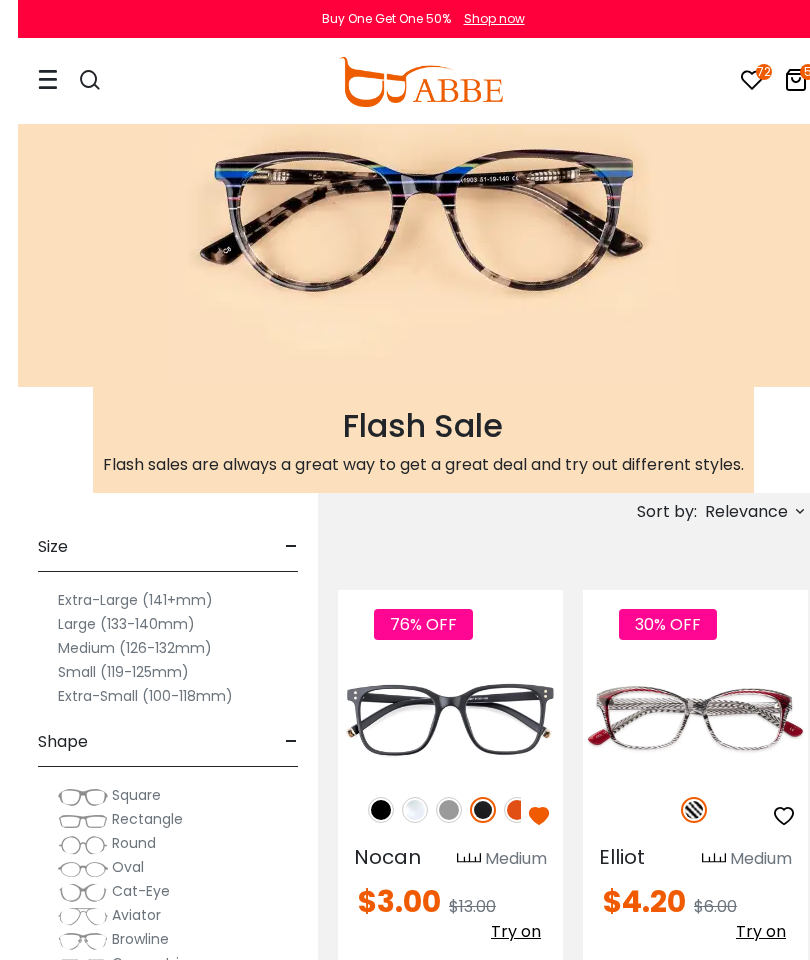 scroll, scrollTop: 0, scrollLeft: 0, axis: both 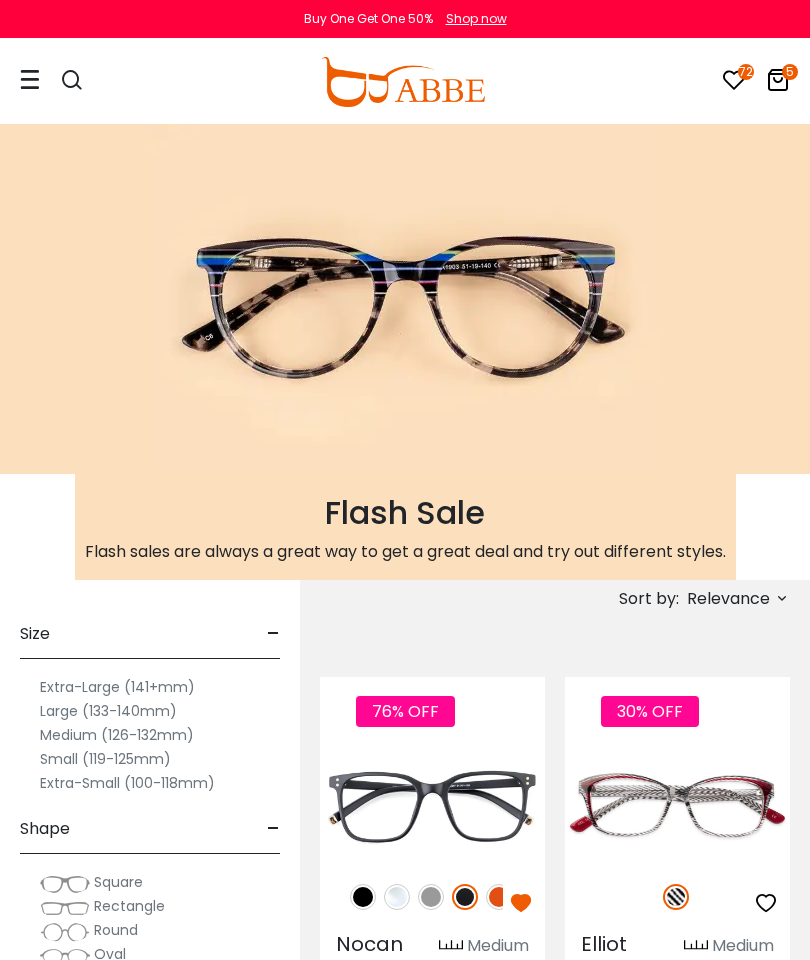 click at bounding box center [734, 80] 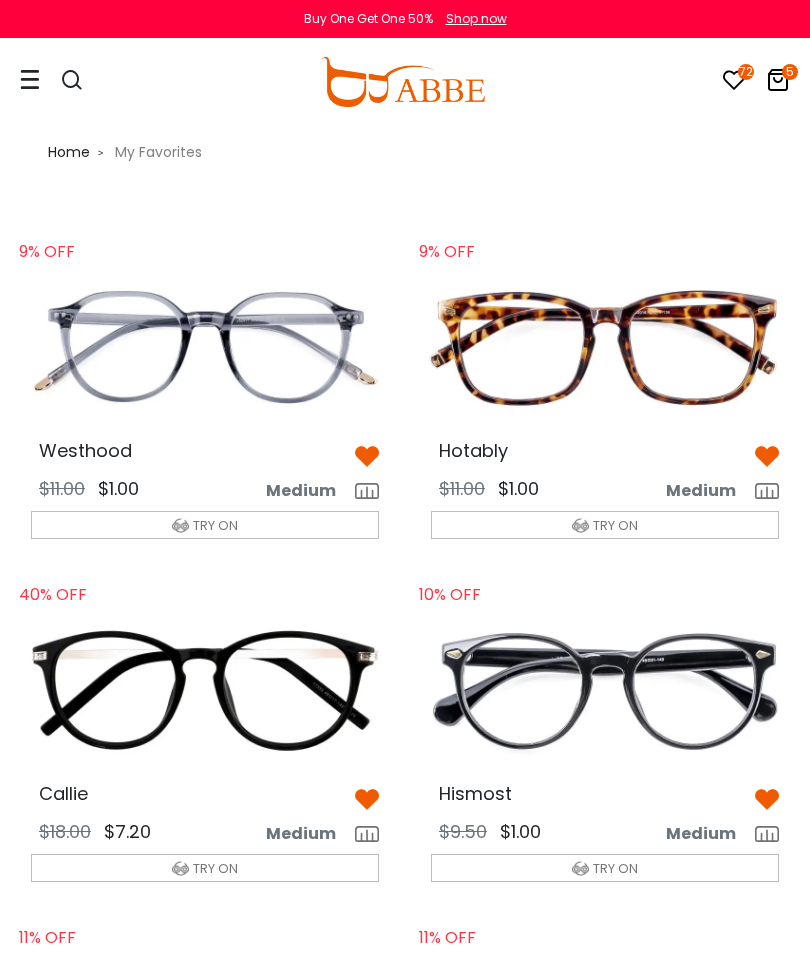 scroll, scrollTop: 0, scrollLeft: 0, axis: both 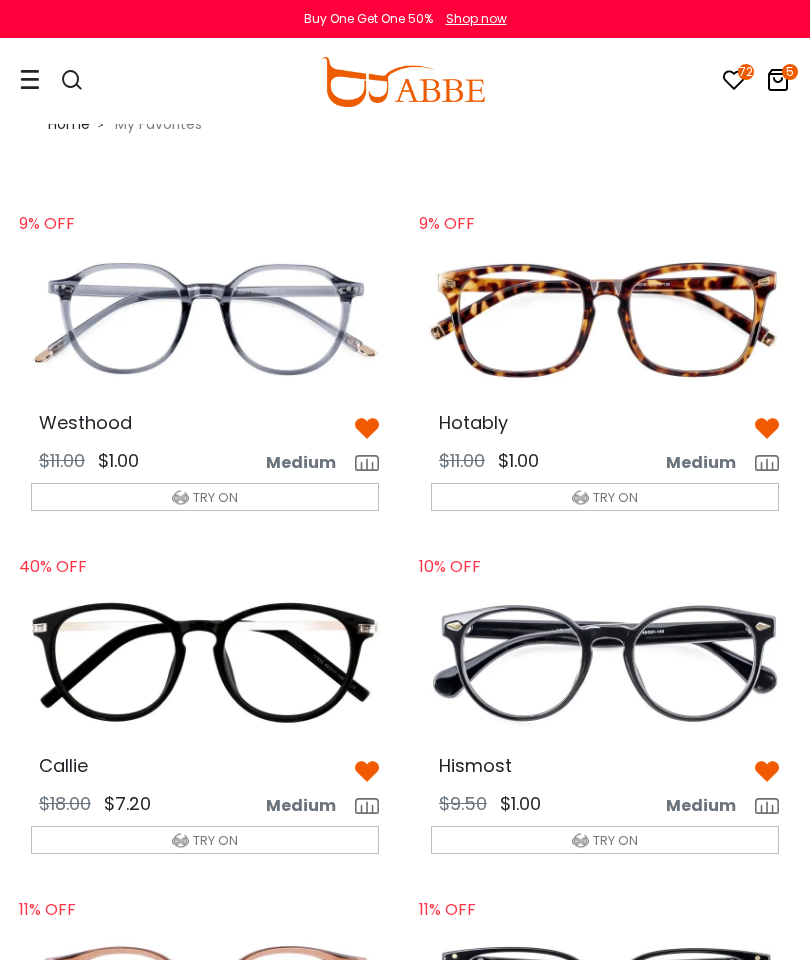 click at bounding box center (62, 82) 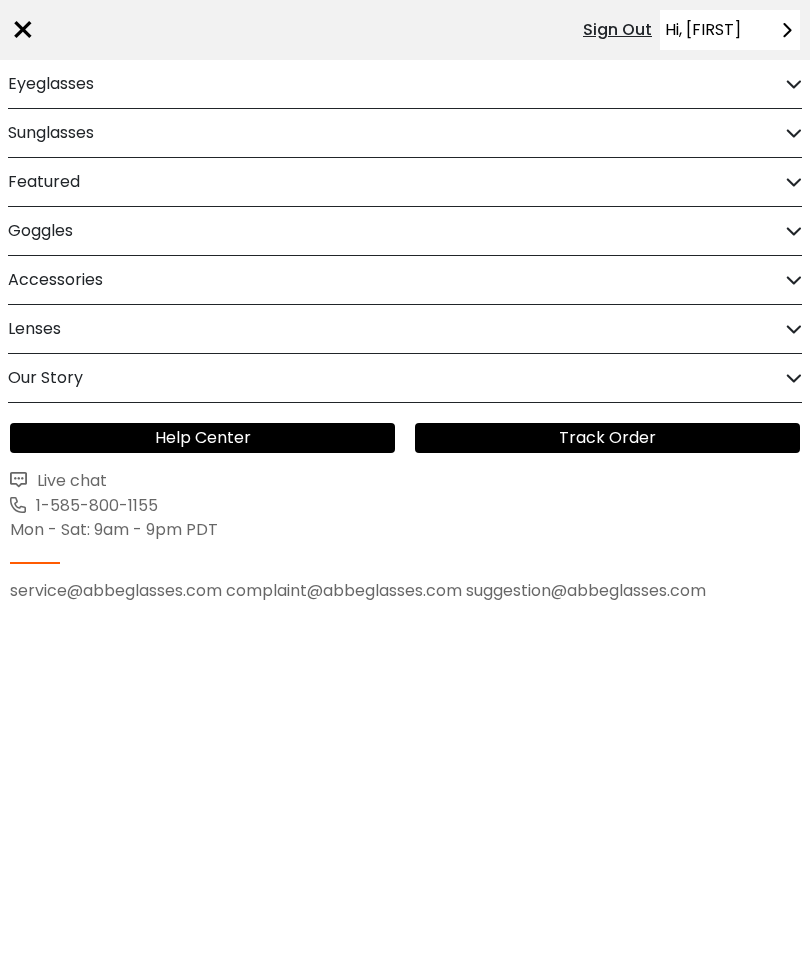 click on "Sunglasses" at bounding box center [51, 133] 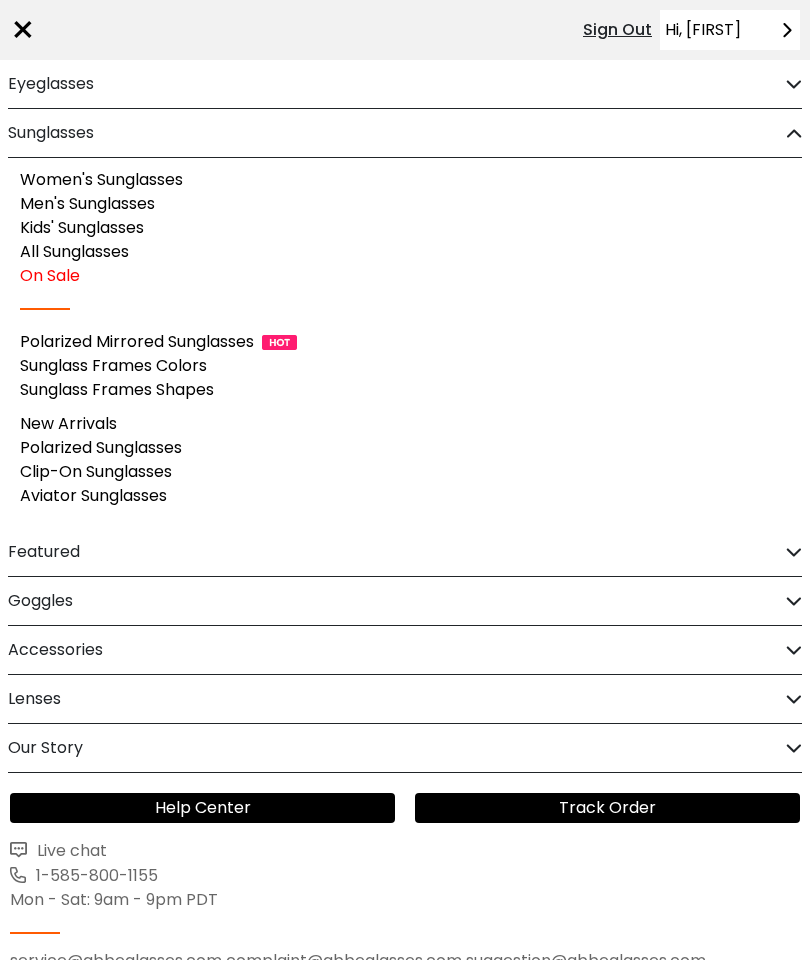 click on "All Sunglasses" at bounding box center [74, 251] 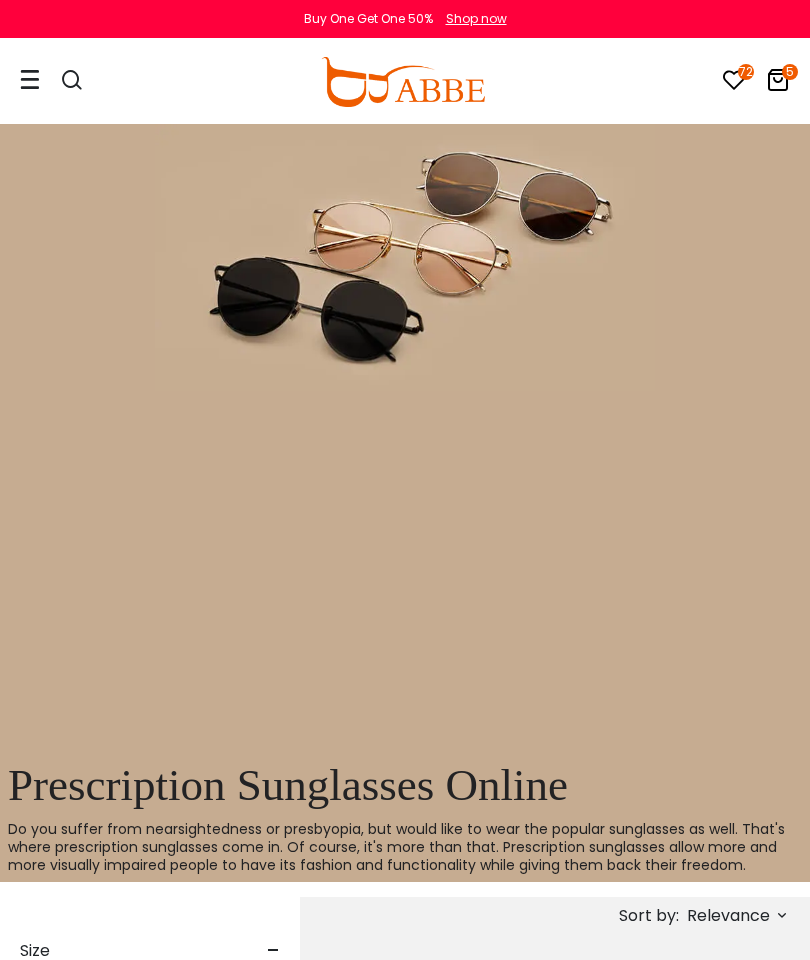 scroll, scrollTop: 0, scrollLeft: 0, axis: both 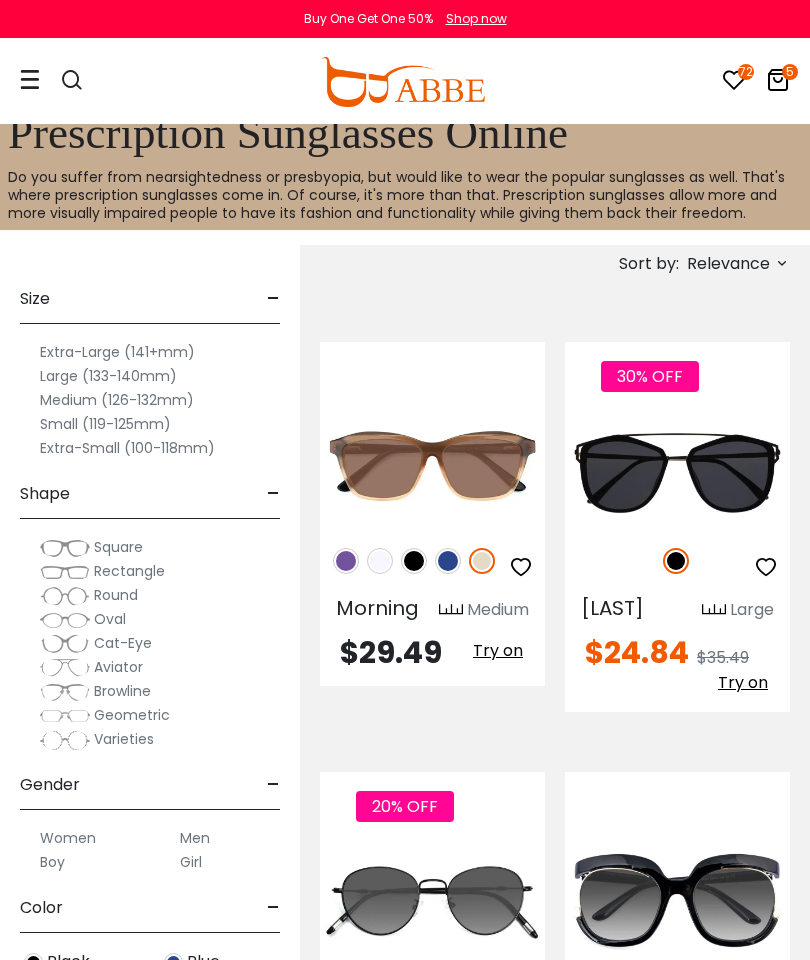 click on "Relevance" at bounding box center [736, 263] 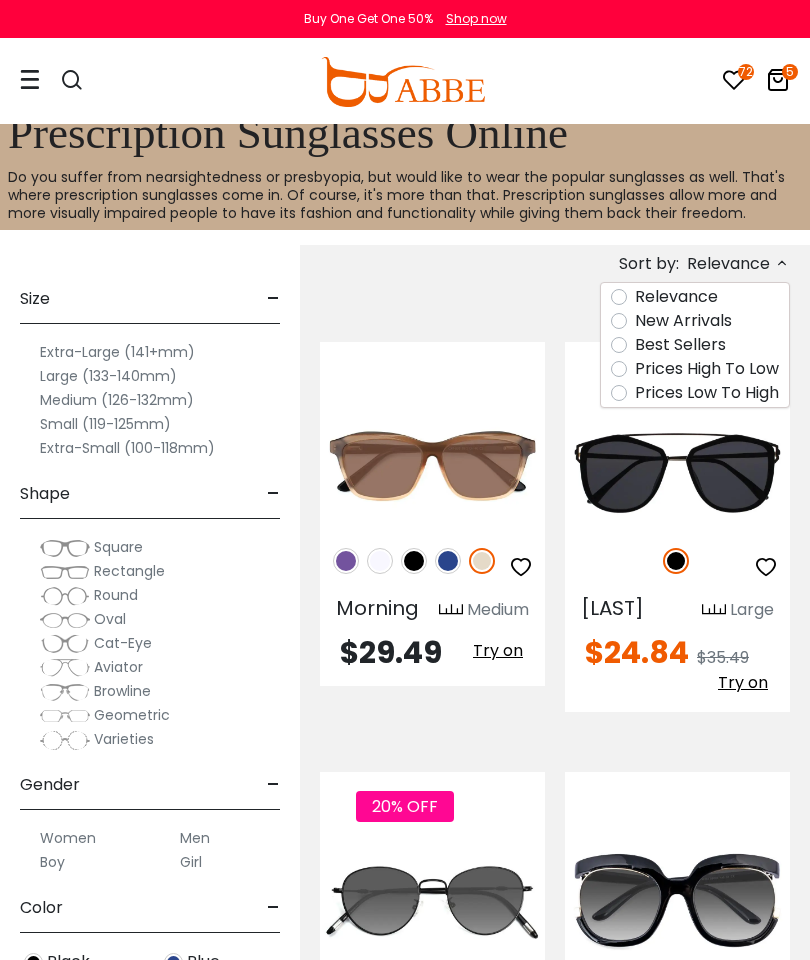 click on "Prices Low To High" at bounding box center [695, 393] 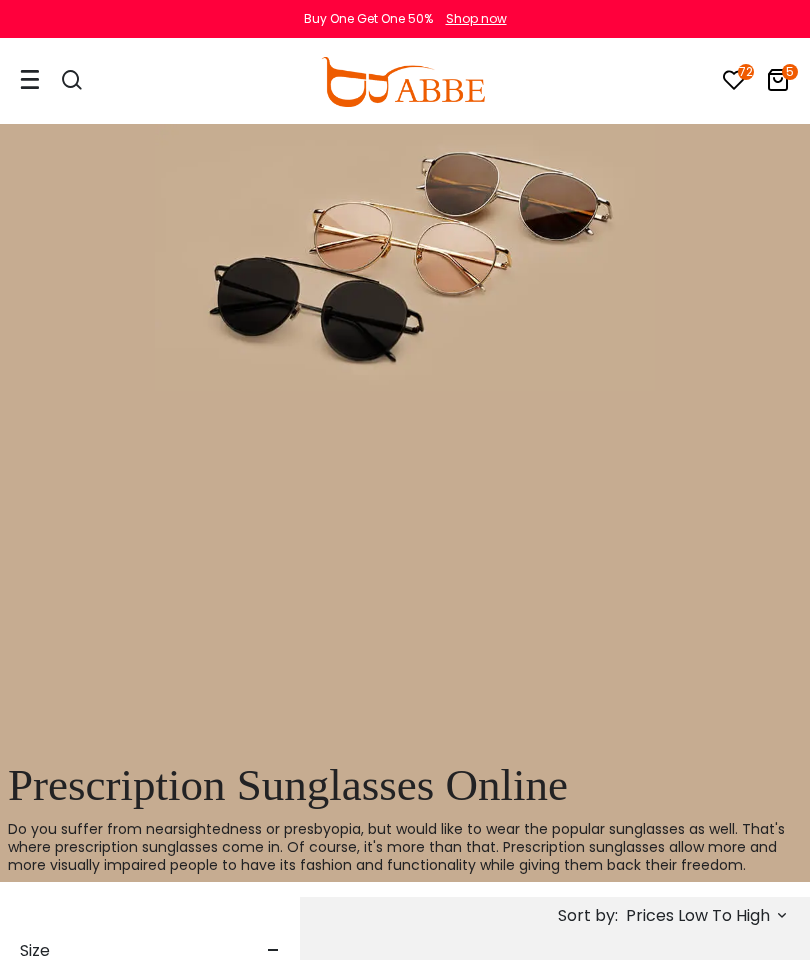 scroll, scrollTop: 0, scrollLeft: 0, axis: both 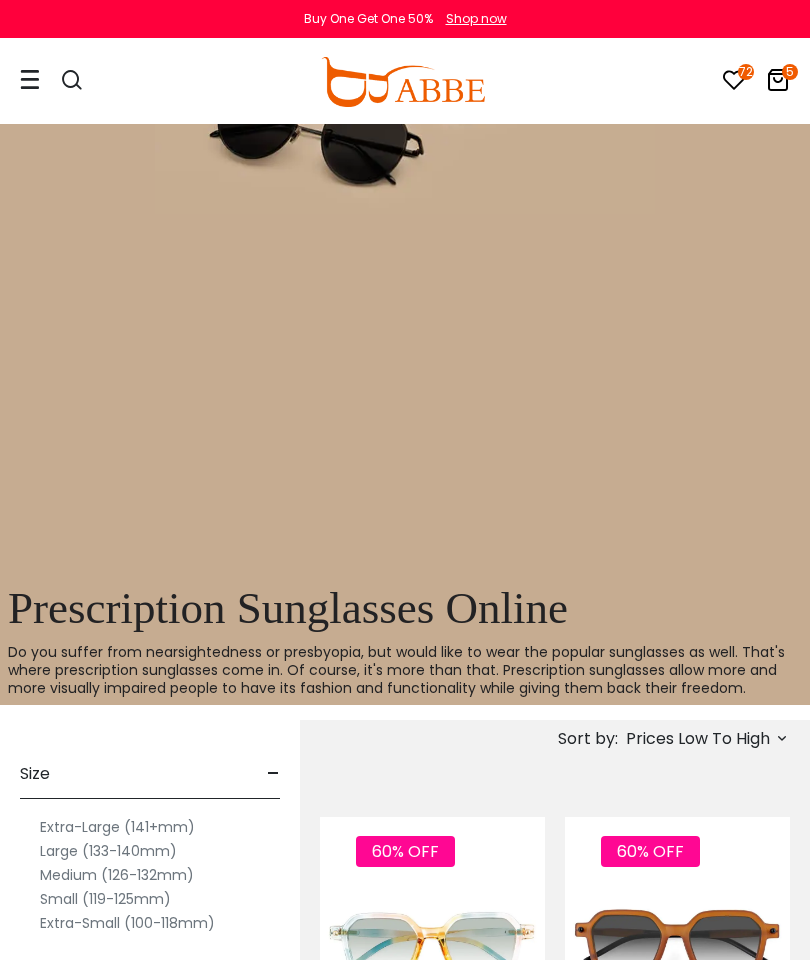 click on "5" at bounding box center (790, 72) 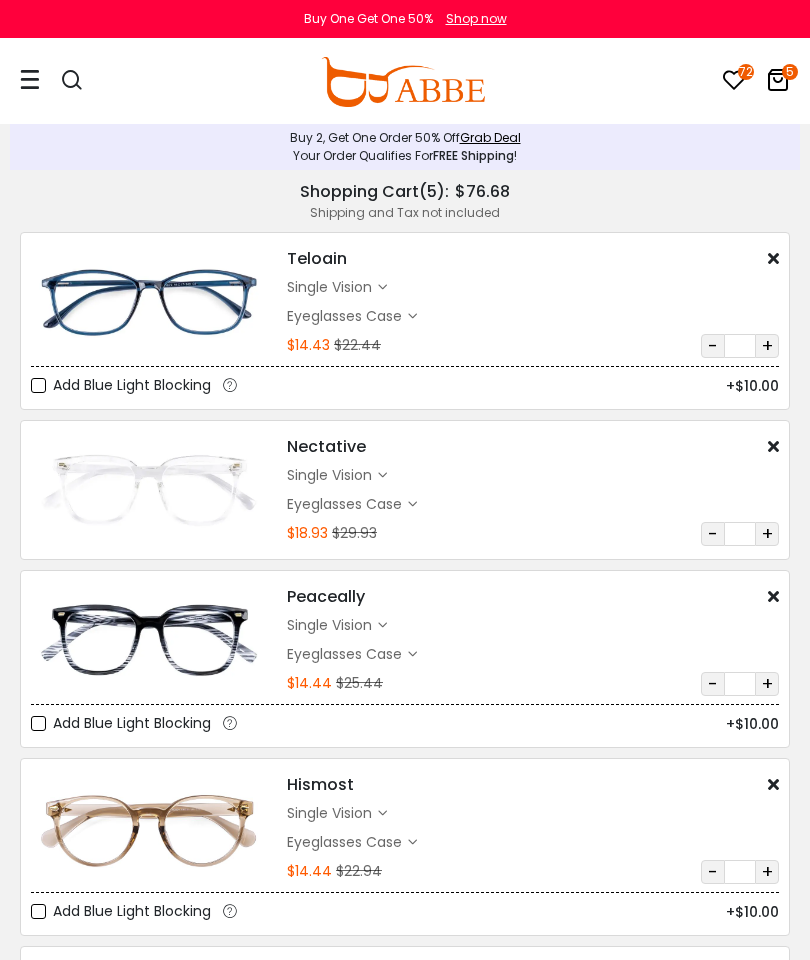 scroll, scrollTop: 0, scrollLeft: 0, axis: both 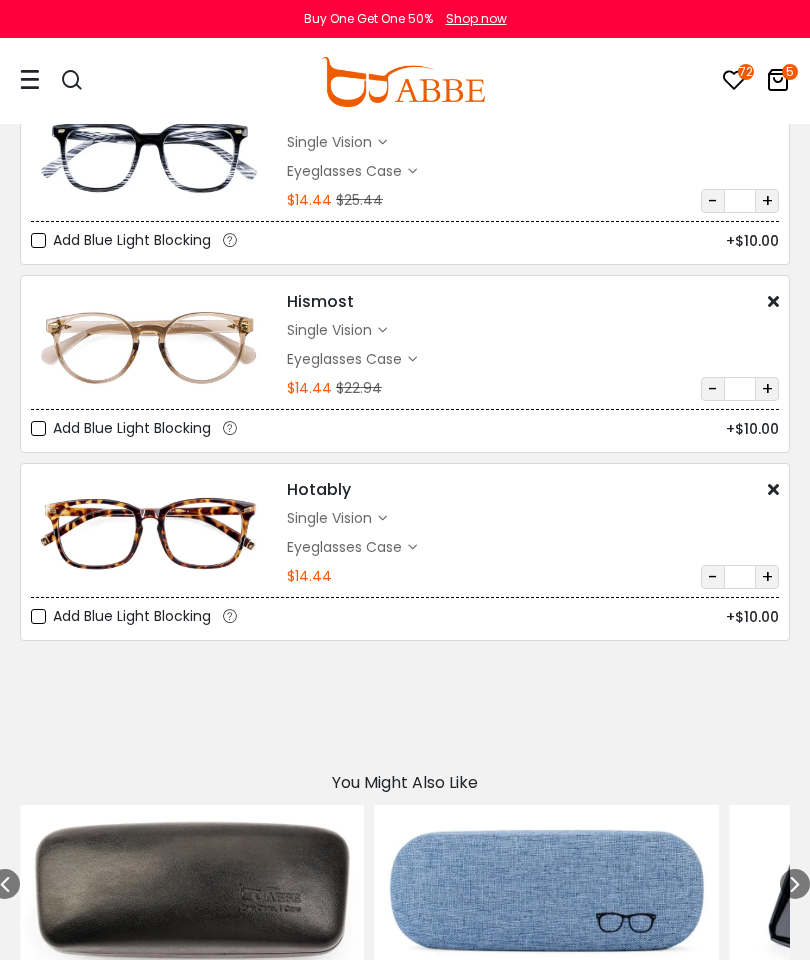 click at bounding box center [773, 489] 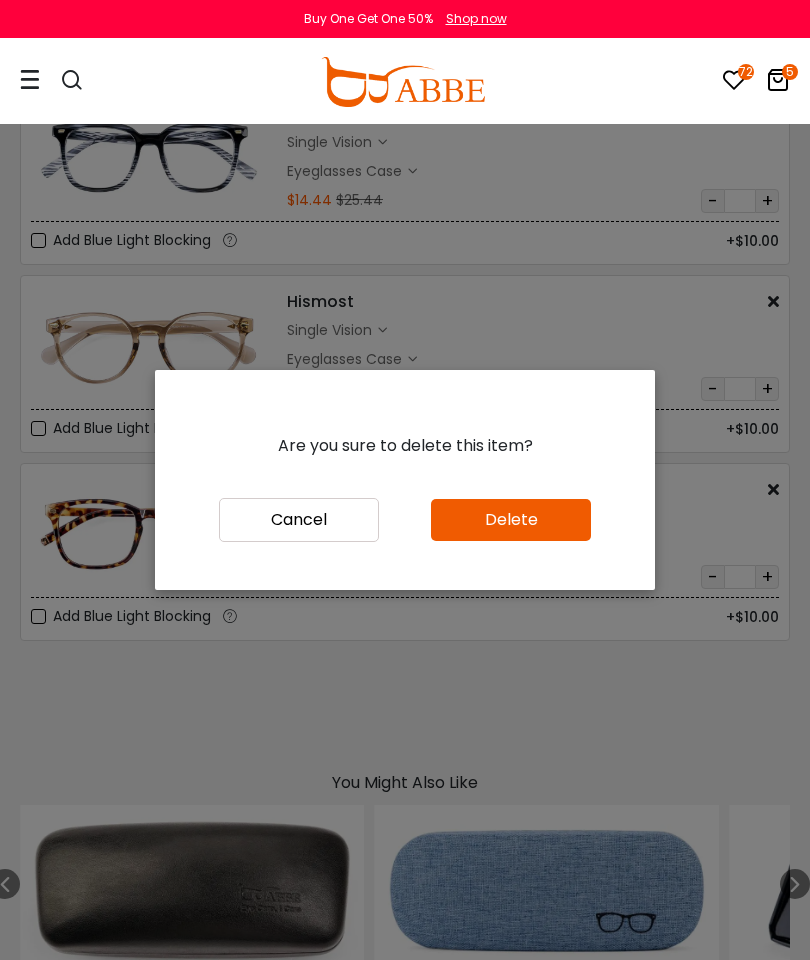 click on "Delete" at bounding box center [511, 520] 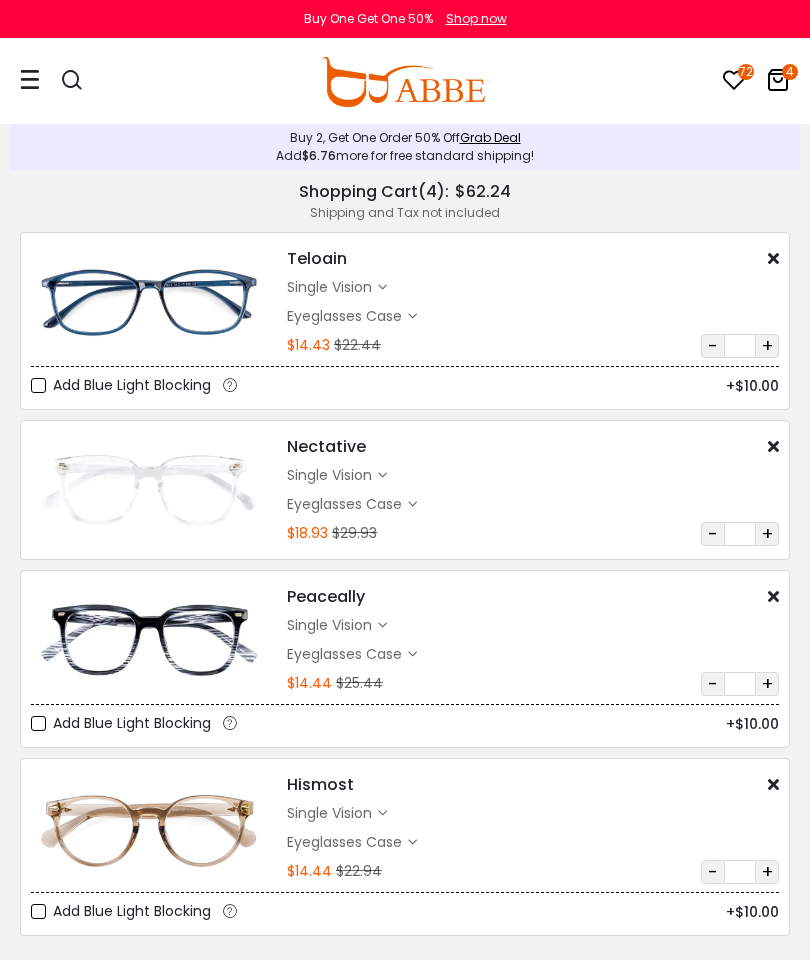 scroll, scrollTop: 0, scrollLeft: 0, axis: both 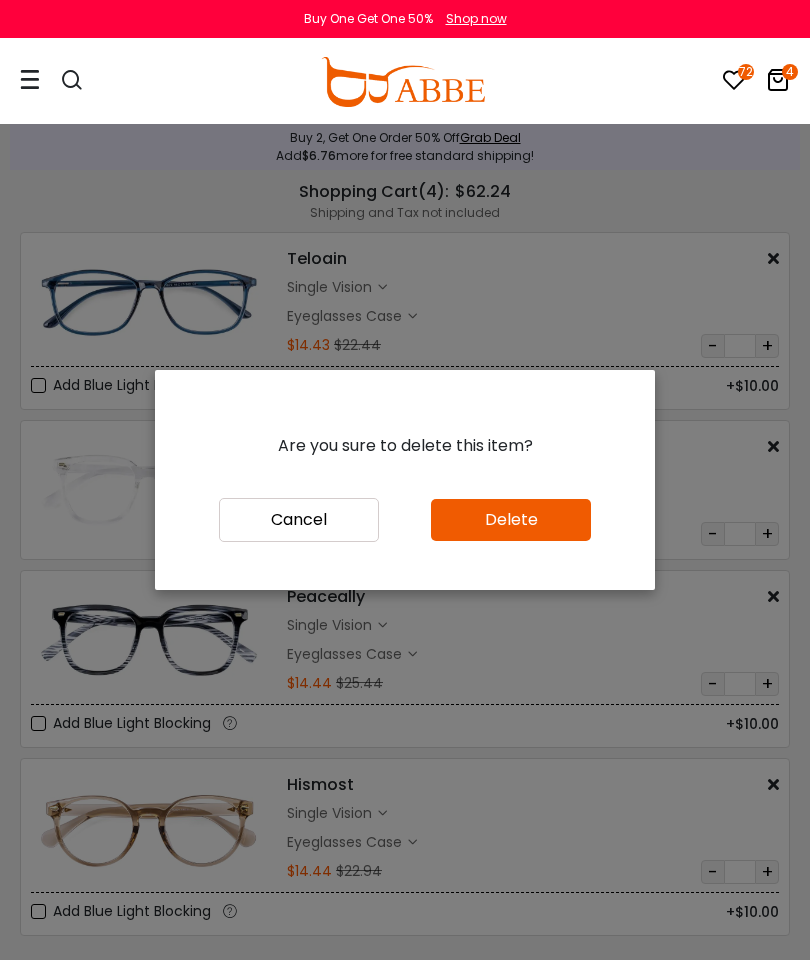 click on "Delete" at bounding box center (511, 520) 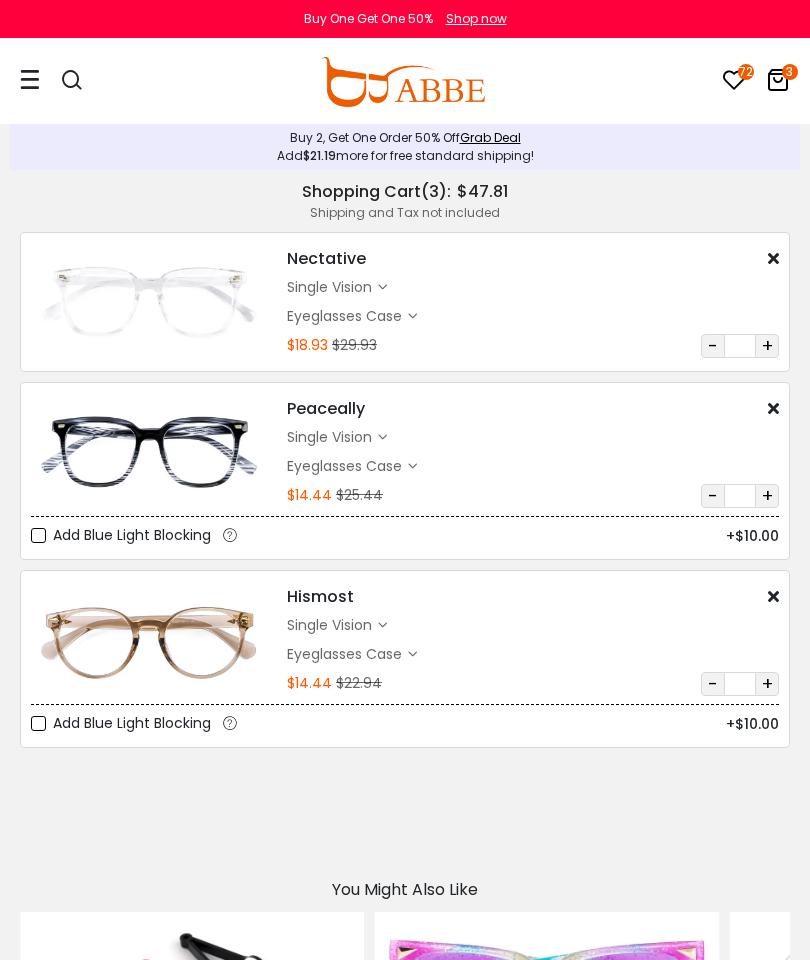 scroll, scrollTop: 0, scrollLeft: 0, axis: both 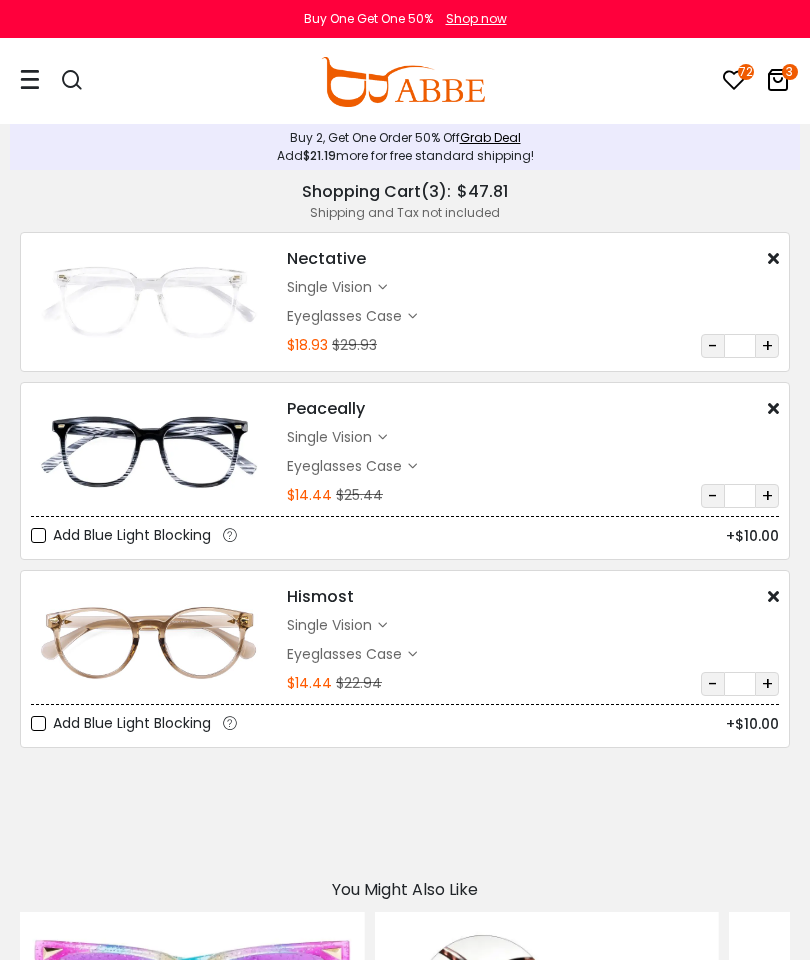 click at bounding box center (773, 258) 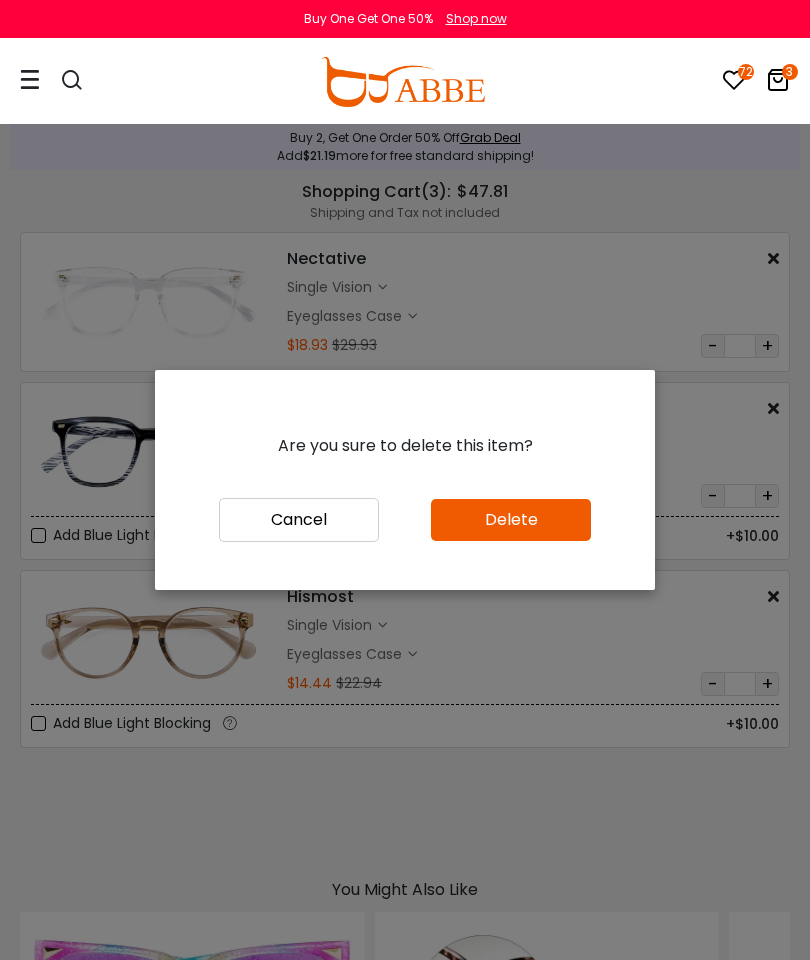 click on "Delete" at bounding box center (511, 520) 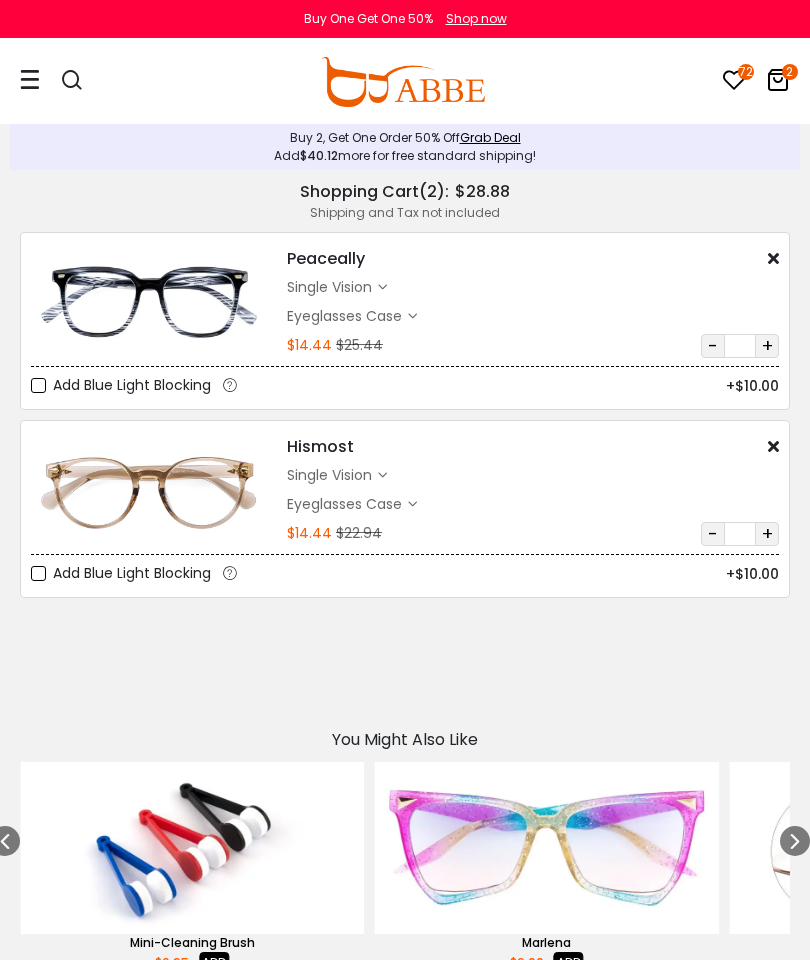 scroll, scrollTop: 0, scrollLeft: 0, axis: both 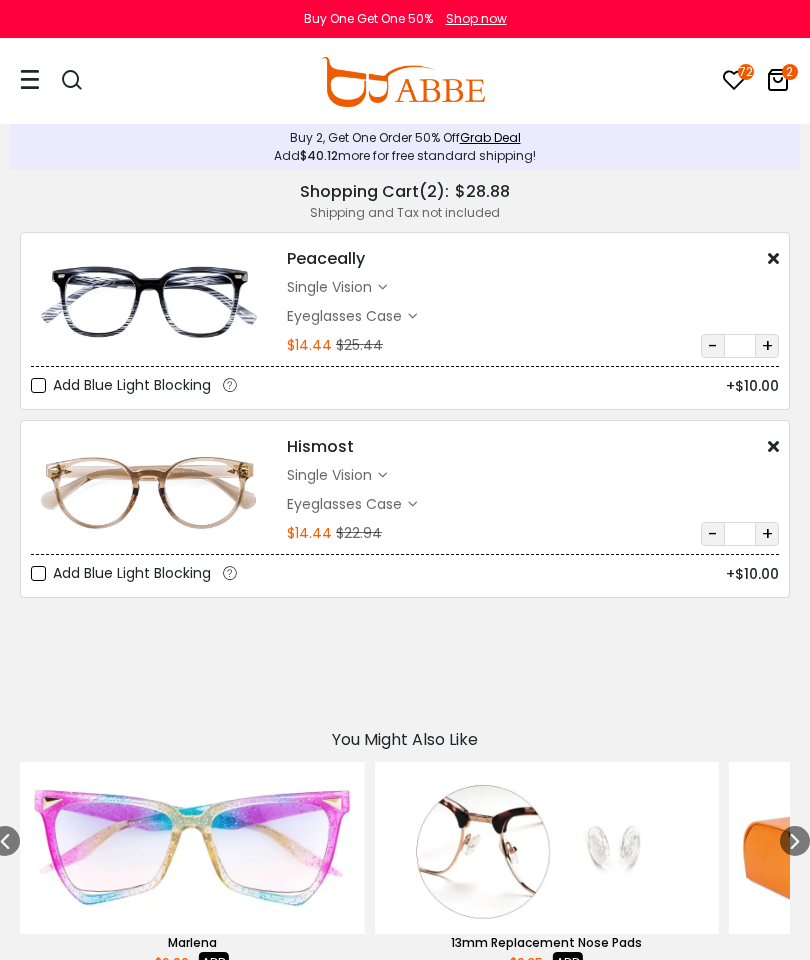 click at bounding box center [773, 258] 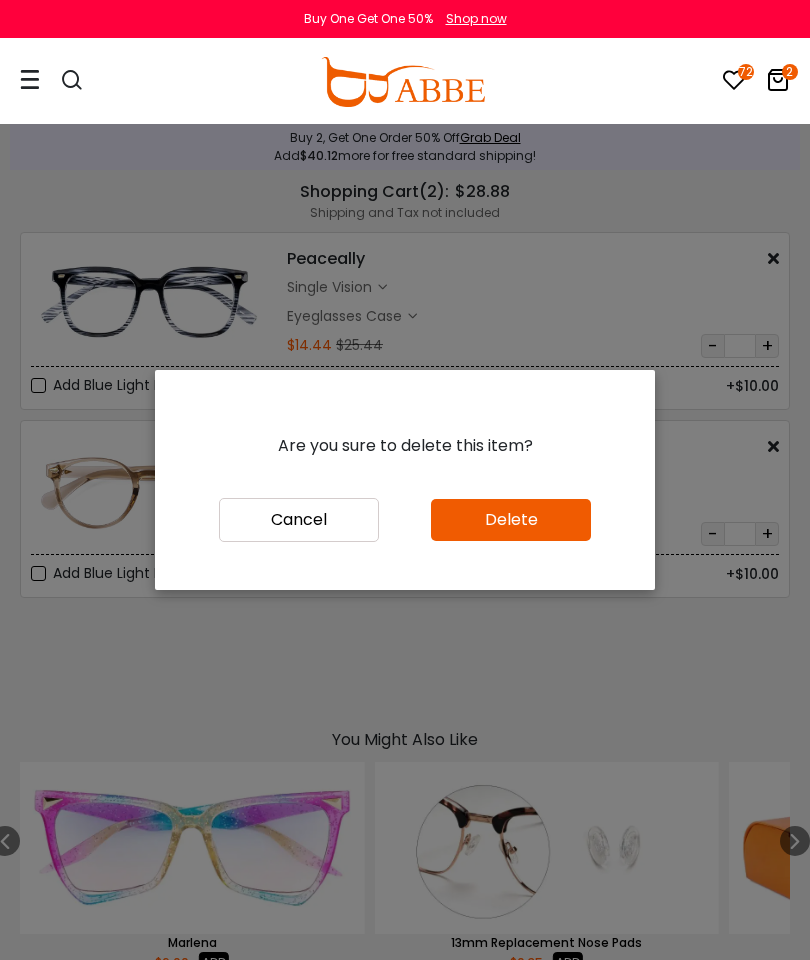 click on "Delete" at bounding box center [511, 520] 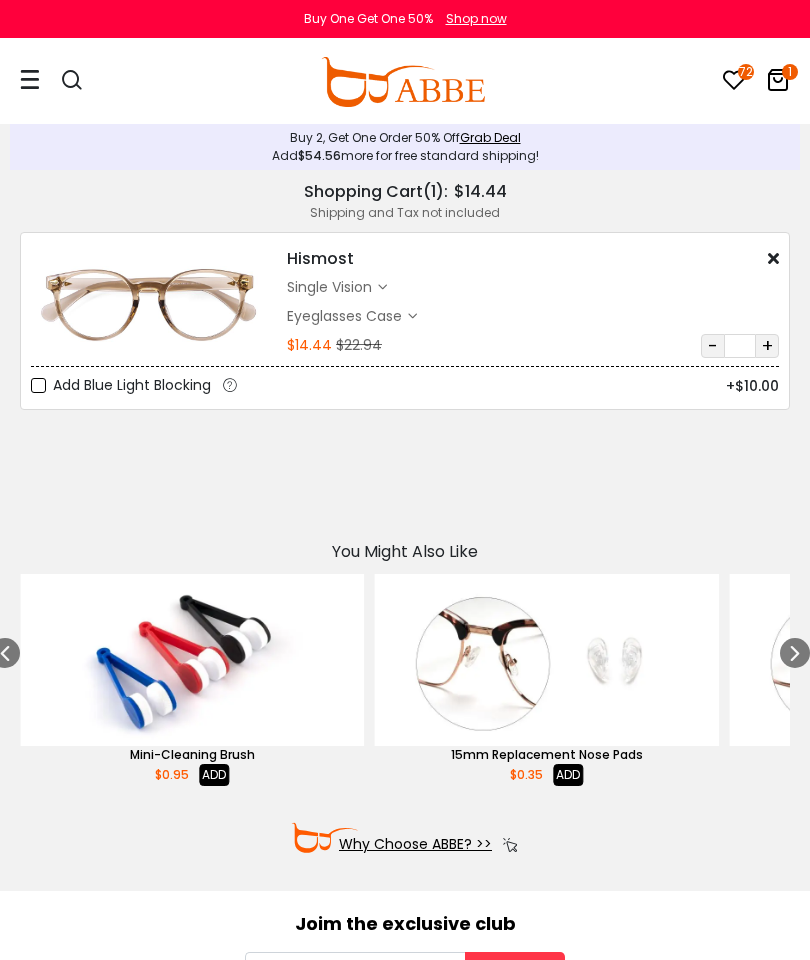 scroll, scrollTop: 0, scrollLeft: 0, axis: both 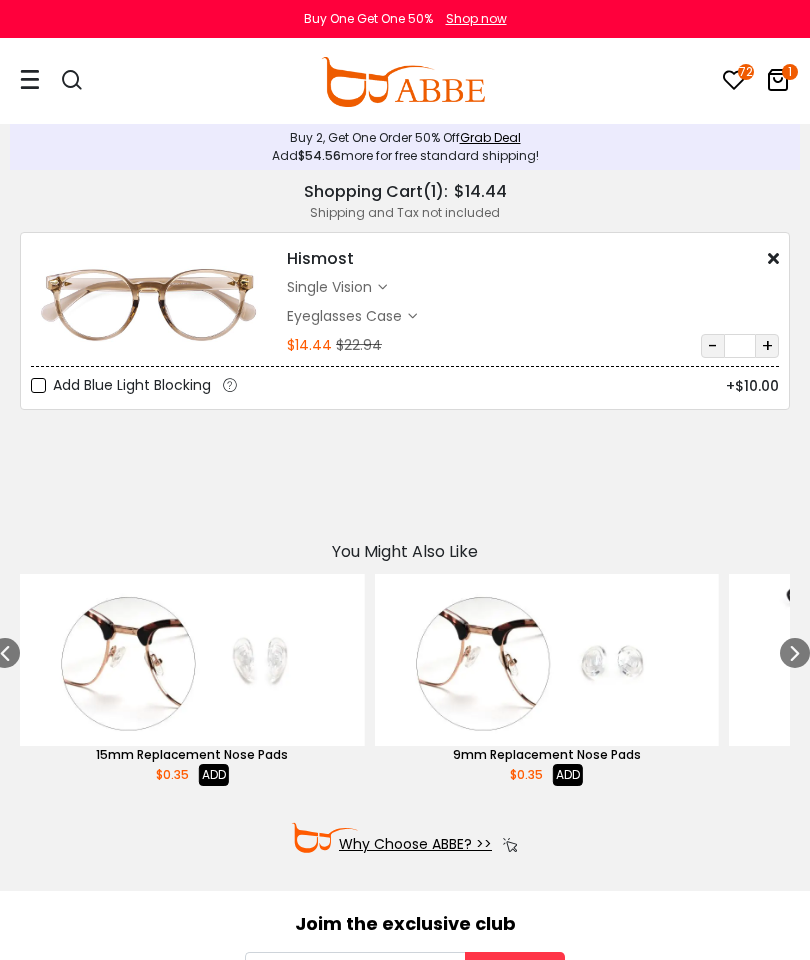 click at bounding box center [773, 258] 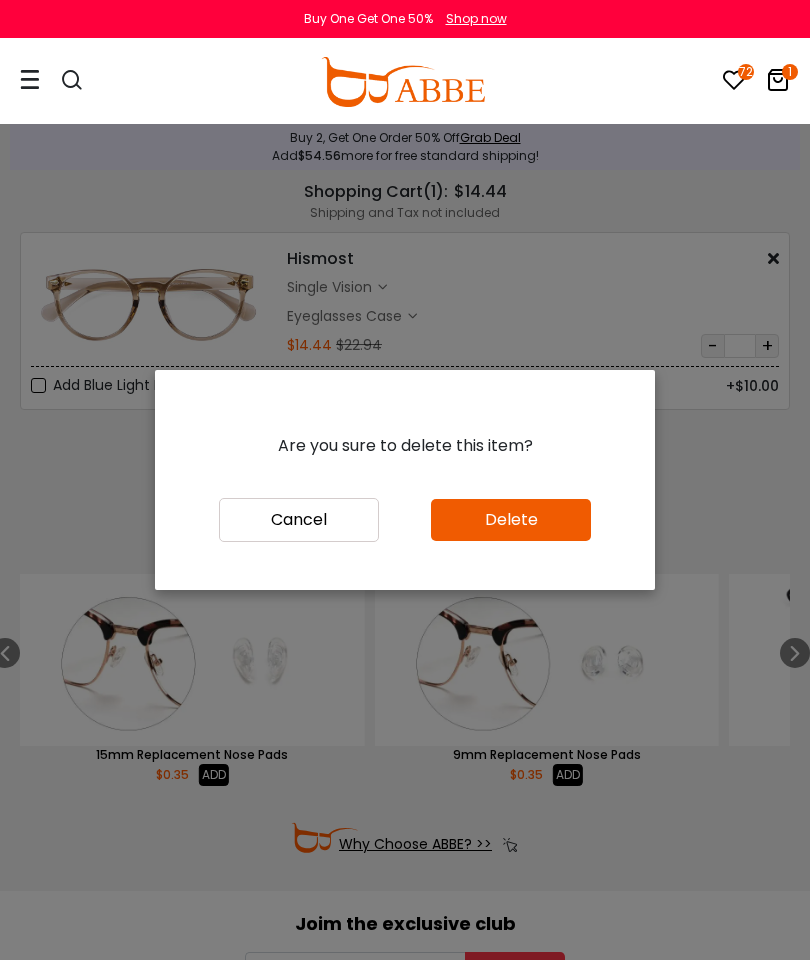 click on "Delete" at bounding box center [511, 520] 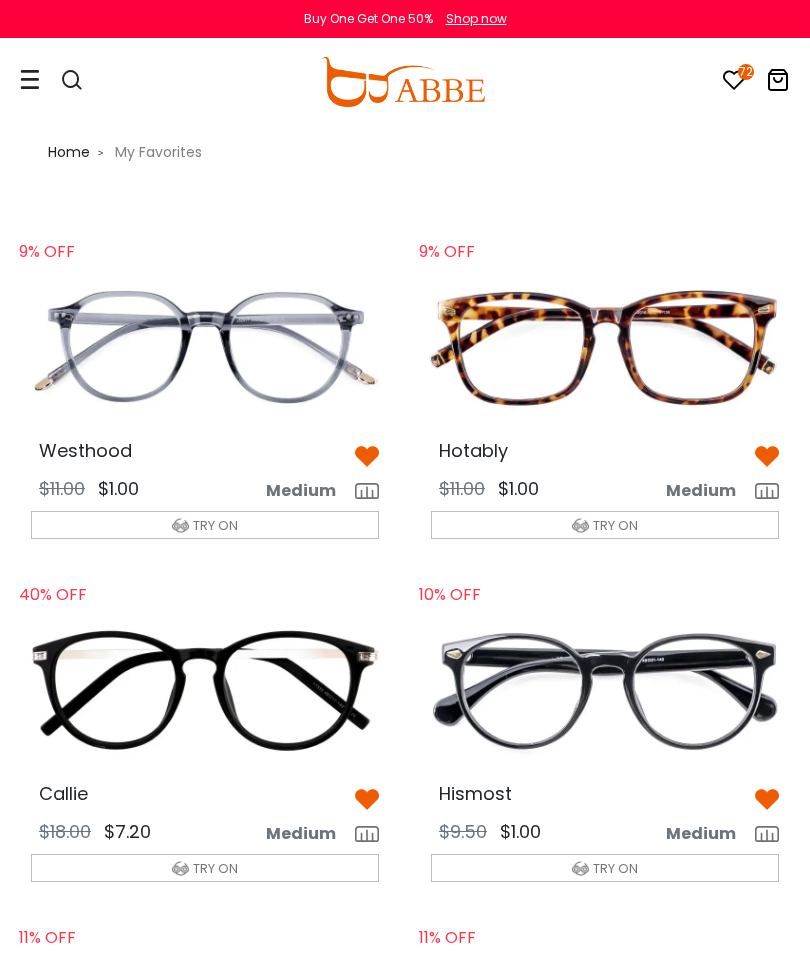 scroll, scrollTop: 0, scrollLeft: 0, axis: both 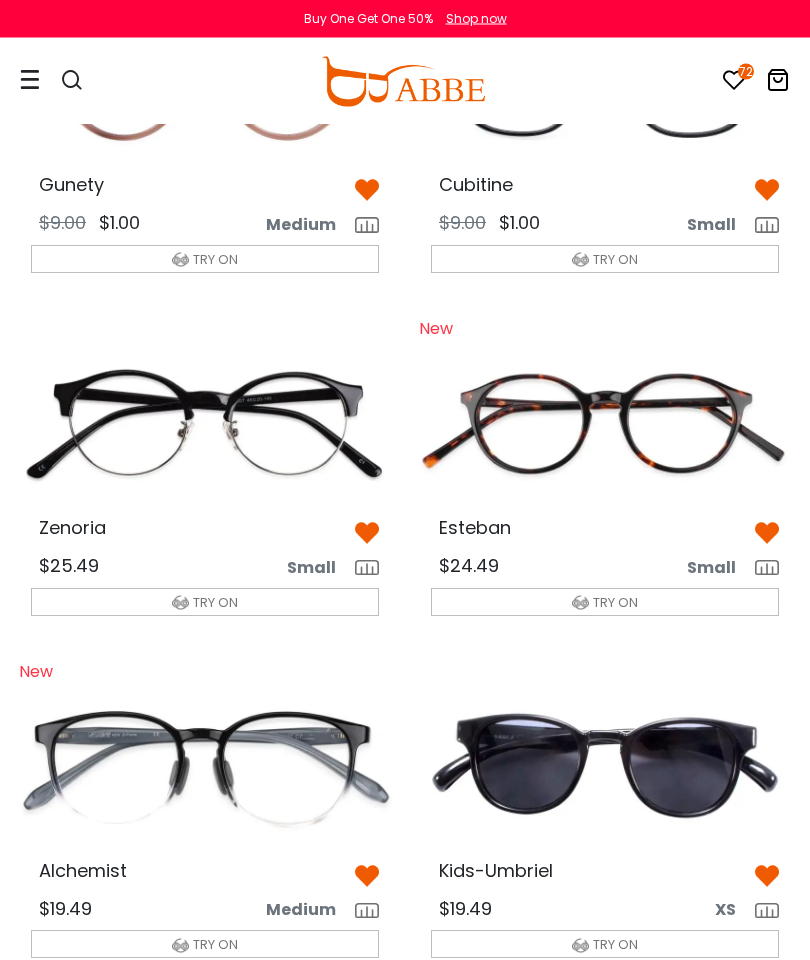 click at bounding box center (367, 534) 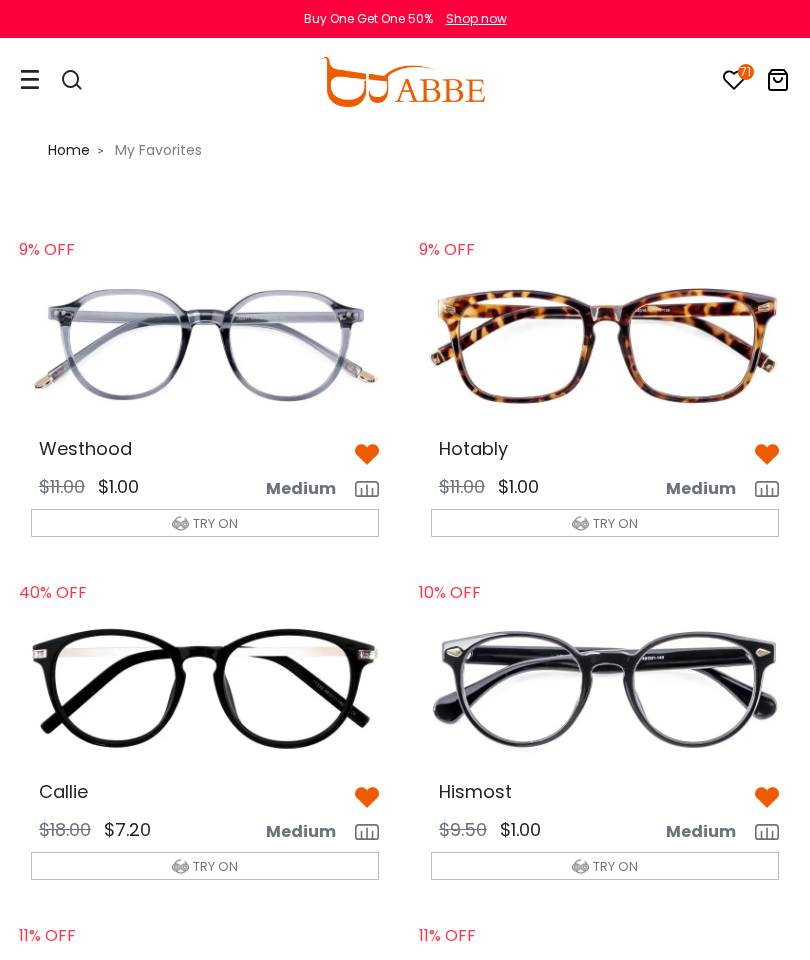 scroll, scrollTop: 0, scrollLeft: 0, axis: both 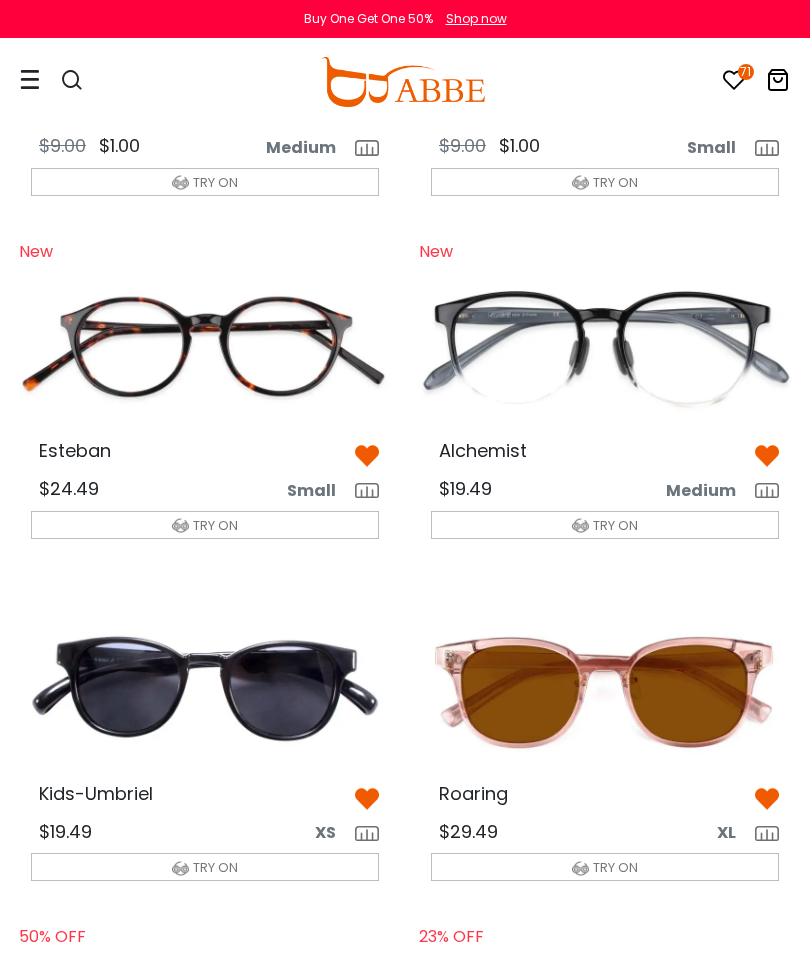 click at bounding box center [367, 456] 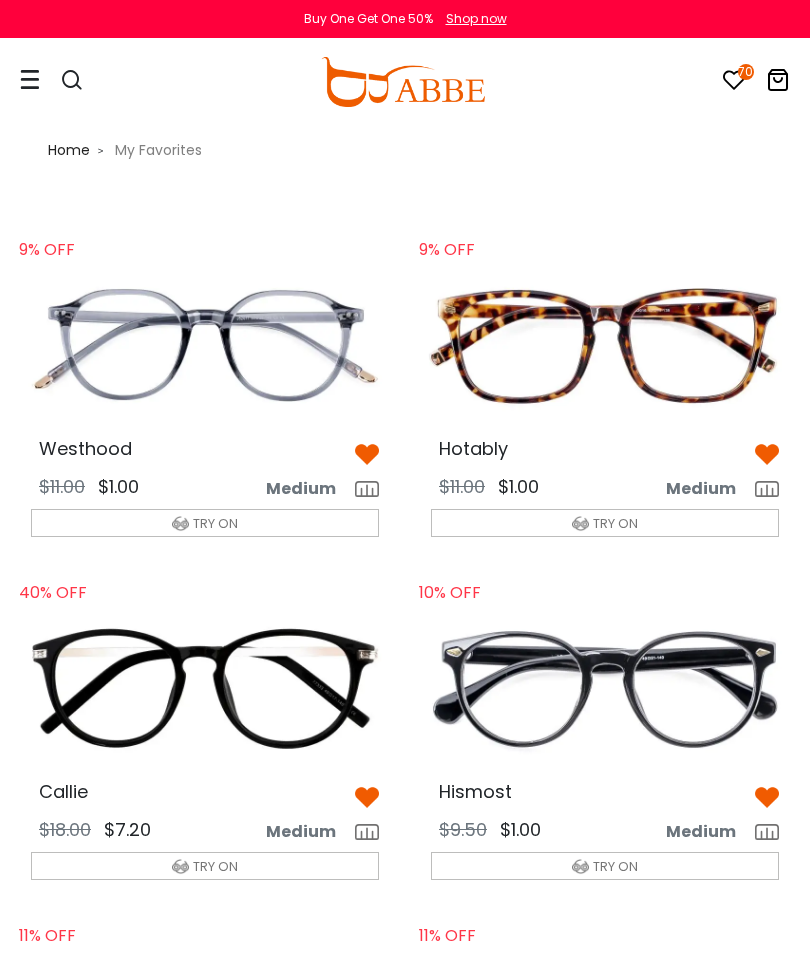 scroll, scrollTop: 0, scrollLeft: 0, axis: both 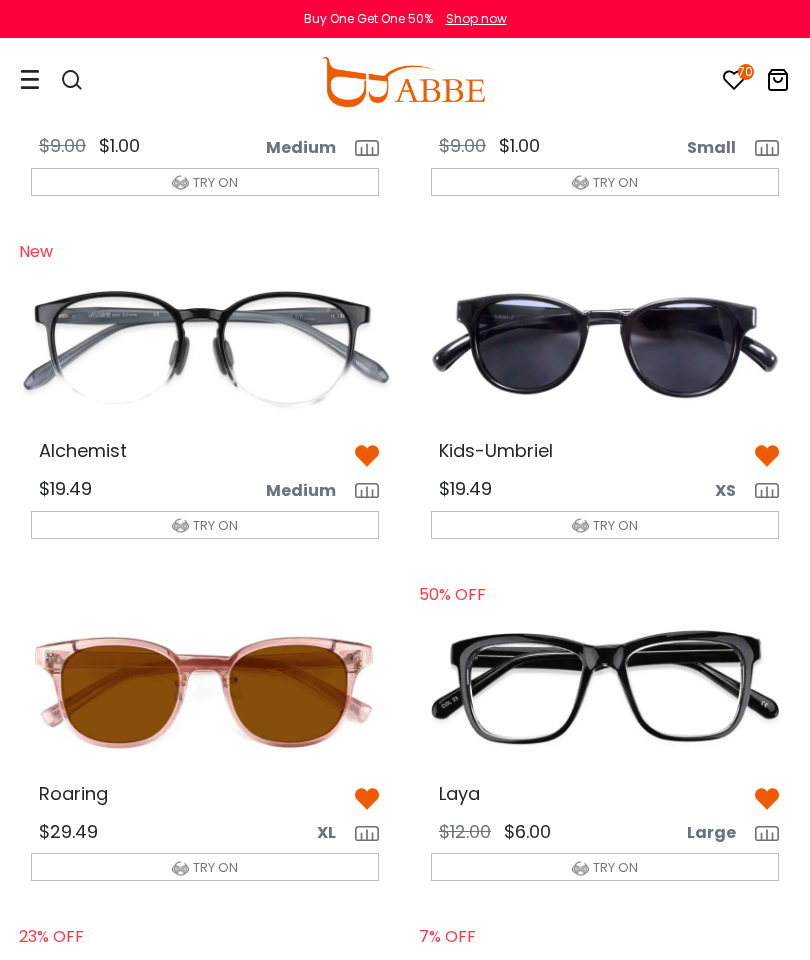 click at bounding box center [367, 456] 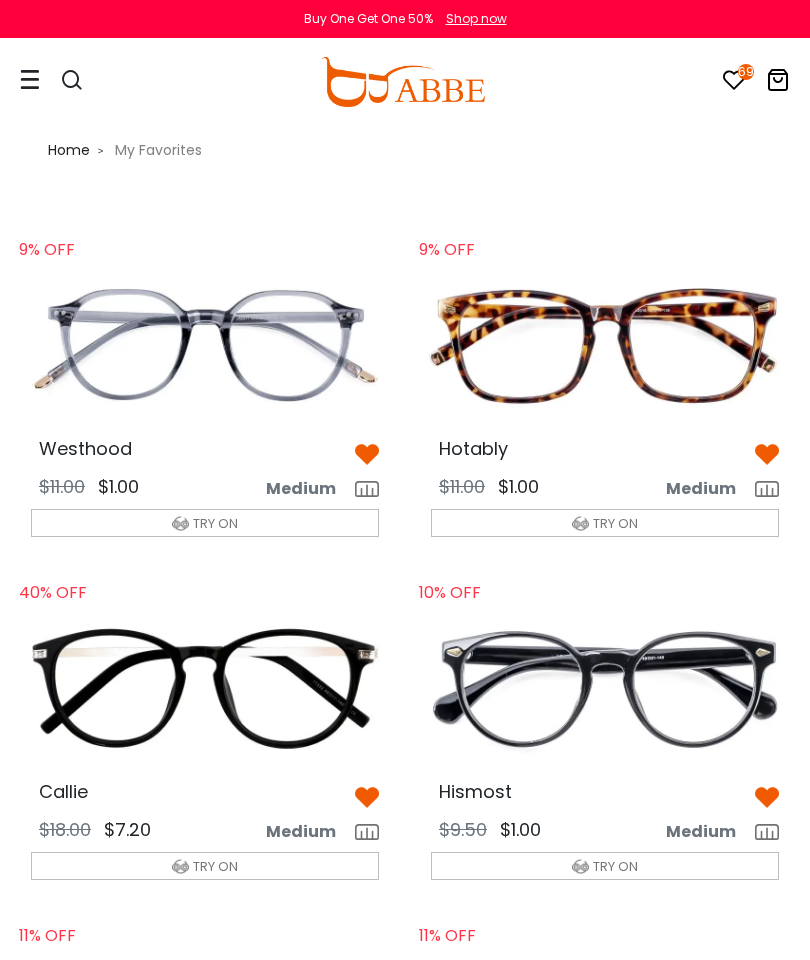scroll, scrollTop: 0, scrollLeft: 0, axis: both 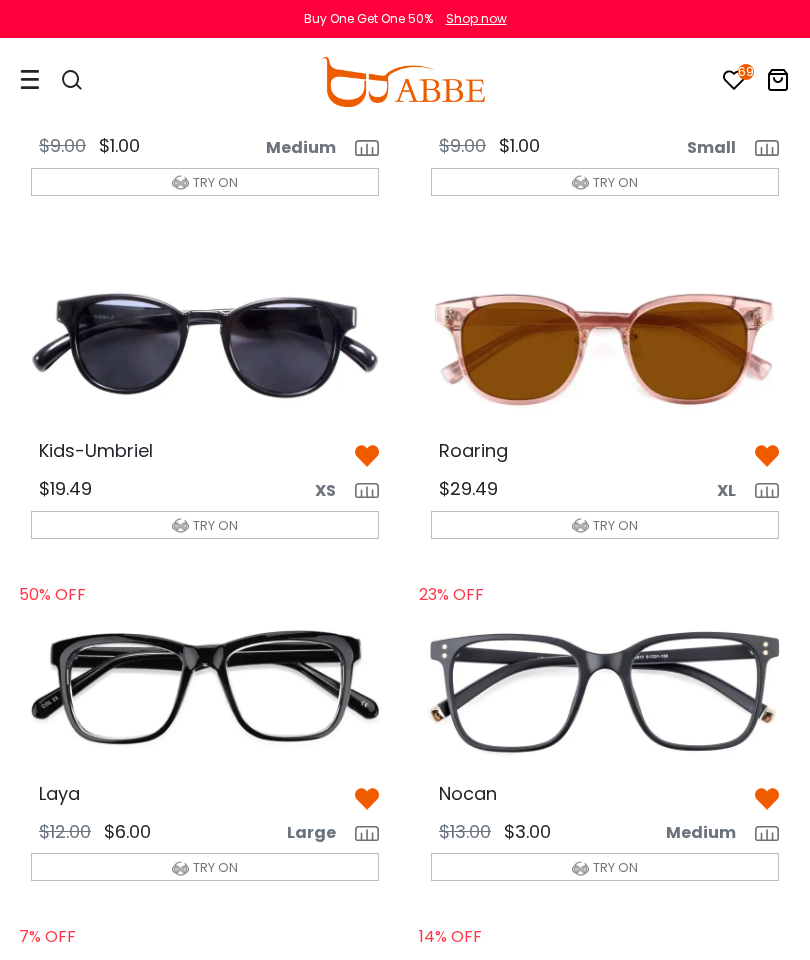 click at bounding box center [367, 456] 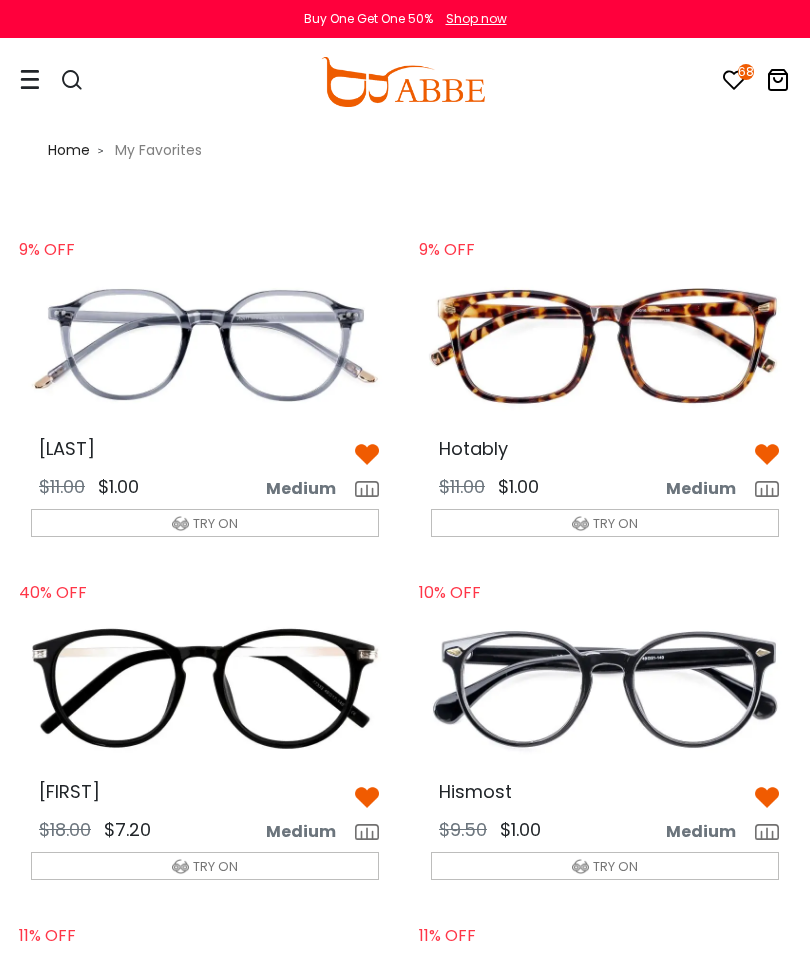 scroll, scrollTop: 0, scrollLeft: 0, axis: both 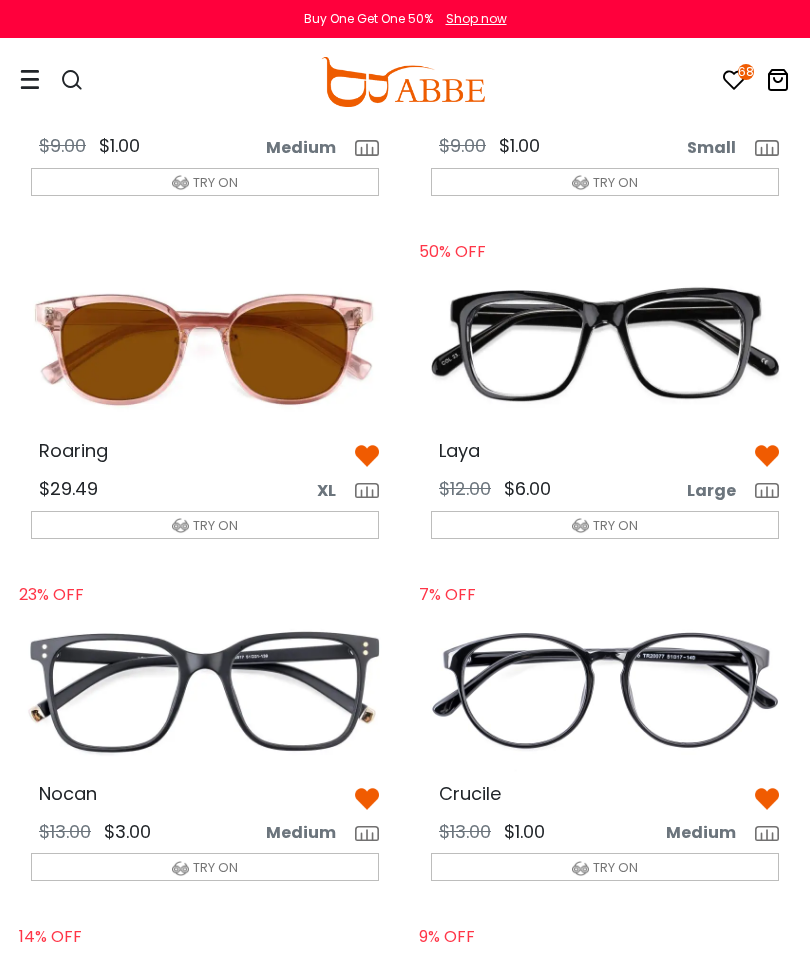 click at bounding box center (367, 456) 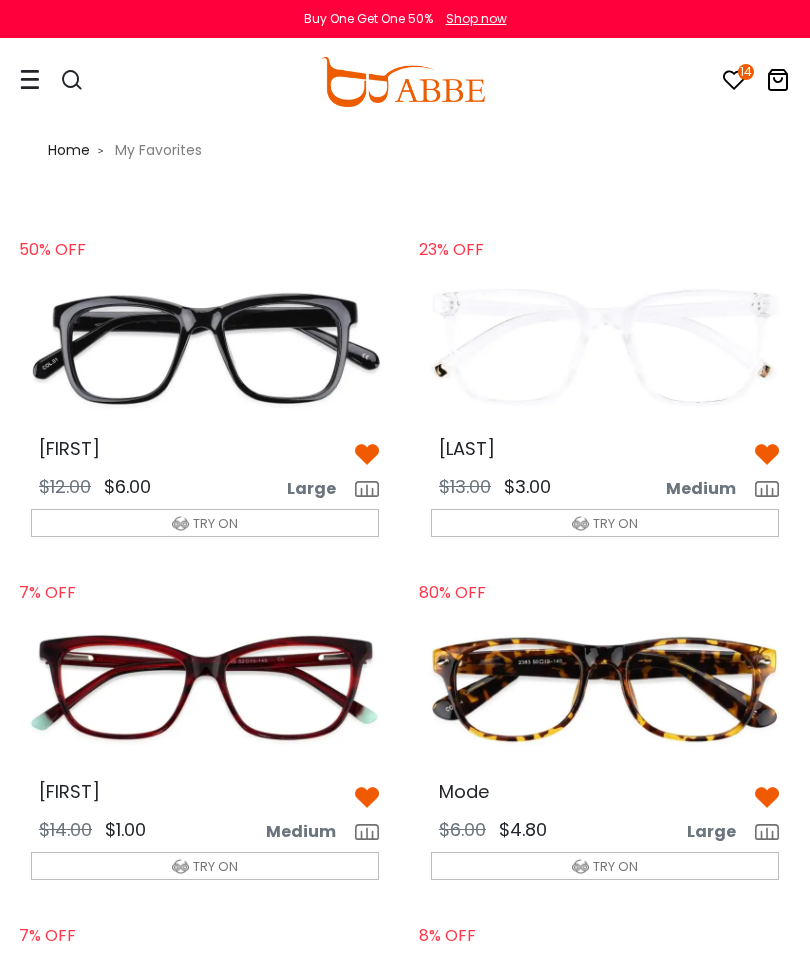 scroll, scrollTop: 0, scrollLeft: 0, axis: both 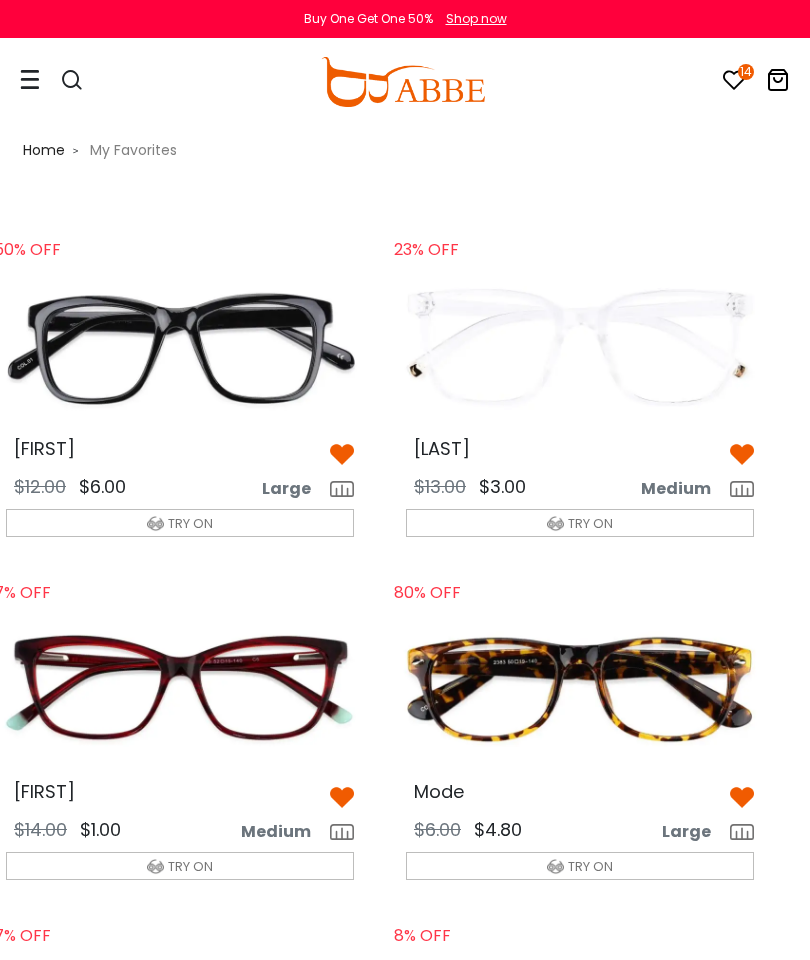 click at bounding box center [742, 455] 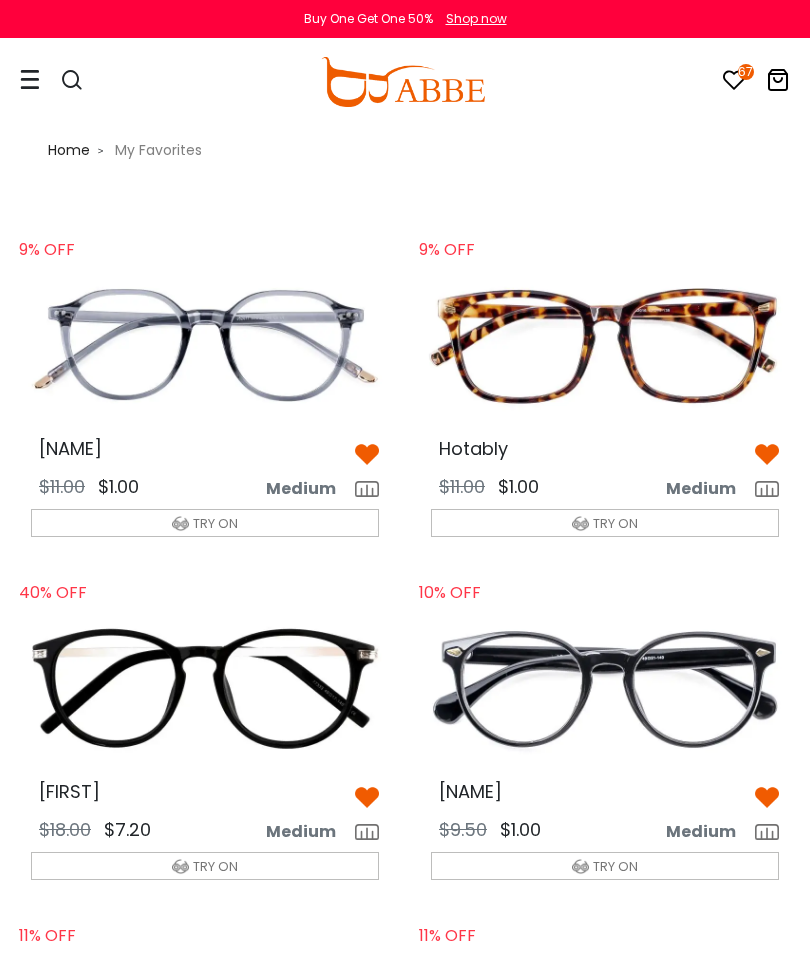 scroll, scrollTop: 0, scrollLeft: 0, axis: both 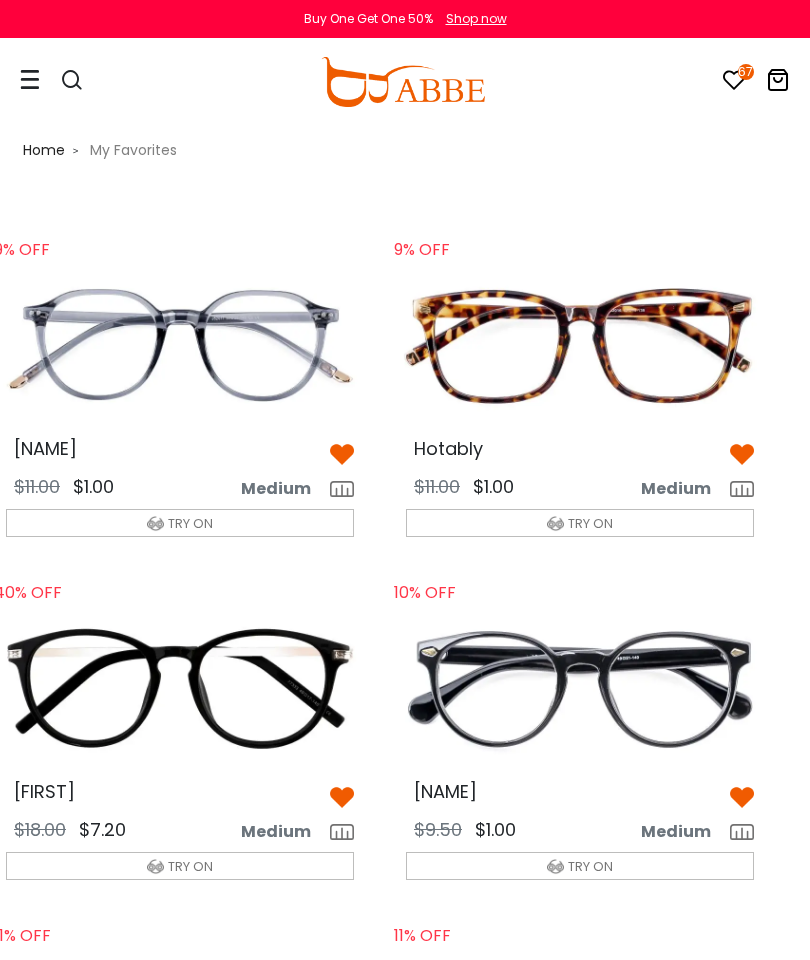 click at bounding box center (342, 455) 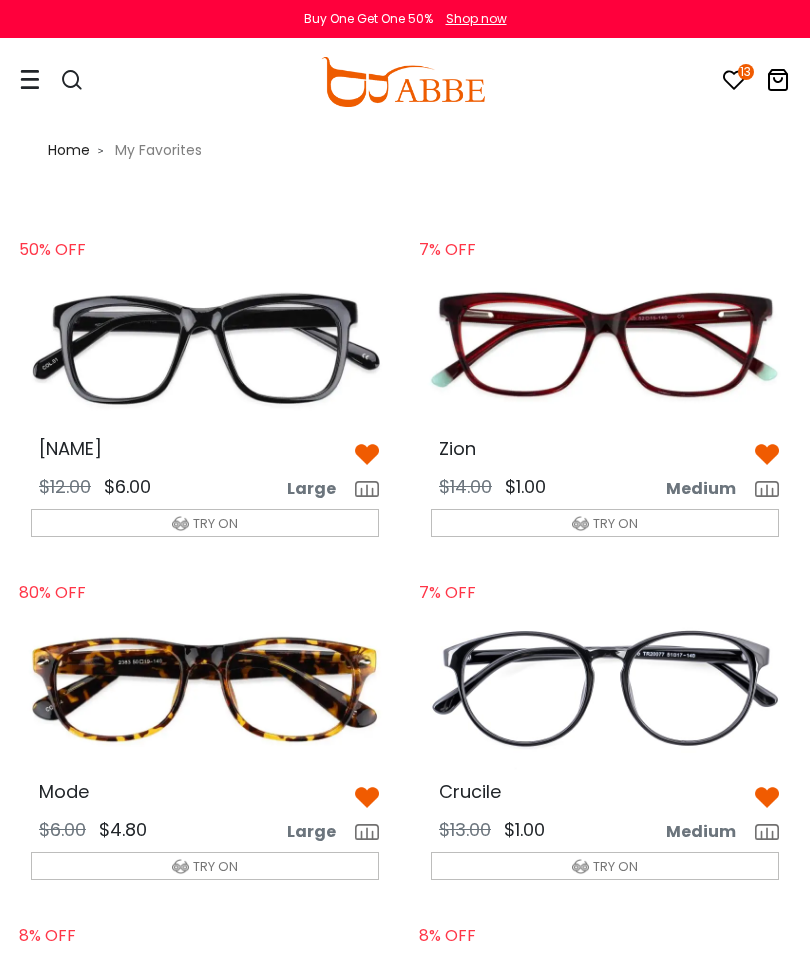 scroll, scrollTop: 0, scrollLeft: 0, axis: both 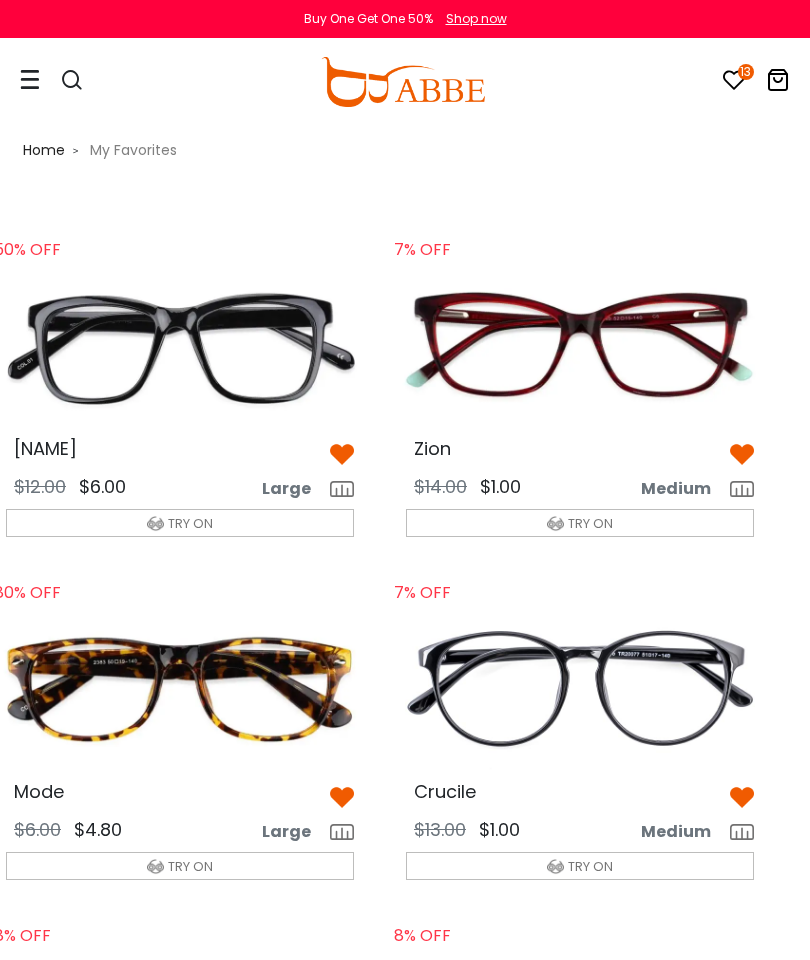 click at bounding box center (342, 455) 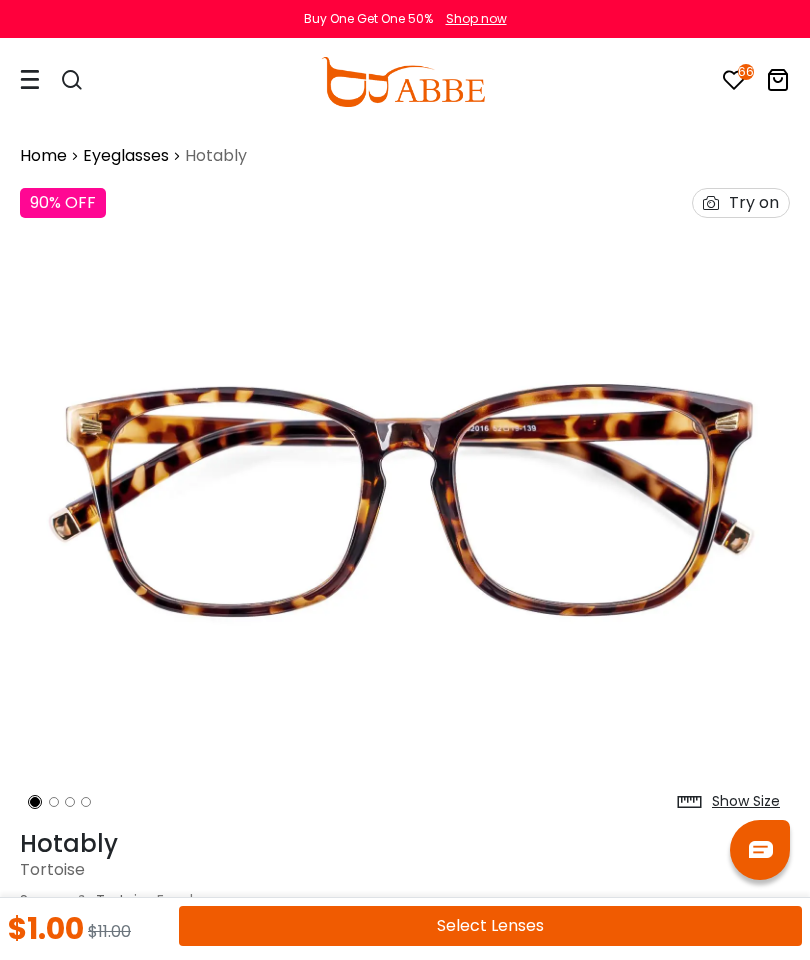 scroll, scrollTop: 0, scrollLeft: 0, axis: both 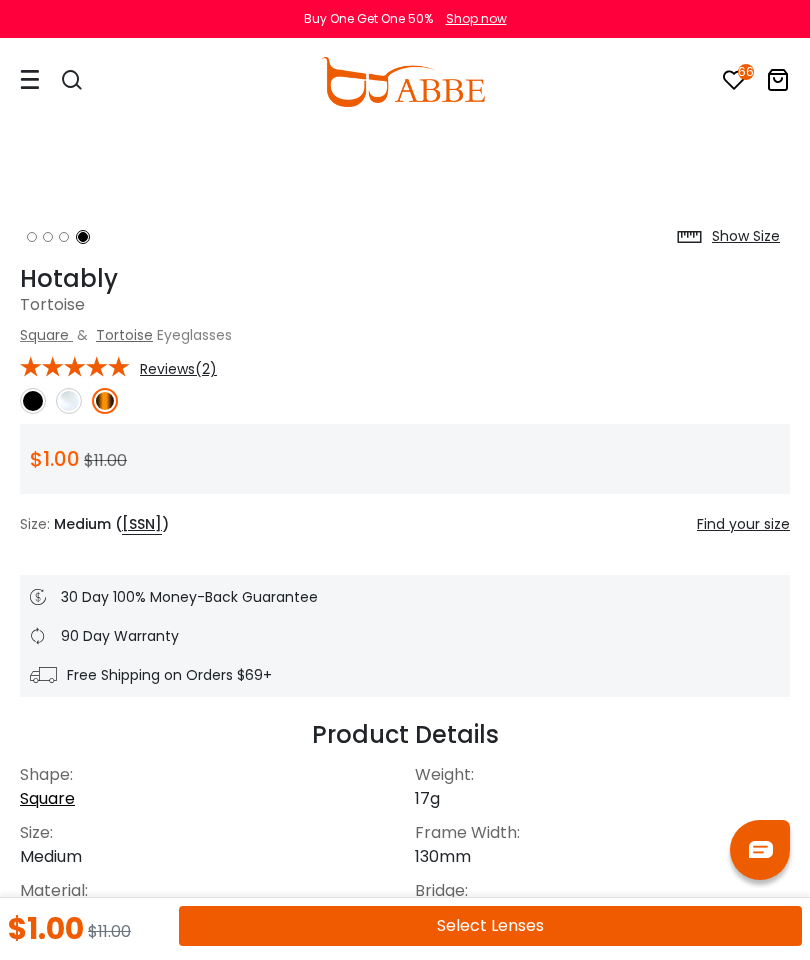 click on "Select Lenses" at bounding box center (490, 926) 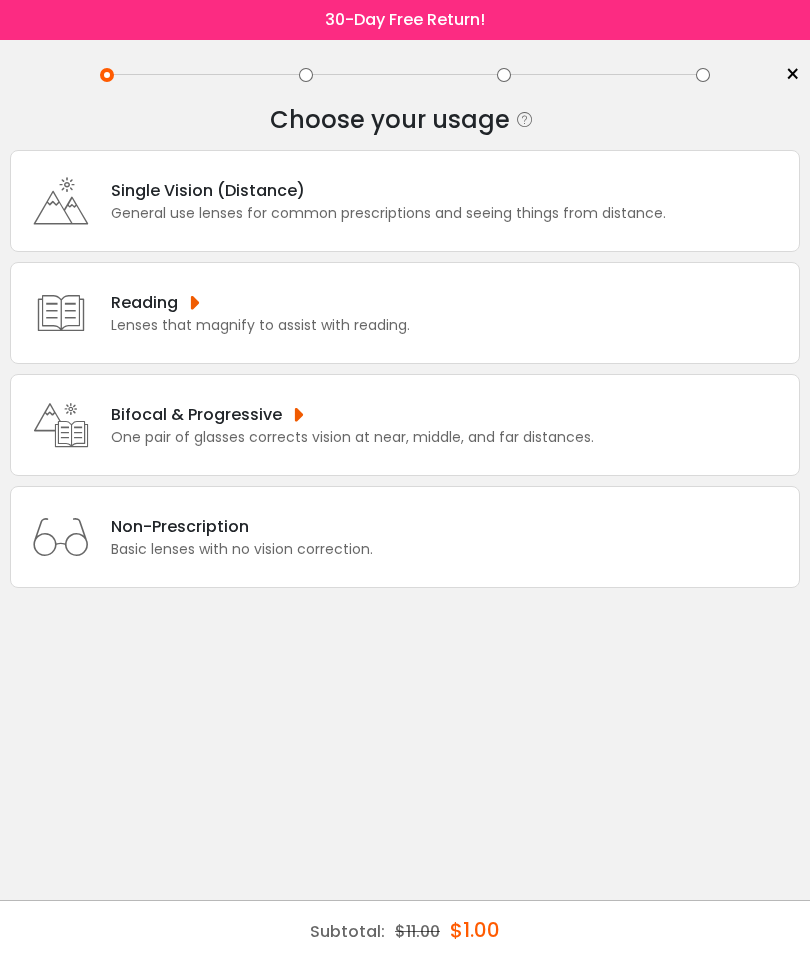 scroll, scrollTop: 0, scrollLeft: 0, axis: both 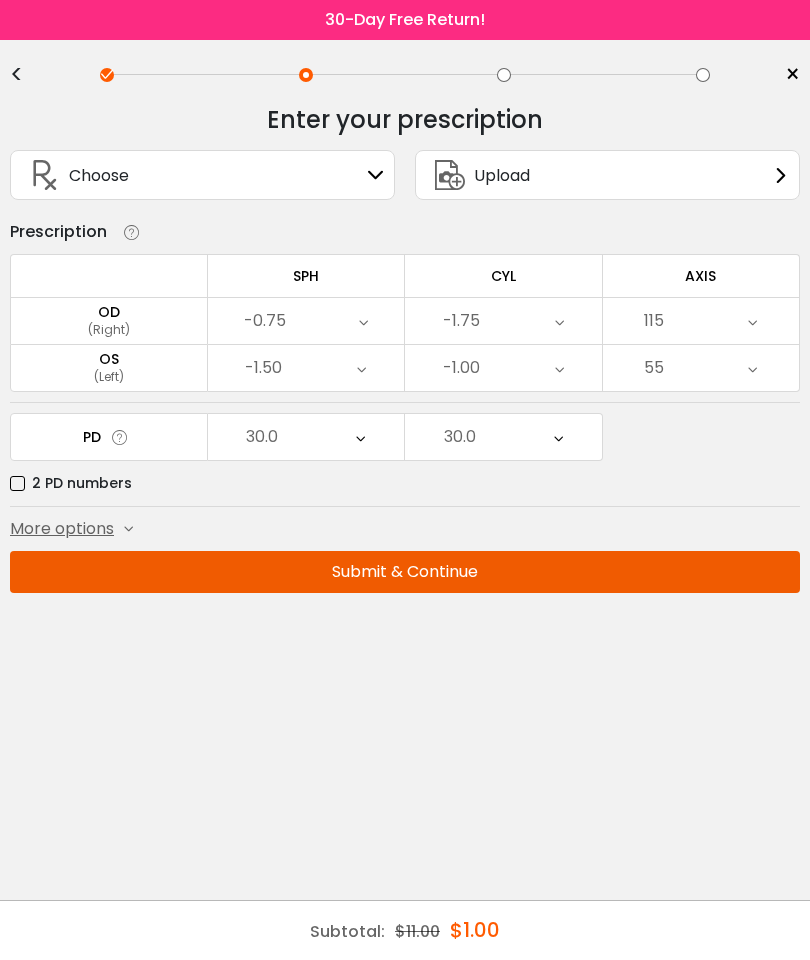 click on "Submit & Continue" at bounding box center [405, 572] 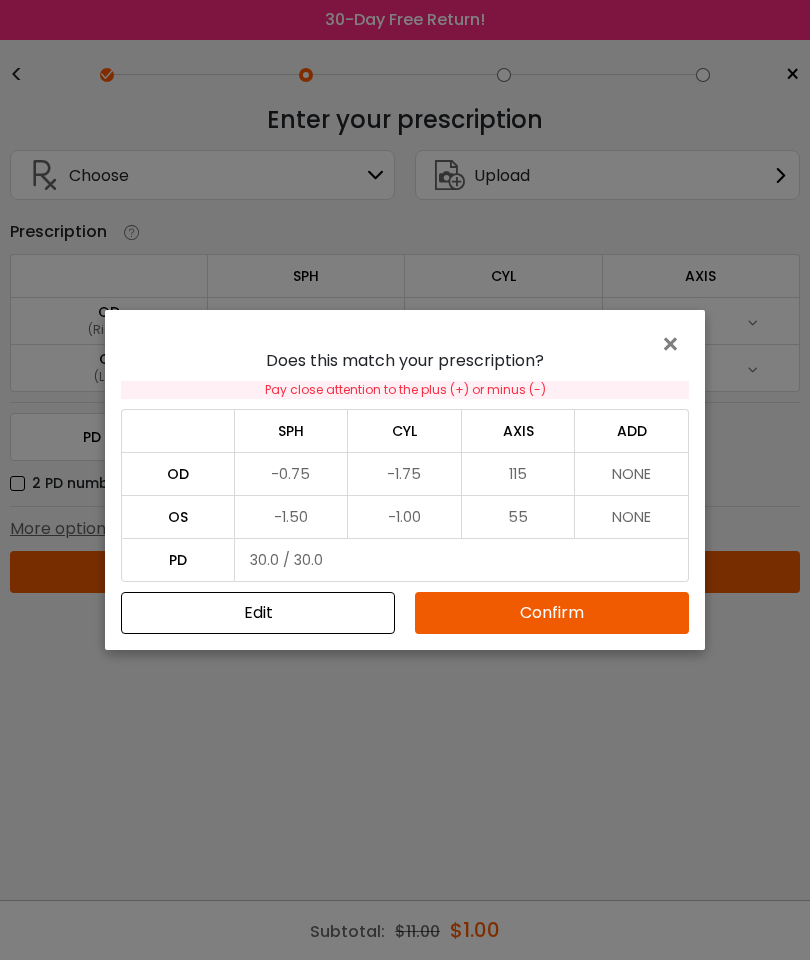 click on "Confirm" at bounding box center [552, 613] 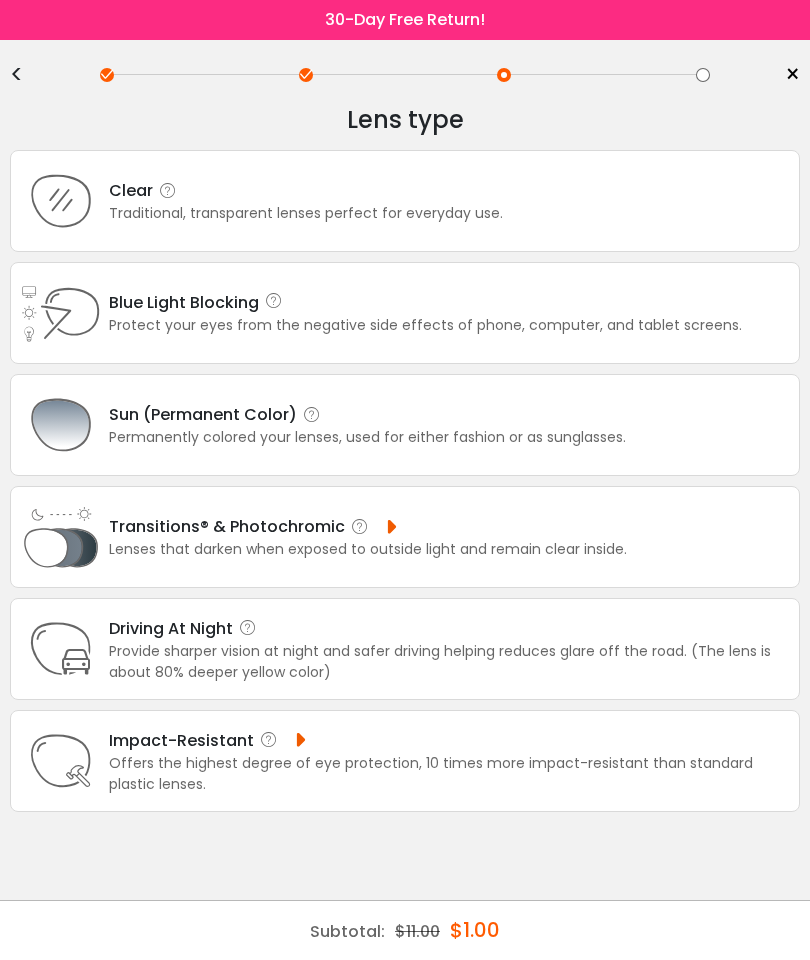 click on "Clear
Traditional, transparent lenses perfect for everyday use." at bounding box center [405, 201] 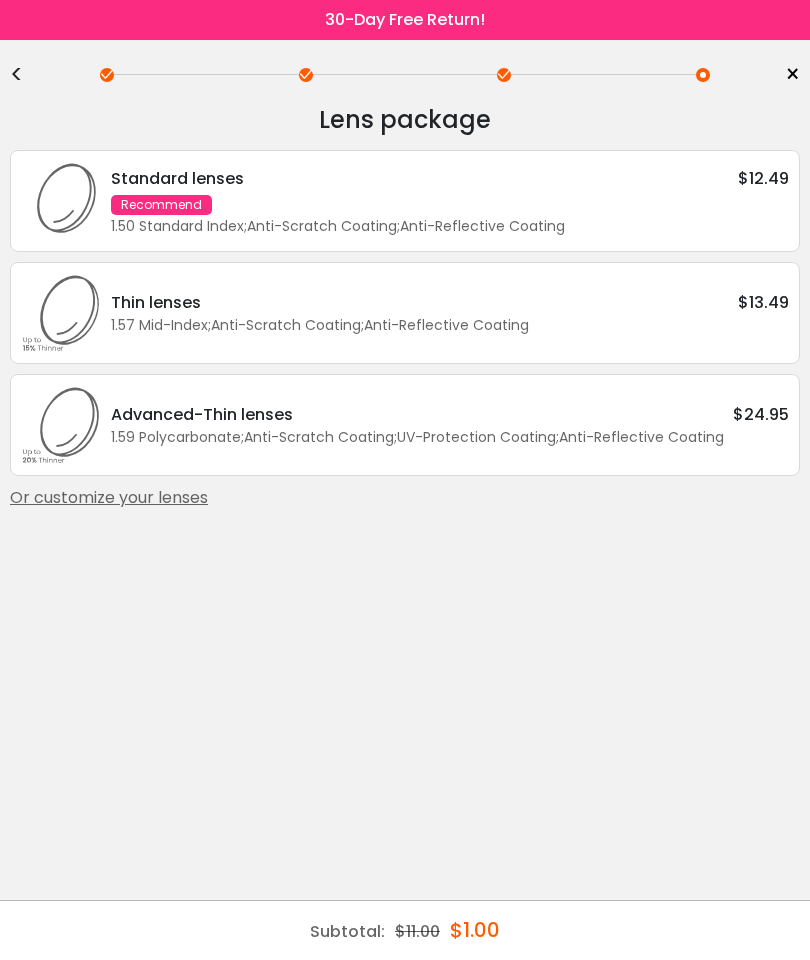 click on "1.50 Standard Index ;
Anti-Scratch Coating ;
Anti-Reflective Coating ;" at bounding box center [450, 226] 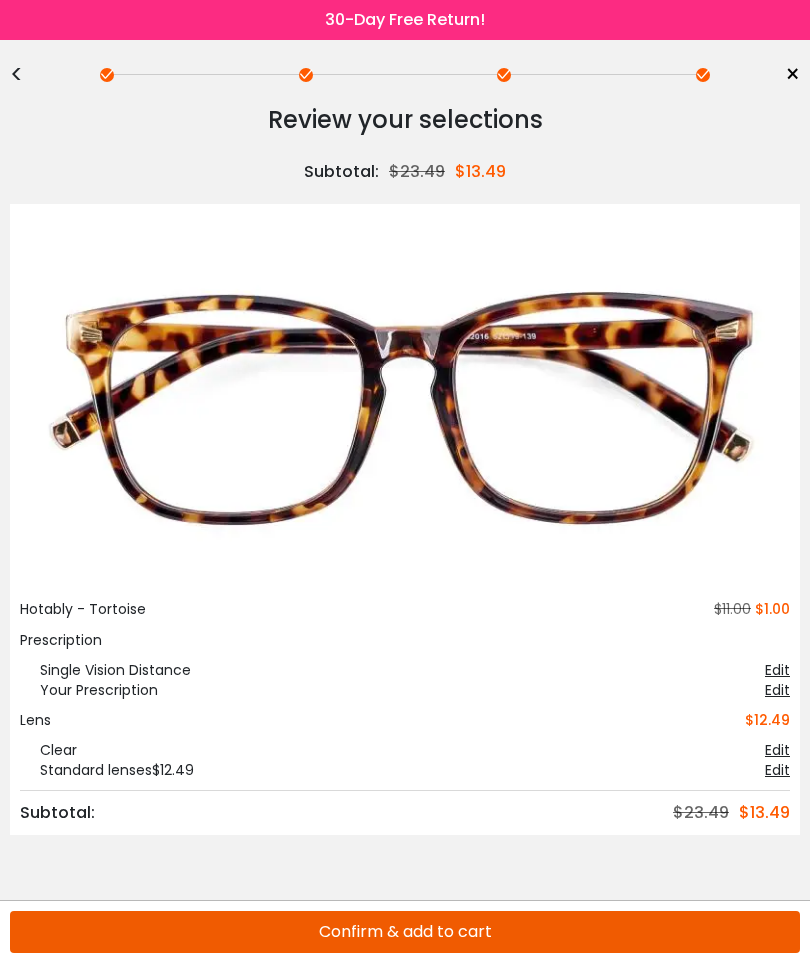 scroll, scrollTop: 80, scrollLeft: 0, axis: vertical 